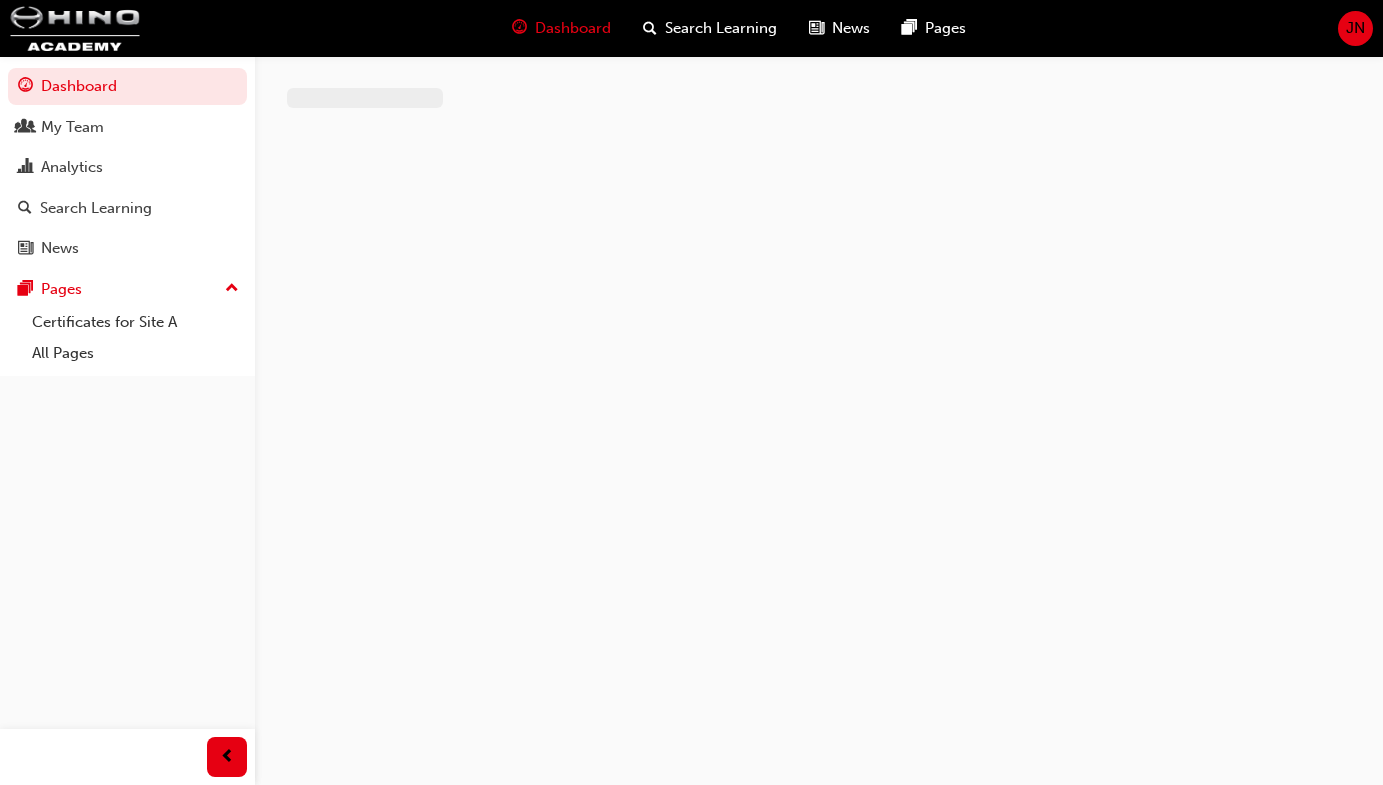 scroll, scrollTop: 0, scrollLeft: 0, axis: both 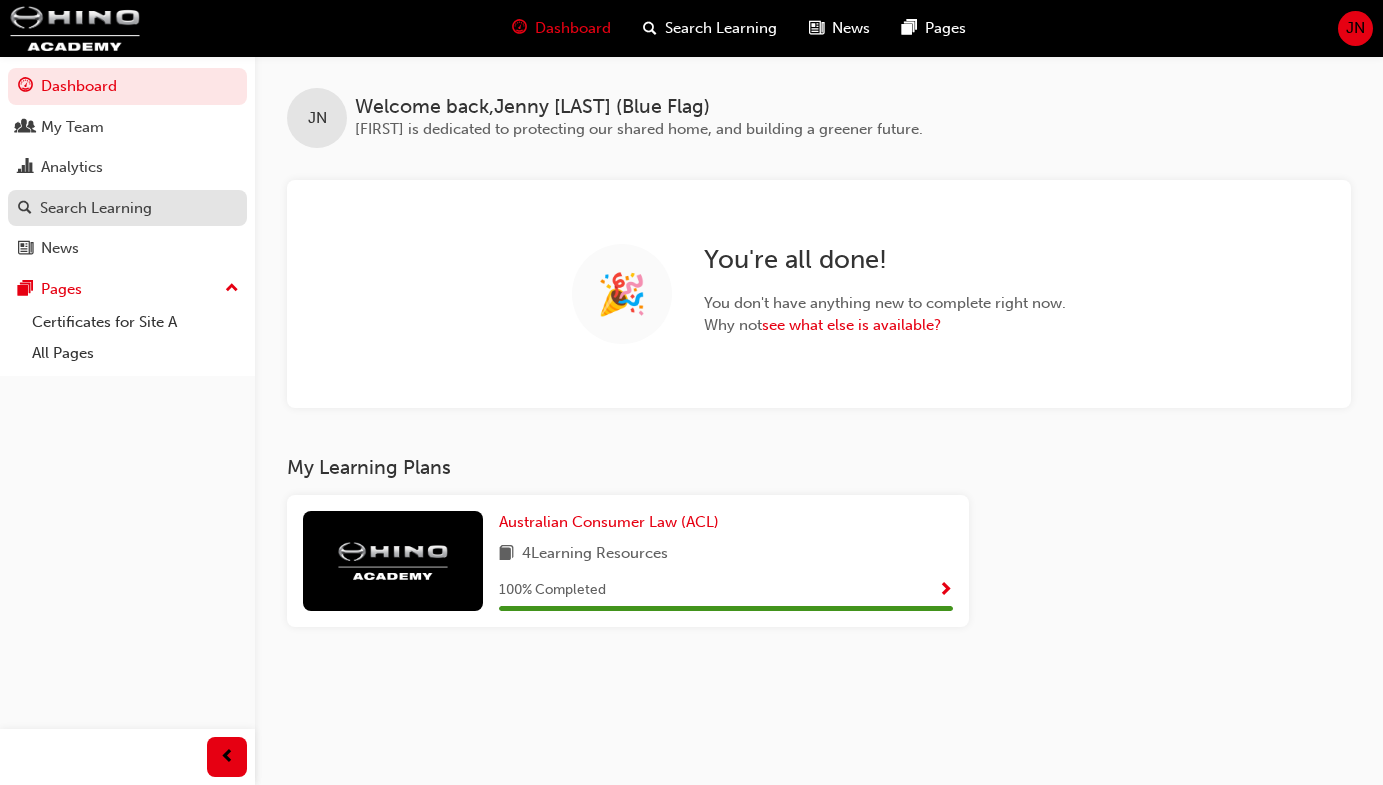 click on "Search Learning" at bounding box center (96, 208) 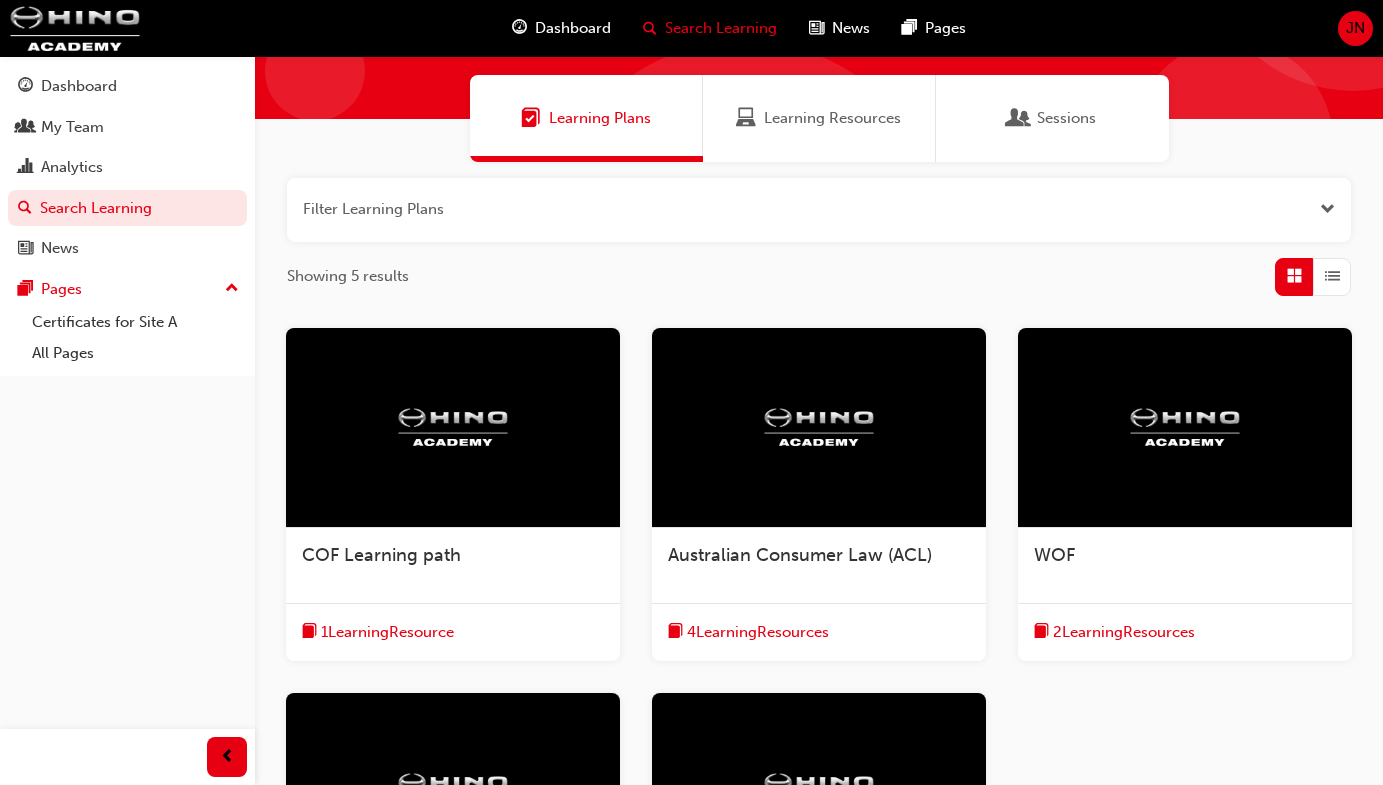 scroll, scrollTop: 141, scrollLeft: 0, axis: vertical 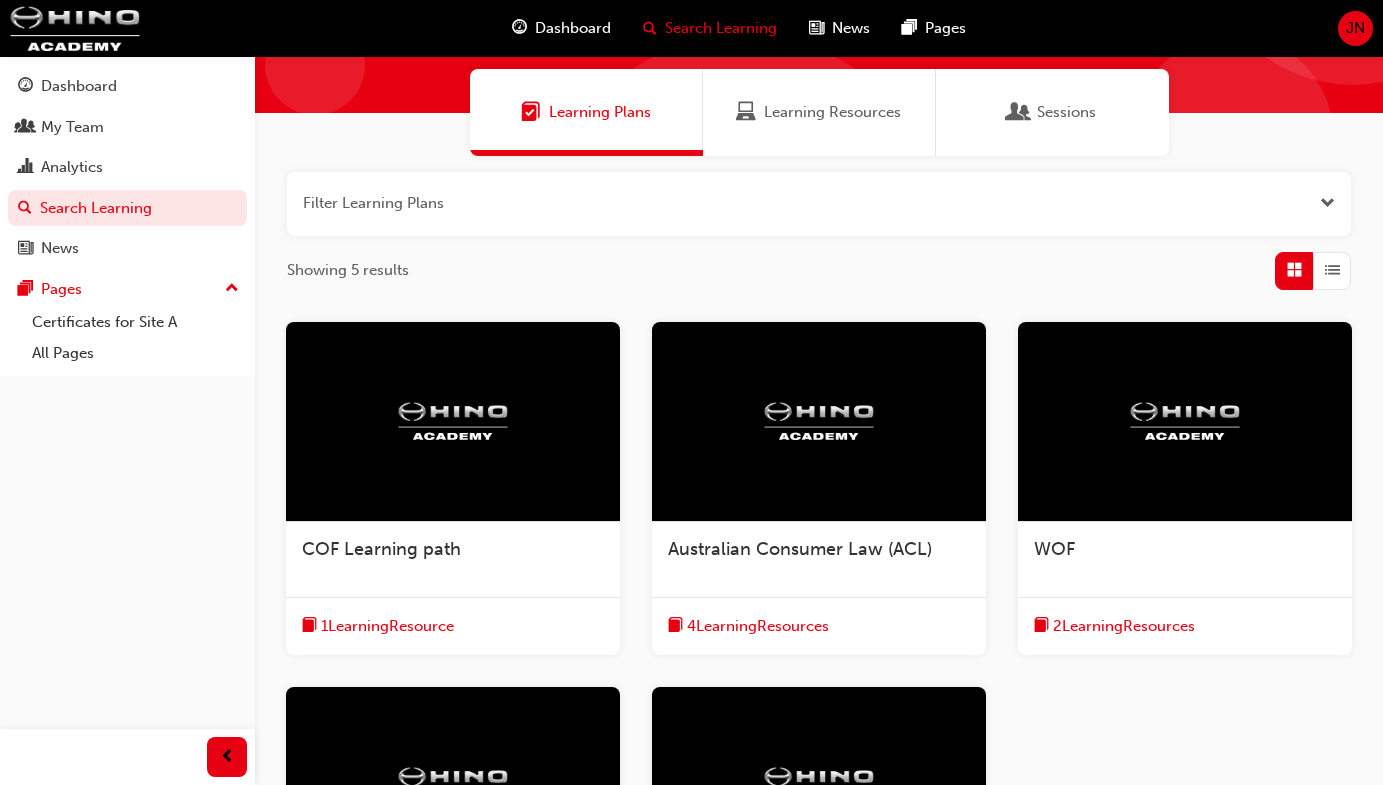 click at bounding box center [453, 422] 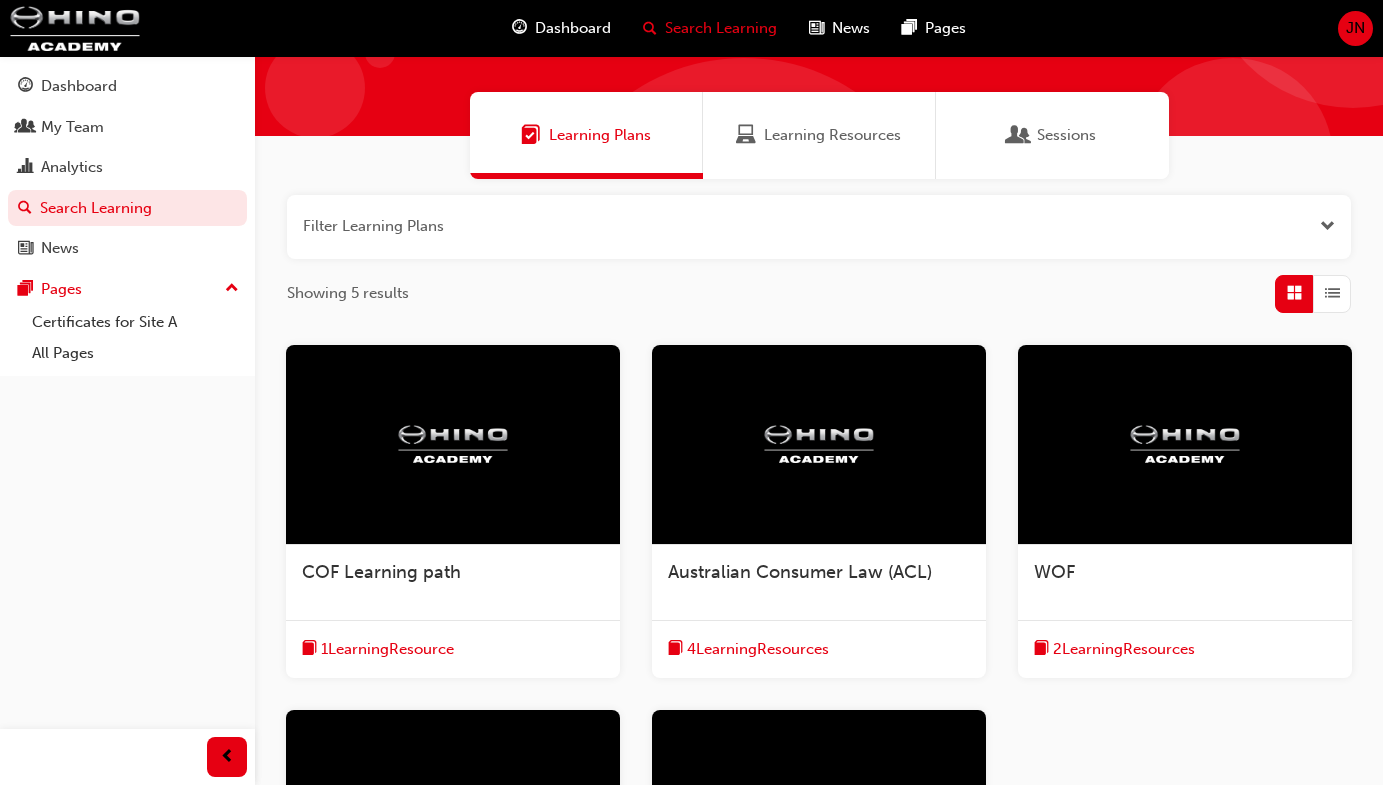 scroll, scrollTop: 0, scrollLeft: 0, axis: both 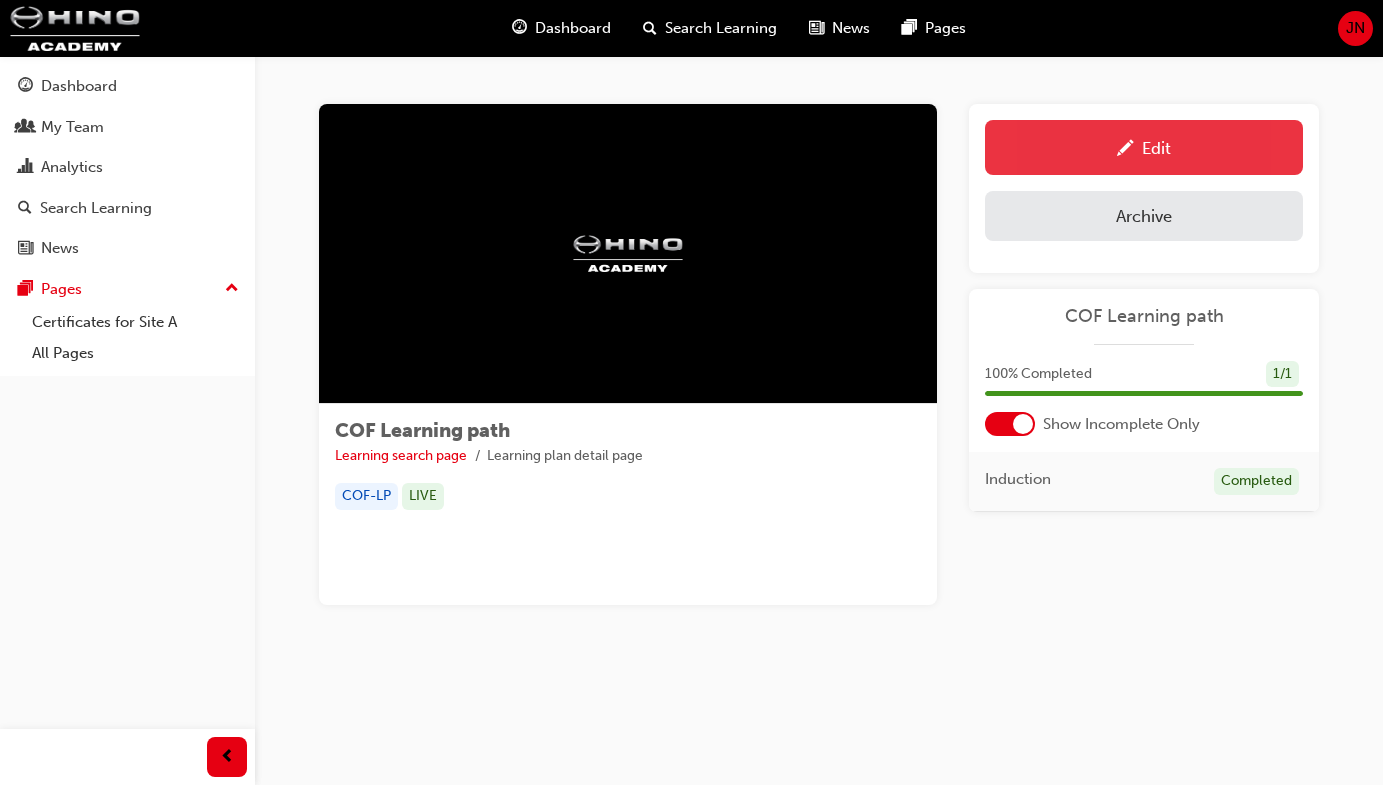 click on "Edit" at bounding box center [1144, 147] 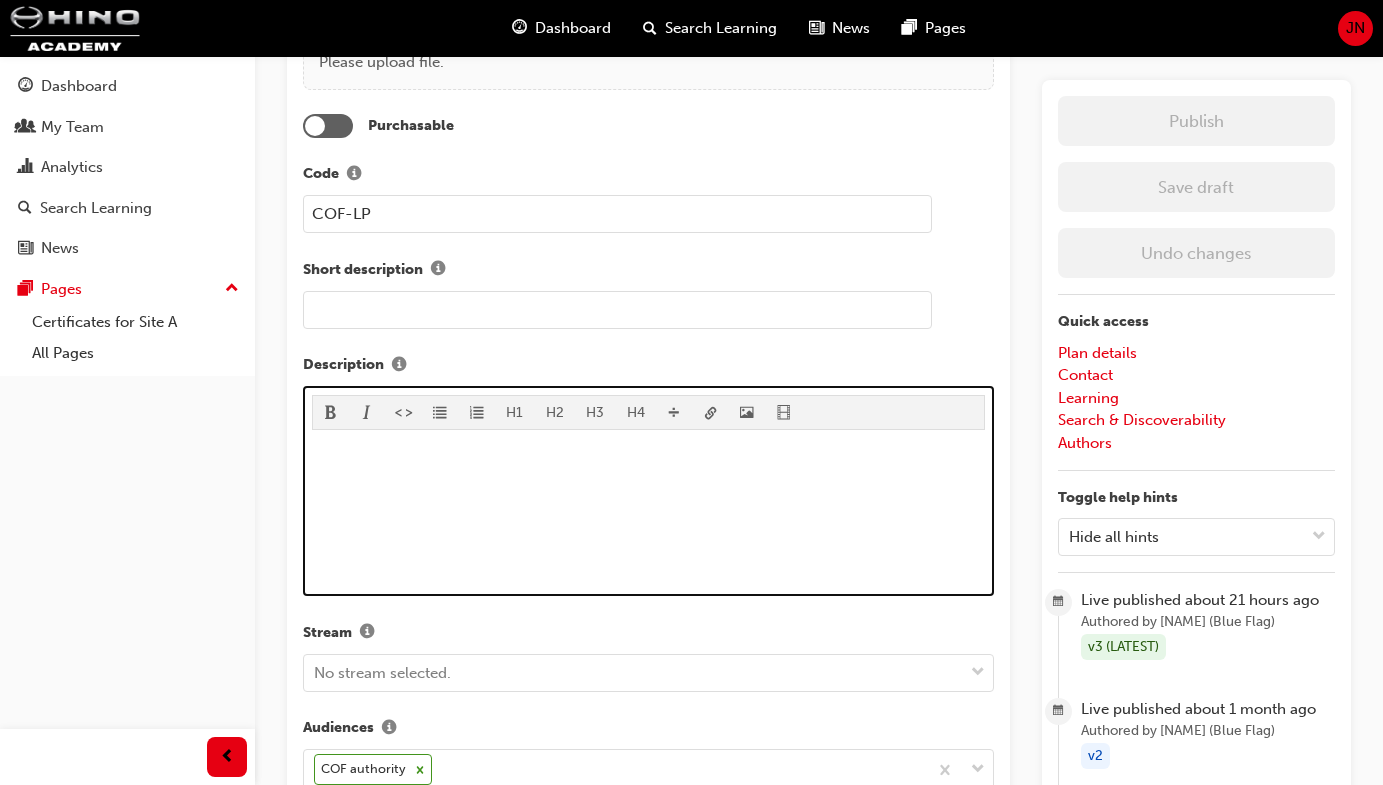 click at bounding box center (312, 455) 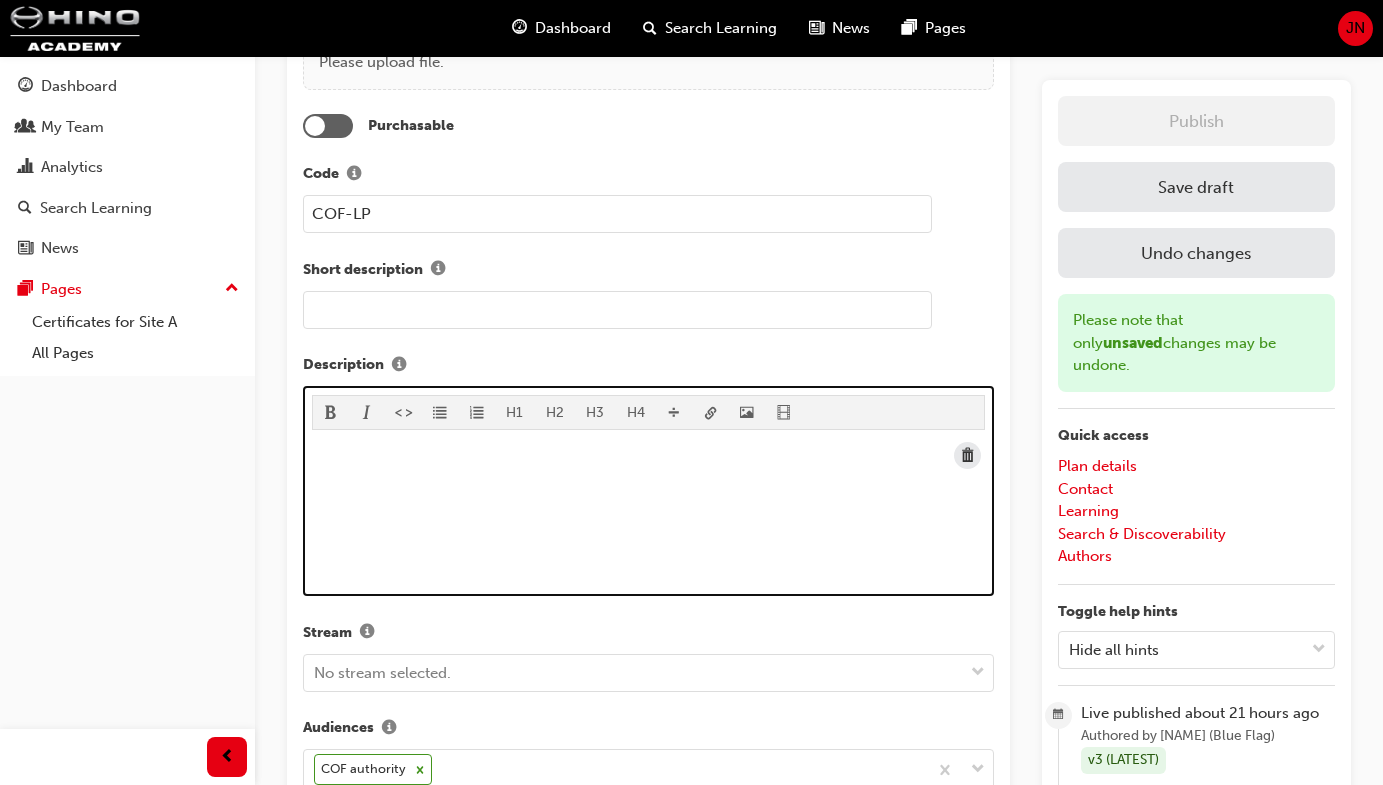 scroll, scrollTop: 421, scrollLeft: 0, axis: vertical 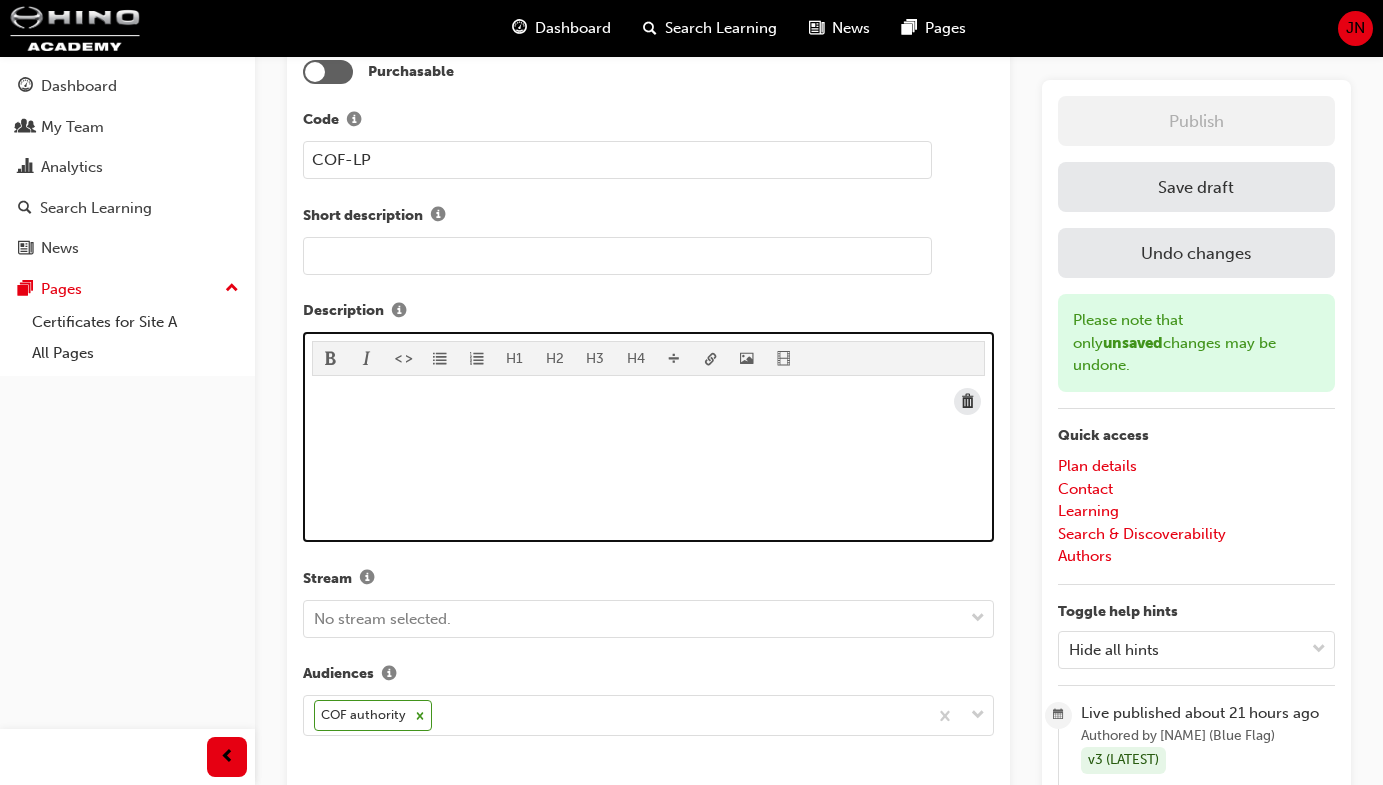 click at bounding box center (312, 401) 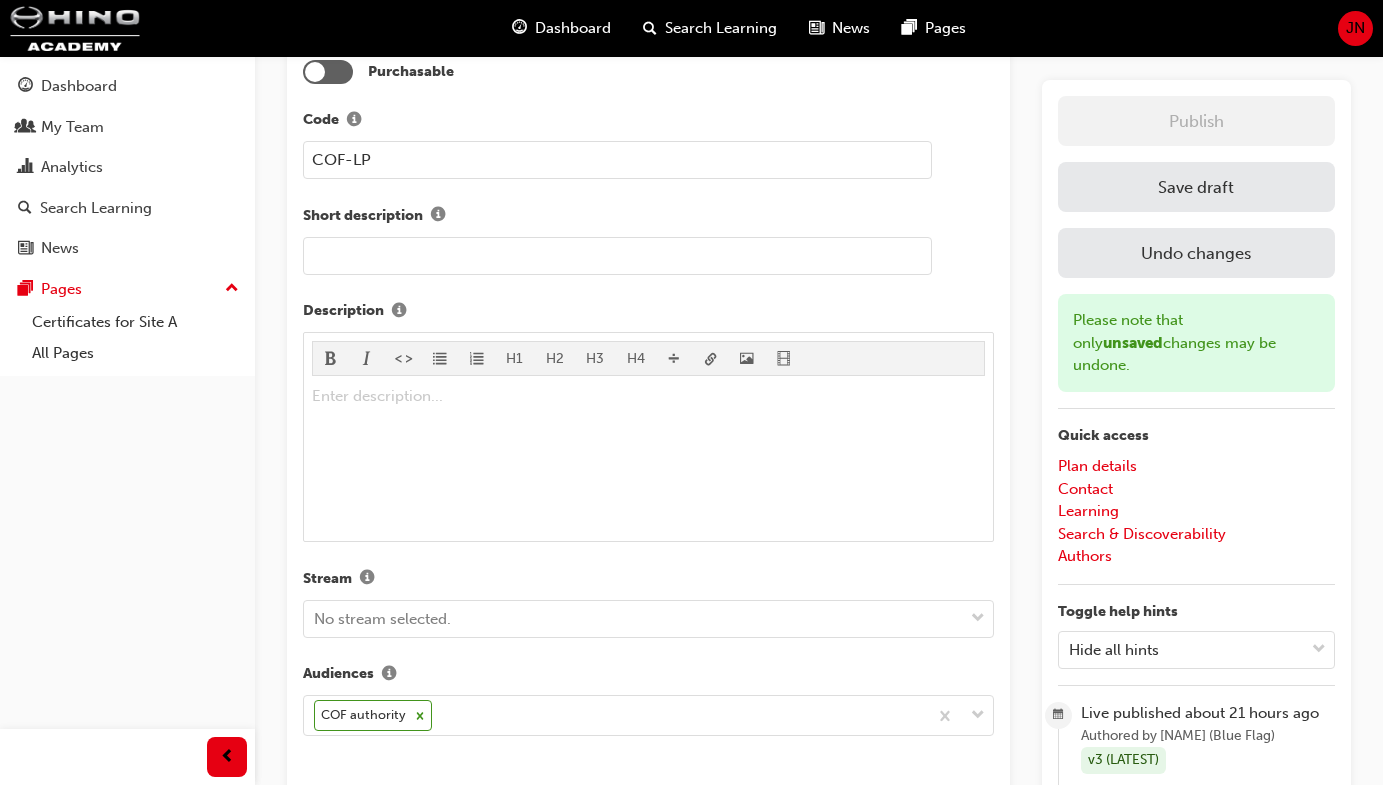 scroll, scrollTop: 0, scrollLeft: 0, axis: both 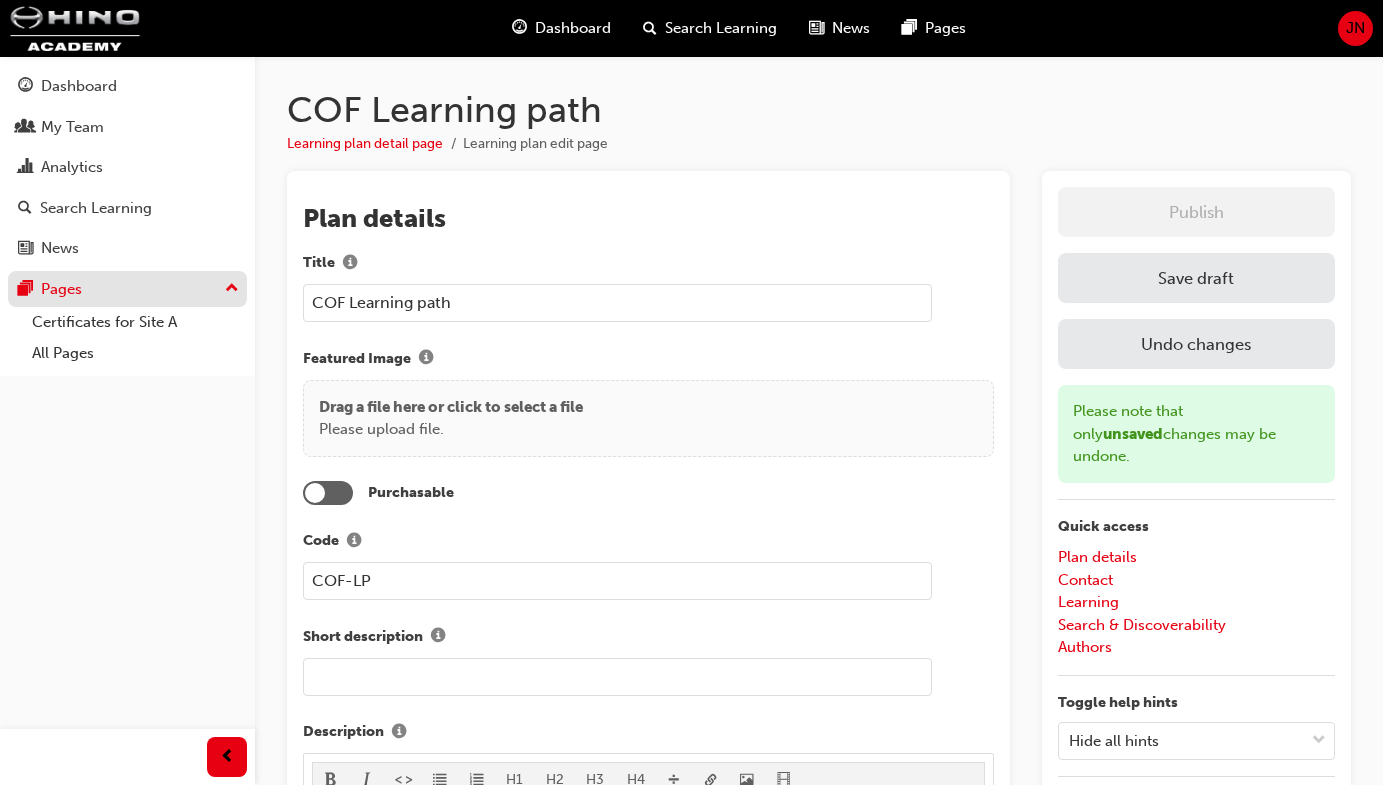 drag, startPoint x: 544, startPoint y: 311, endPoint x: 42, endPoint y: 294, distance: 502.28778 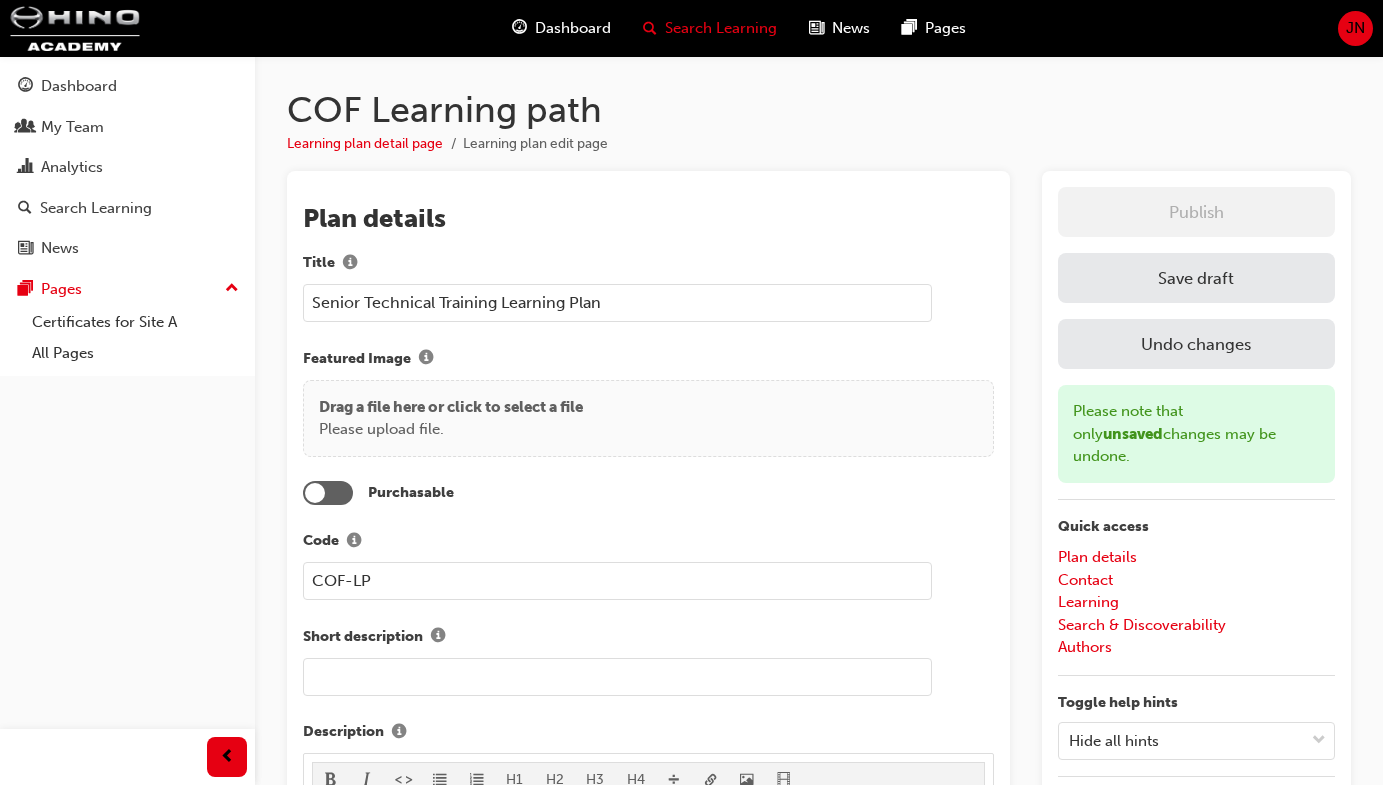 type on "Senior Technical Training Learning Plan" 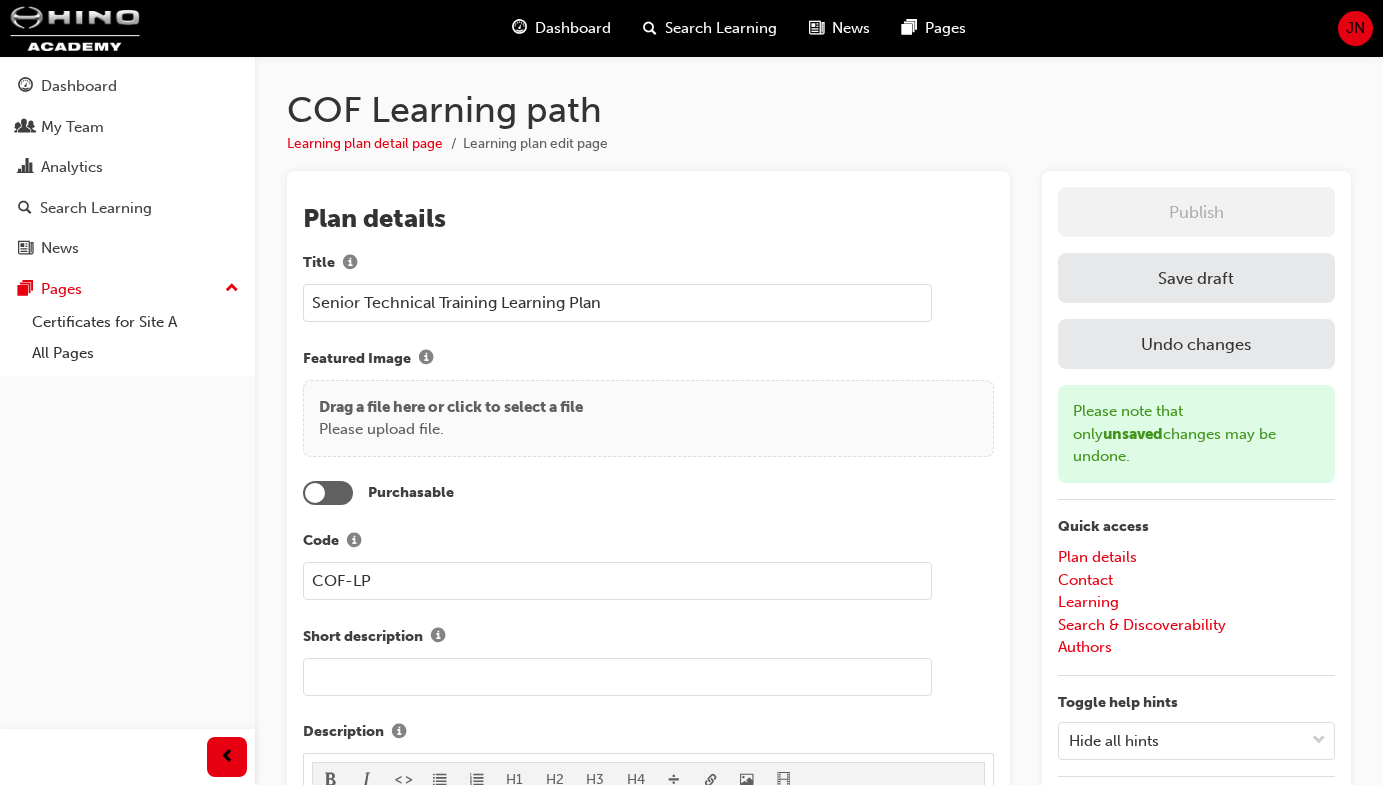 drag, startPoint x: 363, startPoint y: 579, endPoint x: 215, endPoint y: 570, distance: 148.27339 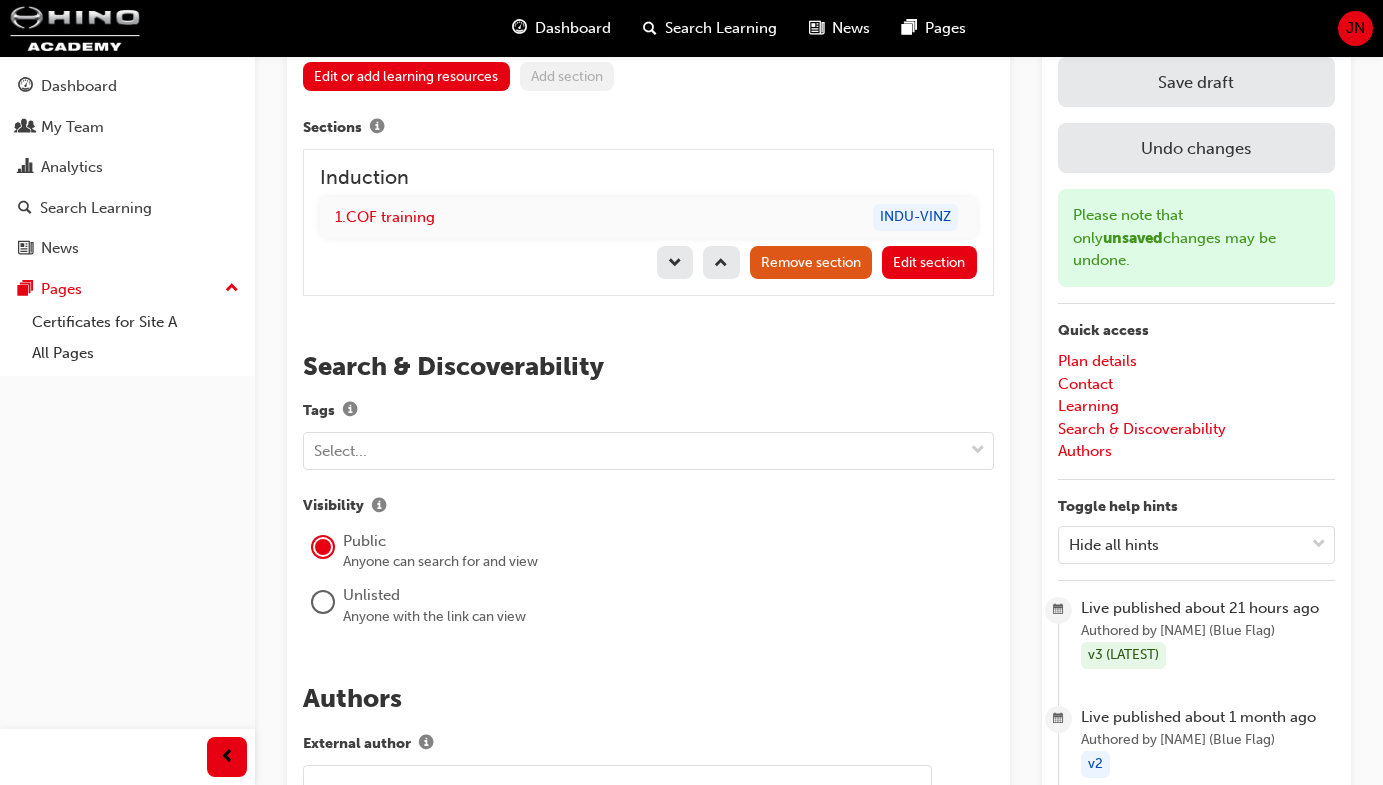 scroll, scrollTop: 1812, scrollLeft: 0, axis: vertical 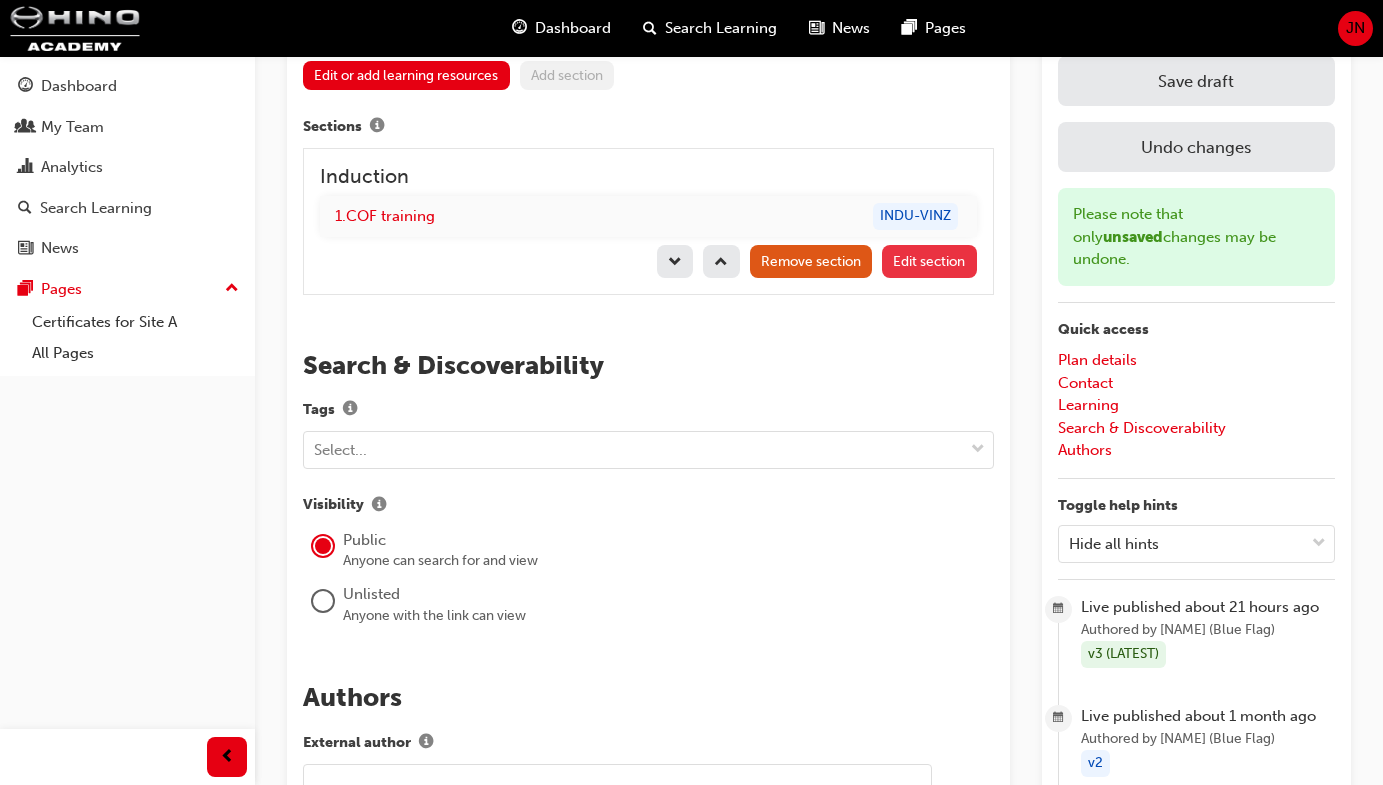 type on "SENTECH-LP" 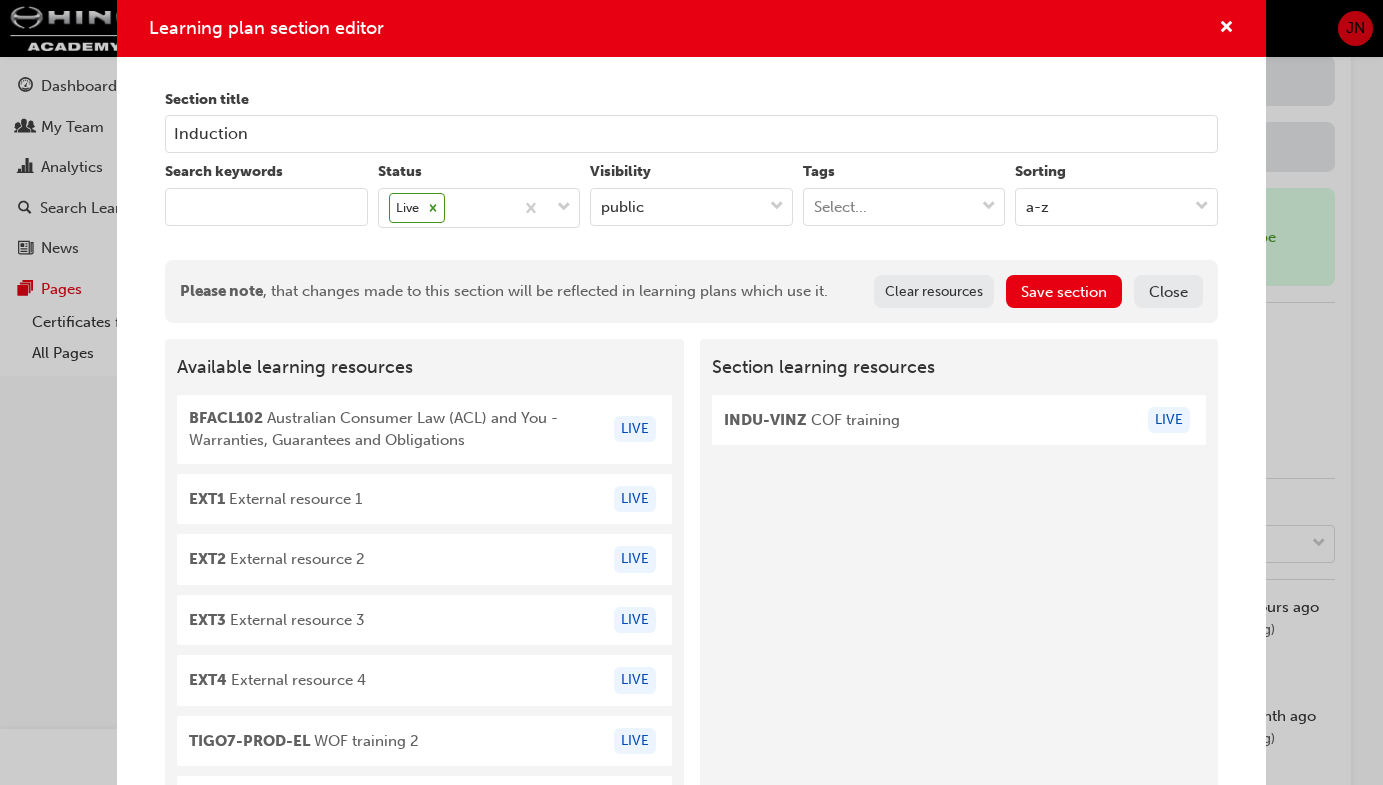 click on "Close" at bounding box center (1168, 291) 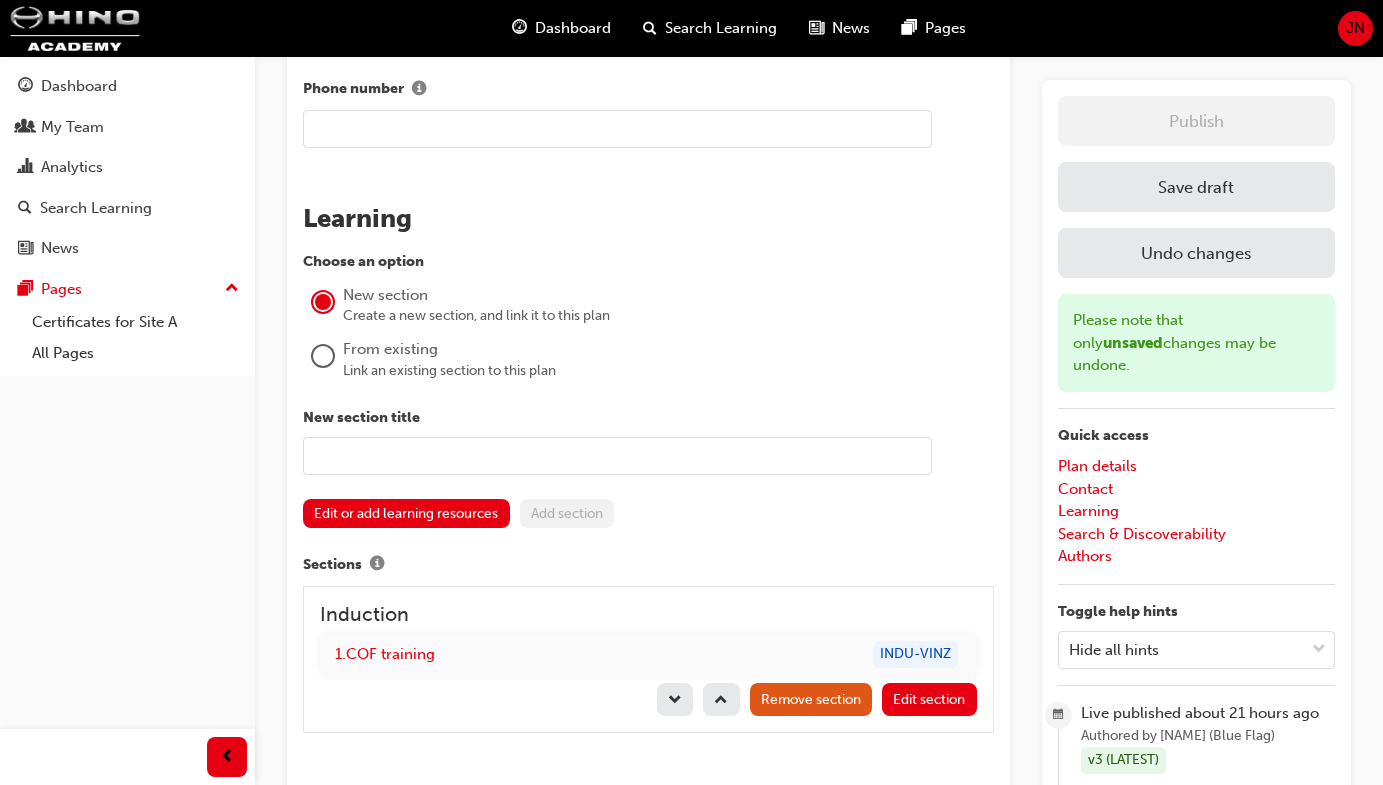 scroll, scrollTop: 1365, scrollLeft: 0, axis: vertical 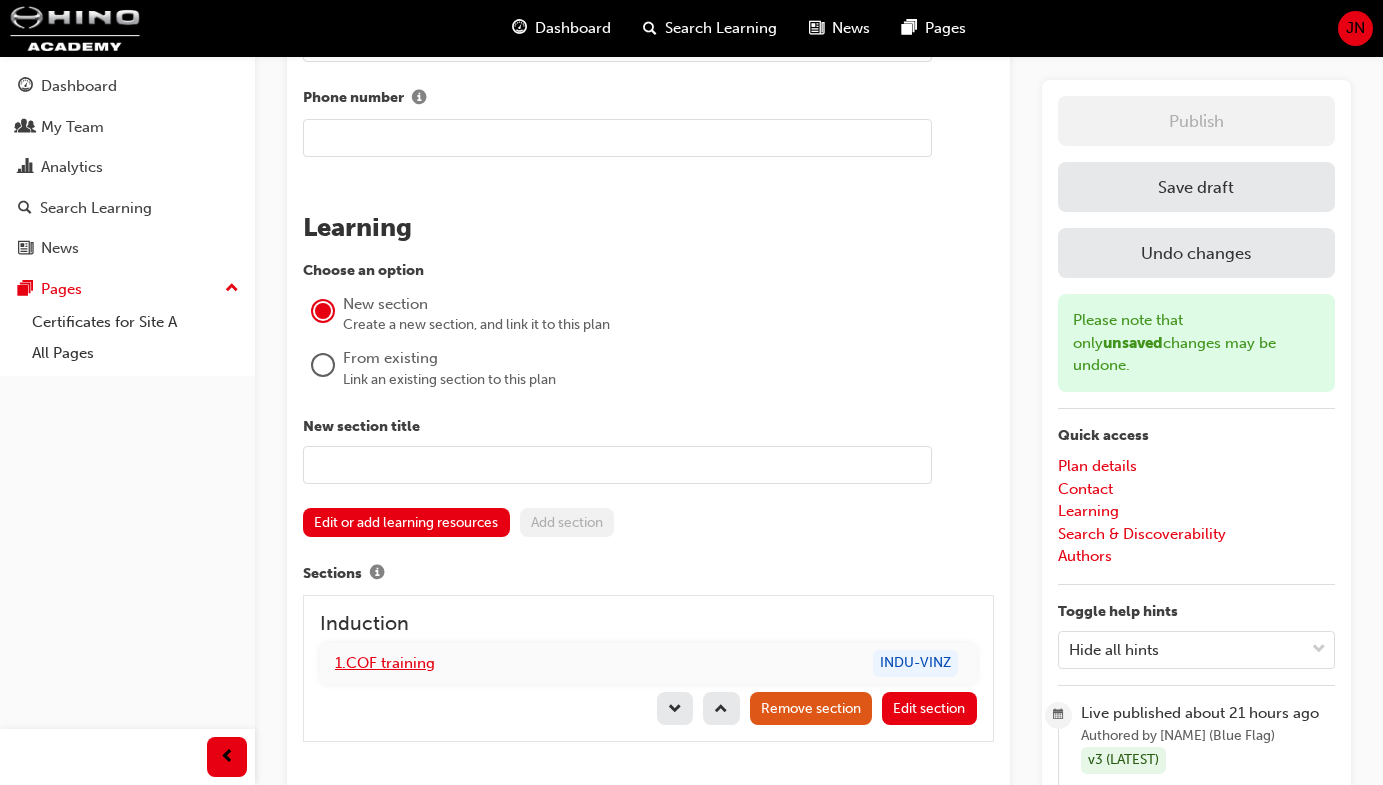 click on "1 .  COF training" at bounding box center [385, 663] 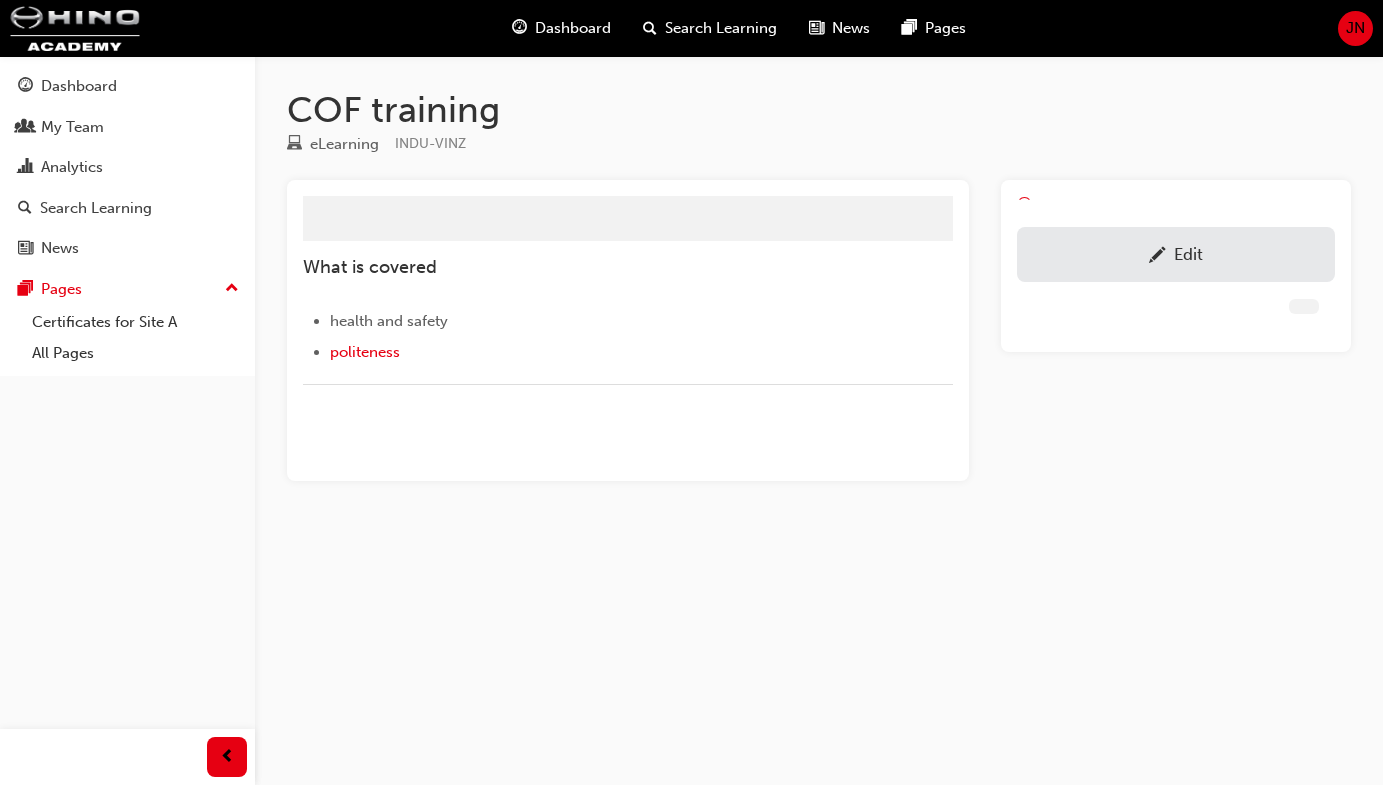scroll, scrollTop: 0, scrollLeft: 0, axis: both 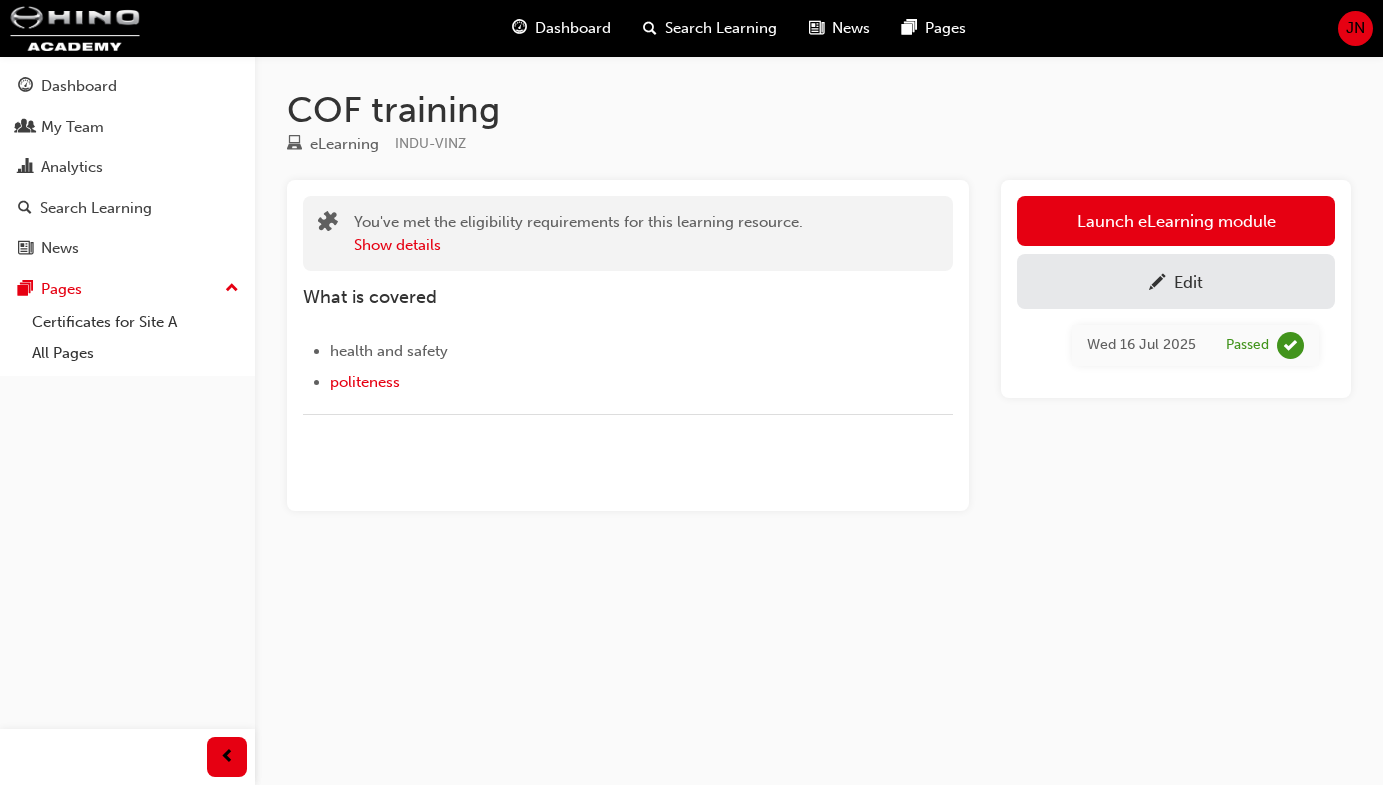 click at bounding box center [1157, 284] 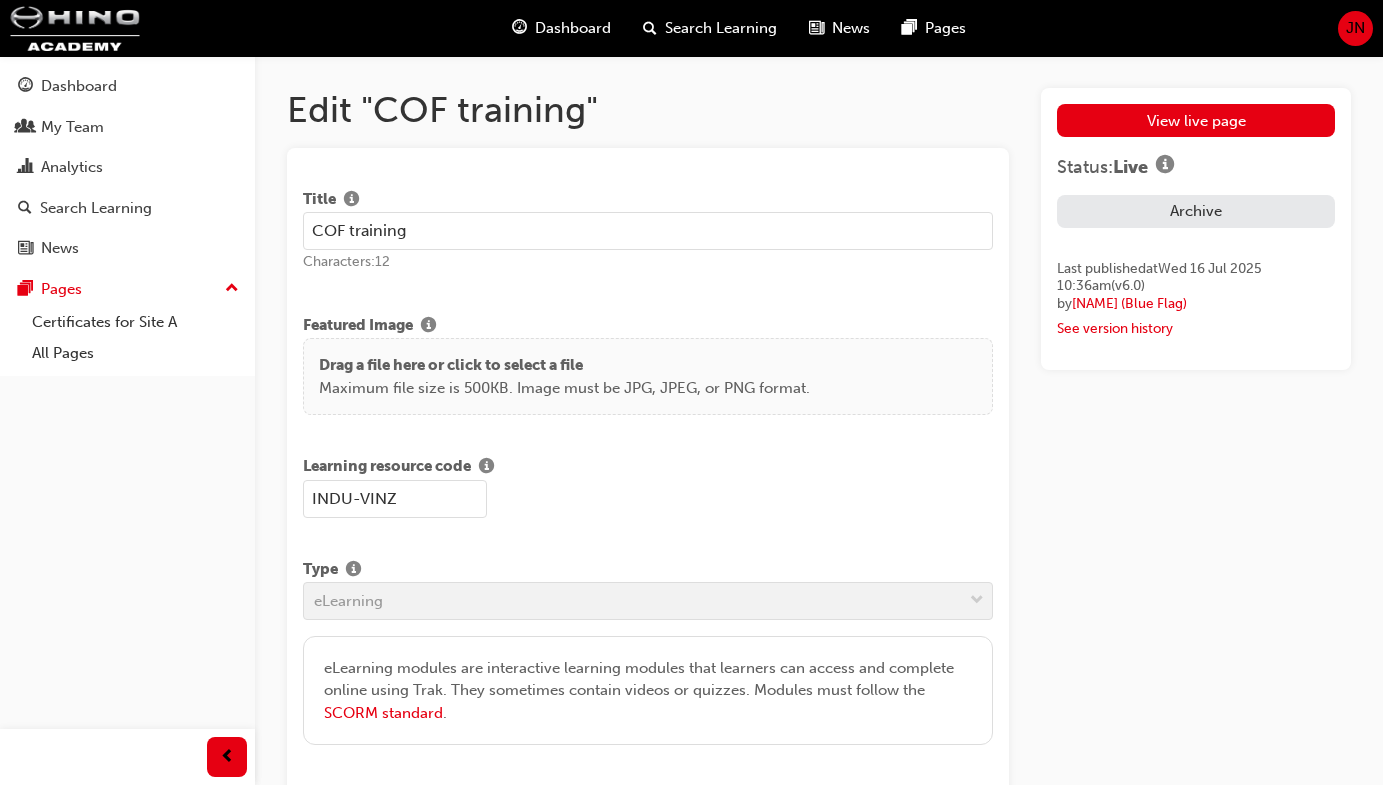 drag, startPoint x: 395, startPoint y: 243, endPoint x: 314, endPoint y: 240, distance: 81.055534 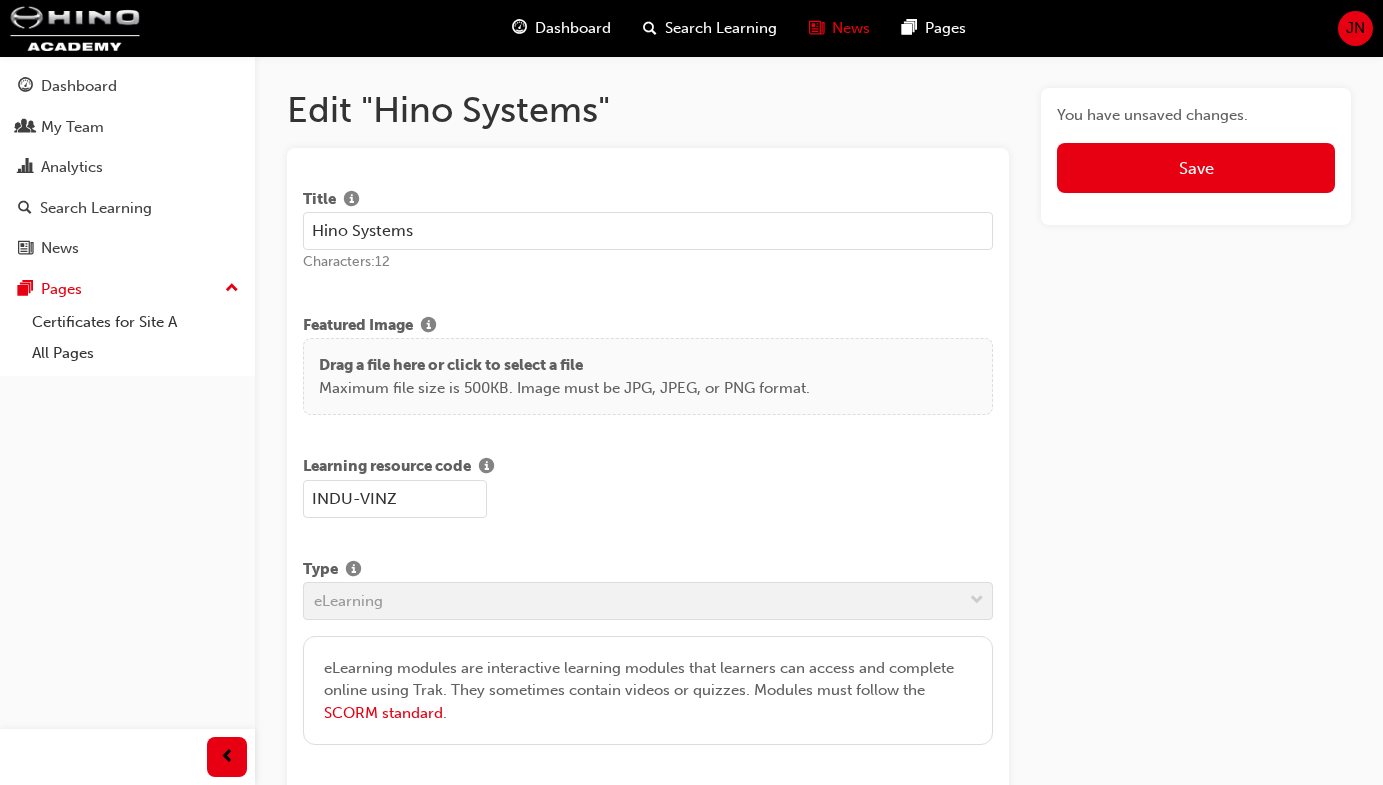type on "Hino Systems" 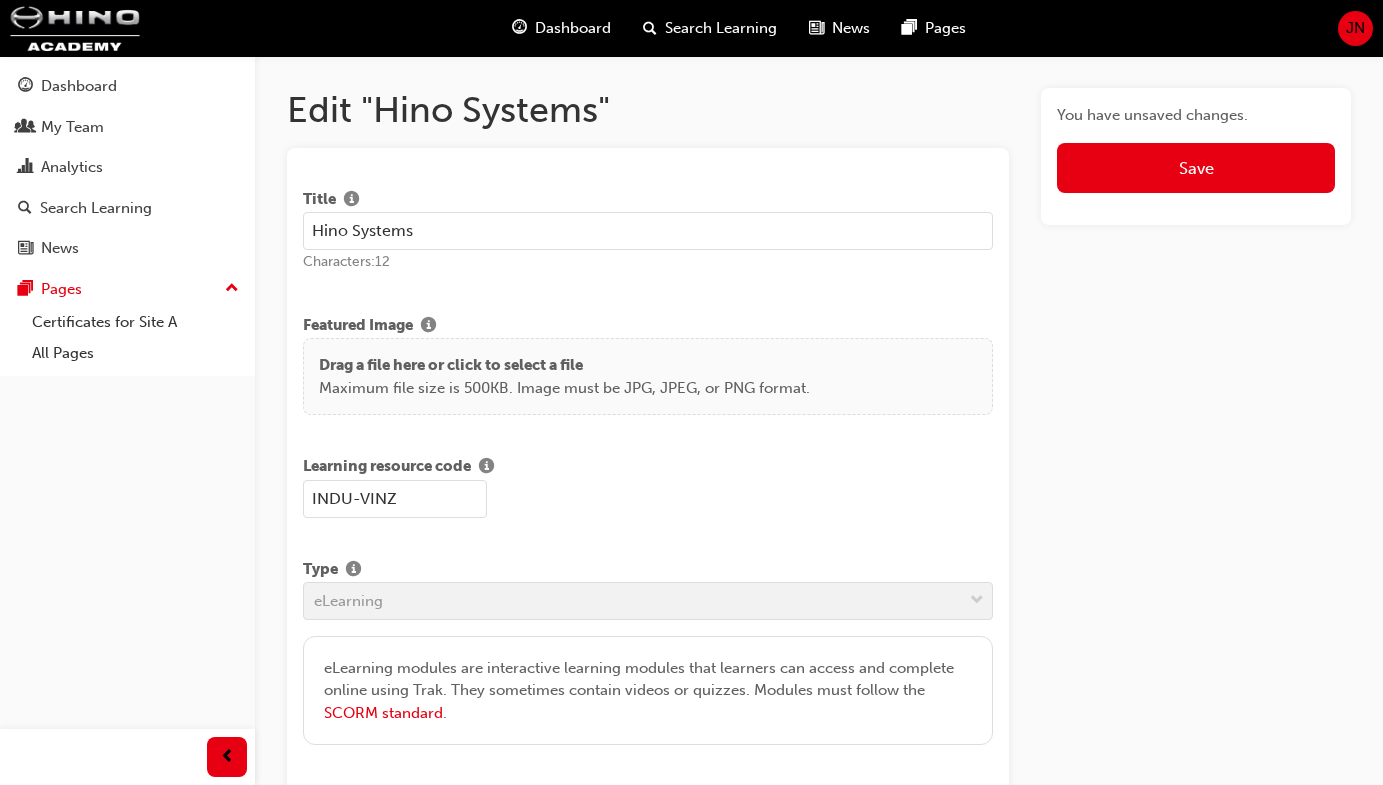 drag, startPoint x: 418, startPoint y: 502, endPoint x: 122, endPoint y: 500, distance: 296.00674 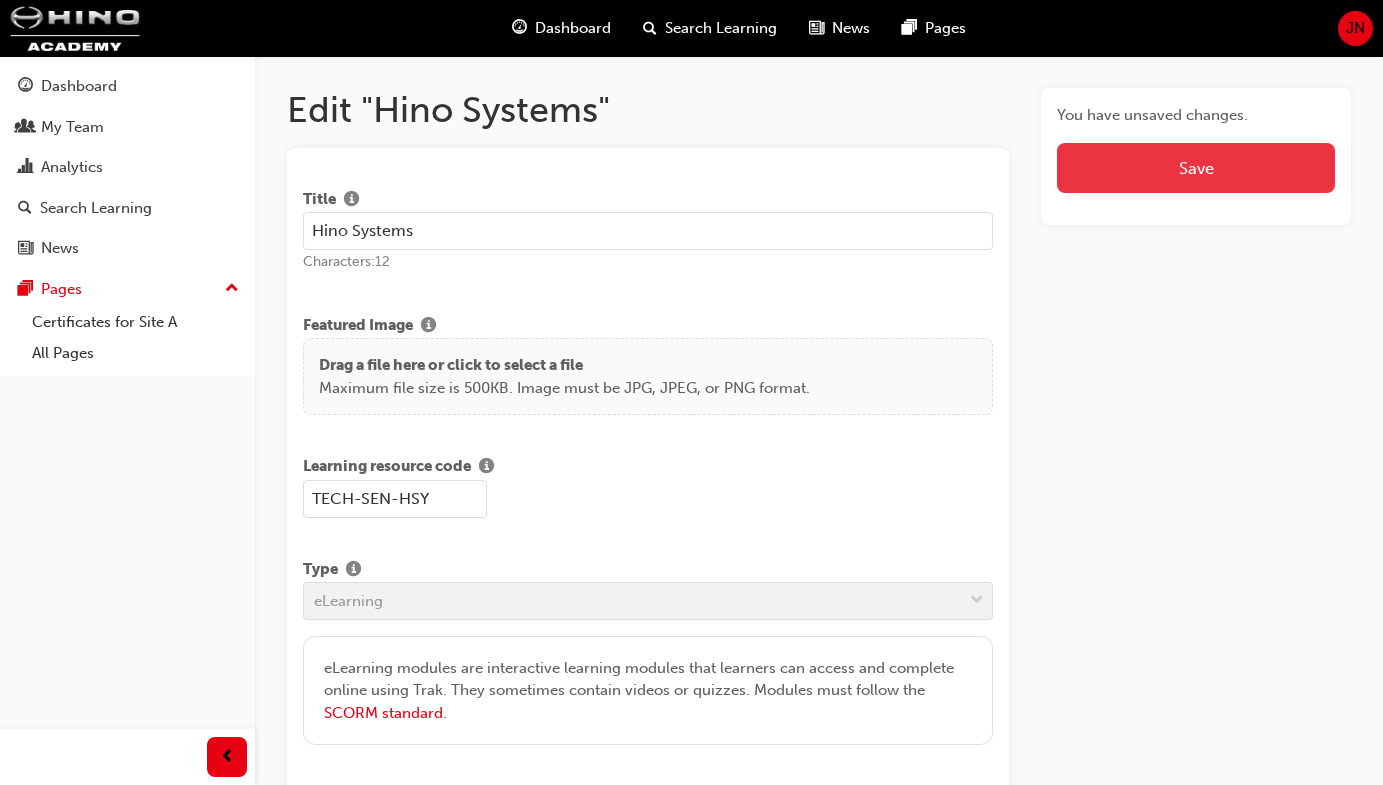 type on "TECH-SEN-HSY" 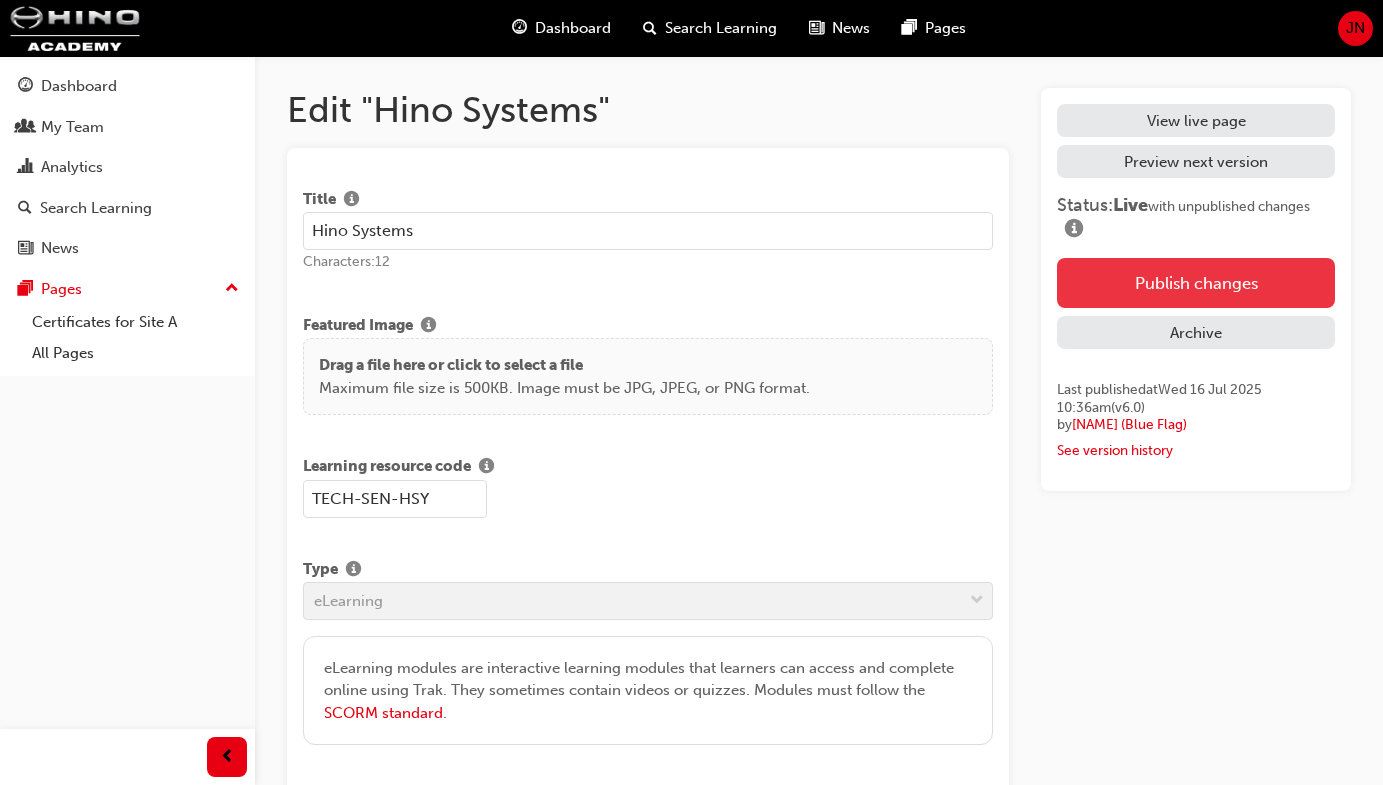 click on "Publish changes" at bounding box center [1196, 283] 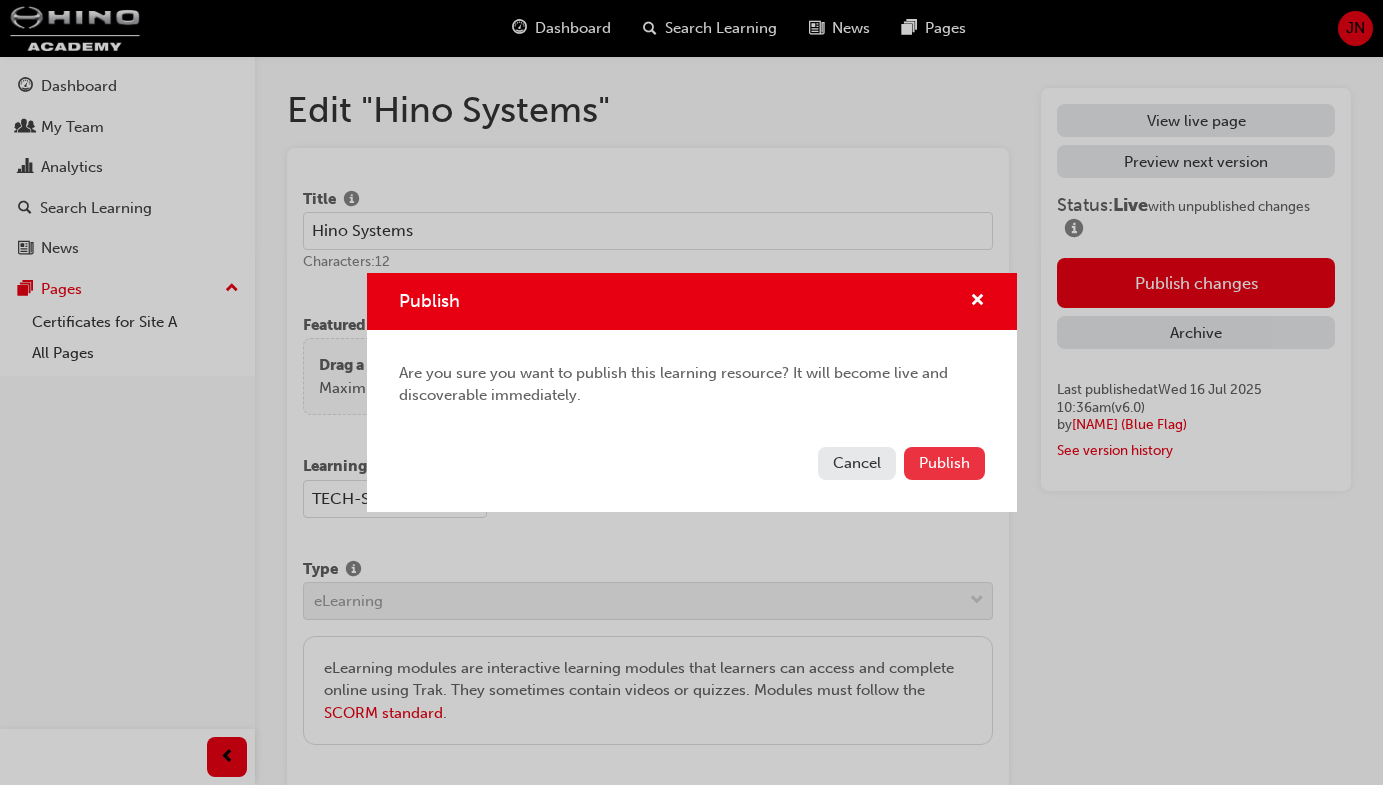 click on "Publish" at bounding box center [944, 463] 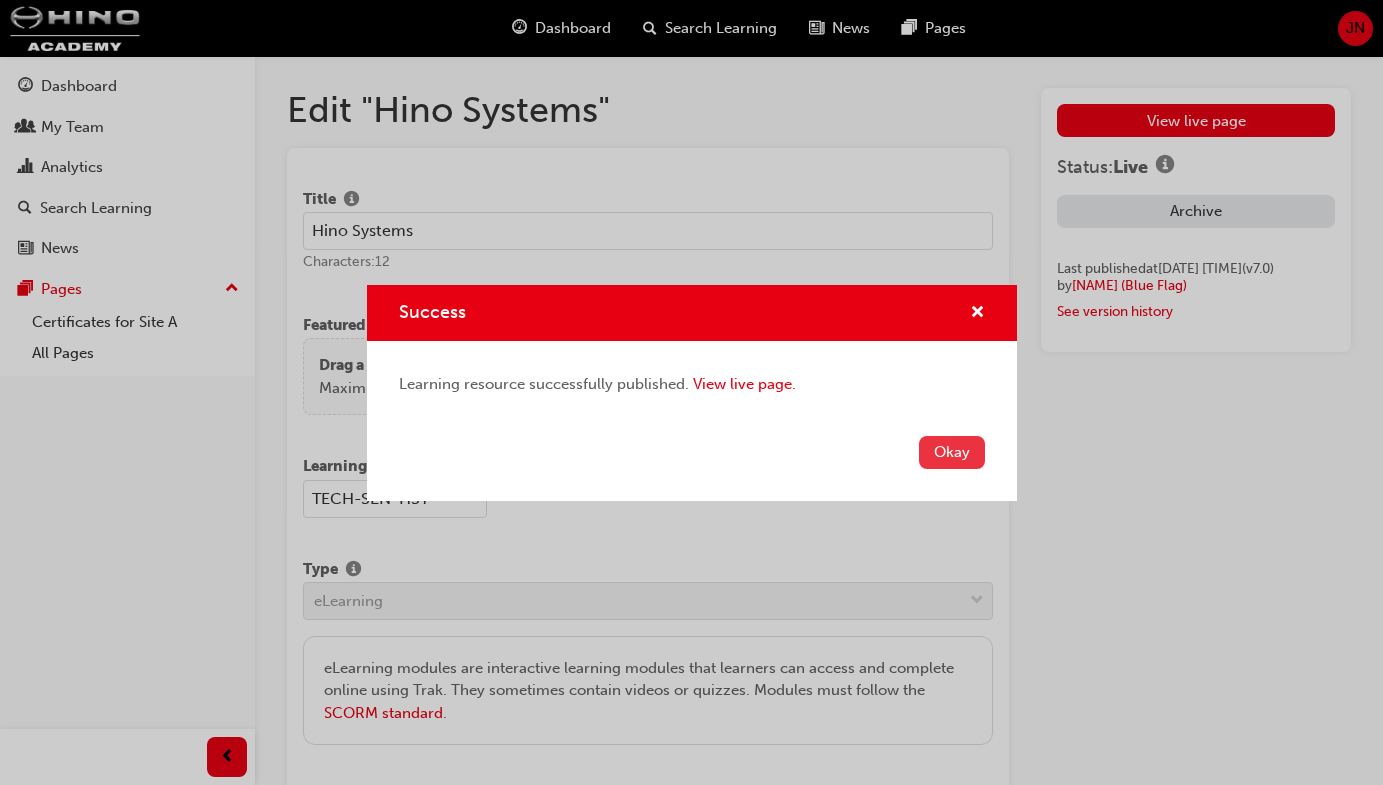 click on "Okay" at bounding box center (952, 452) 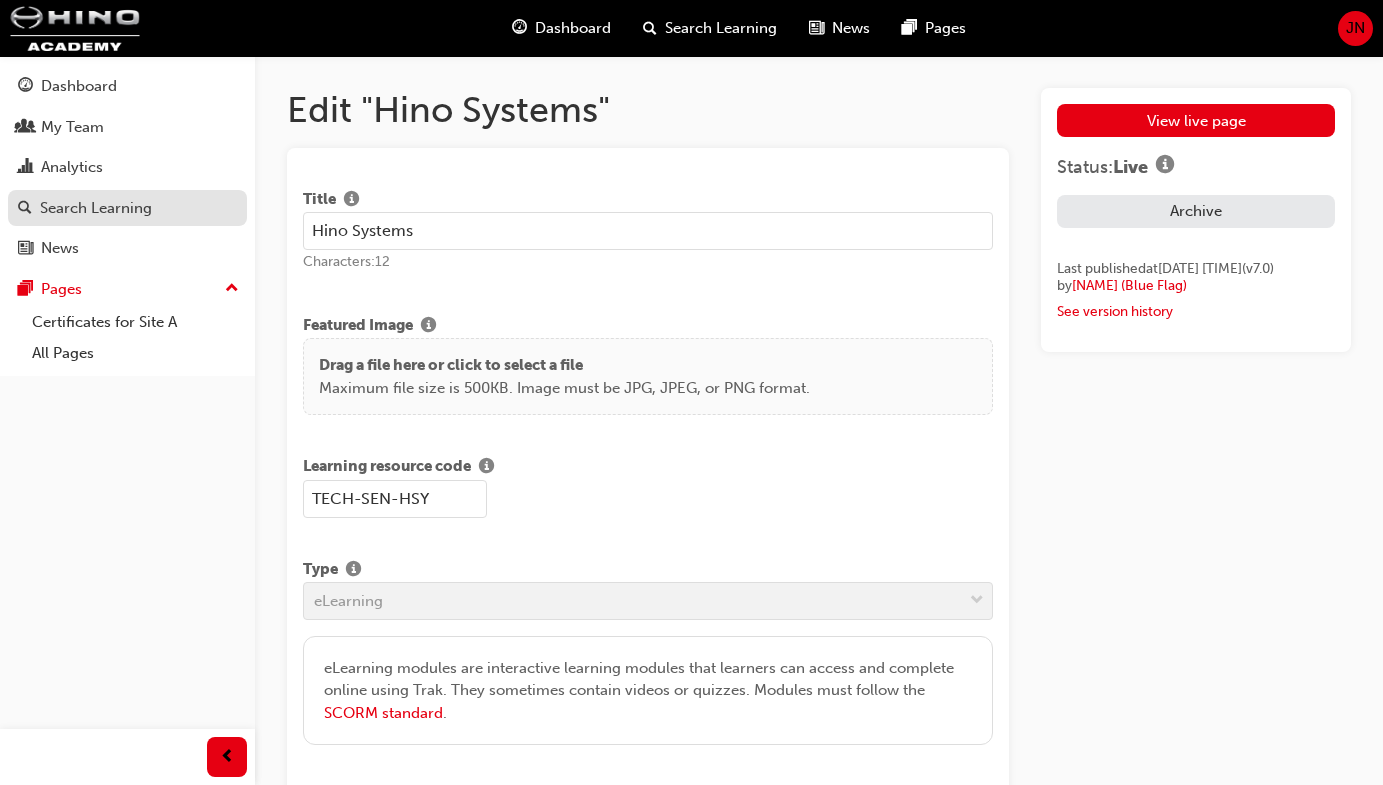 click on "Search Learning" at bounding box center [127, 208] 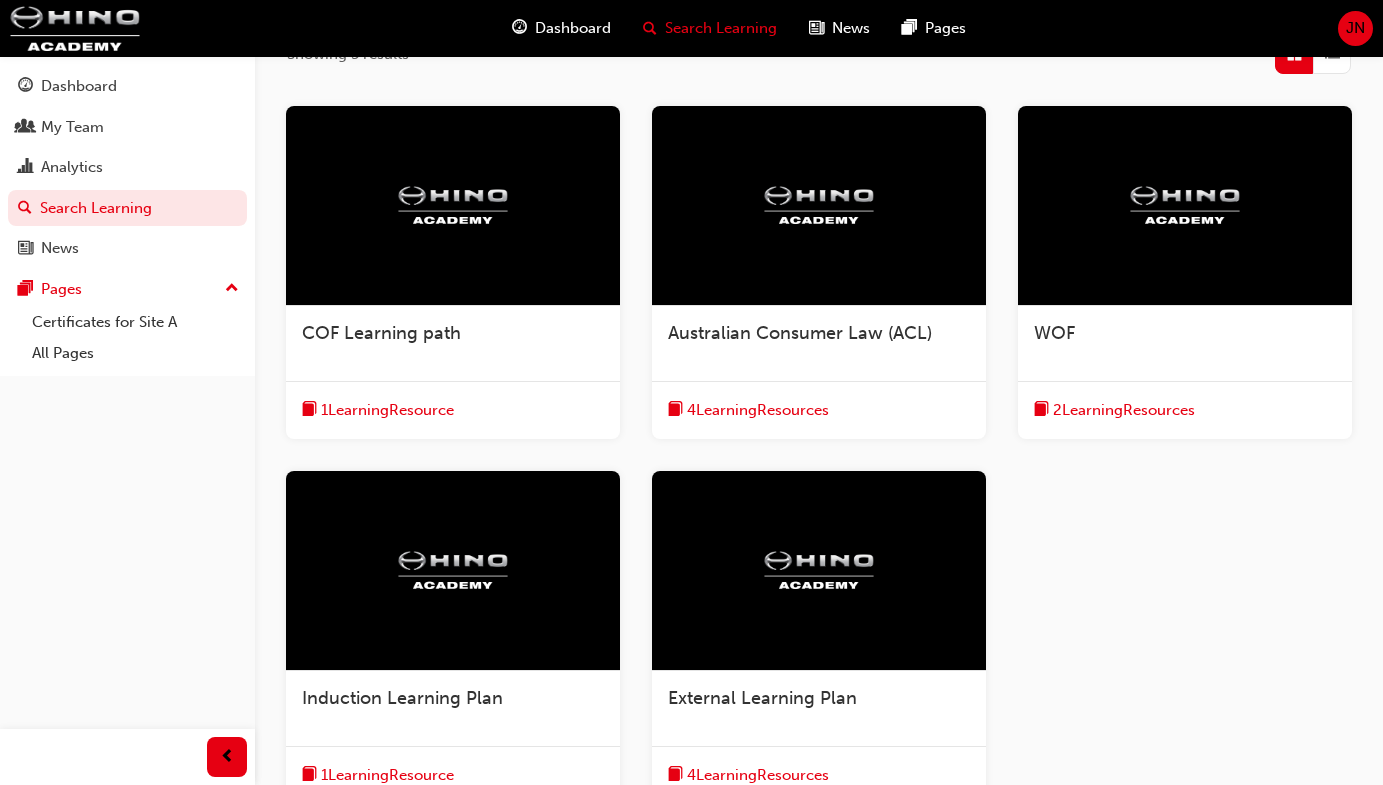 scroll, scrollTop: 310, scrollLeft: 0, axis: vertical 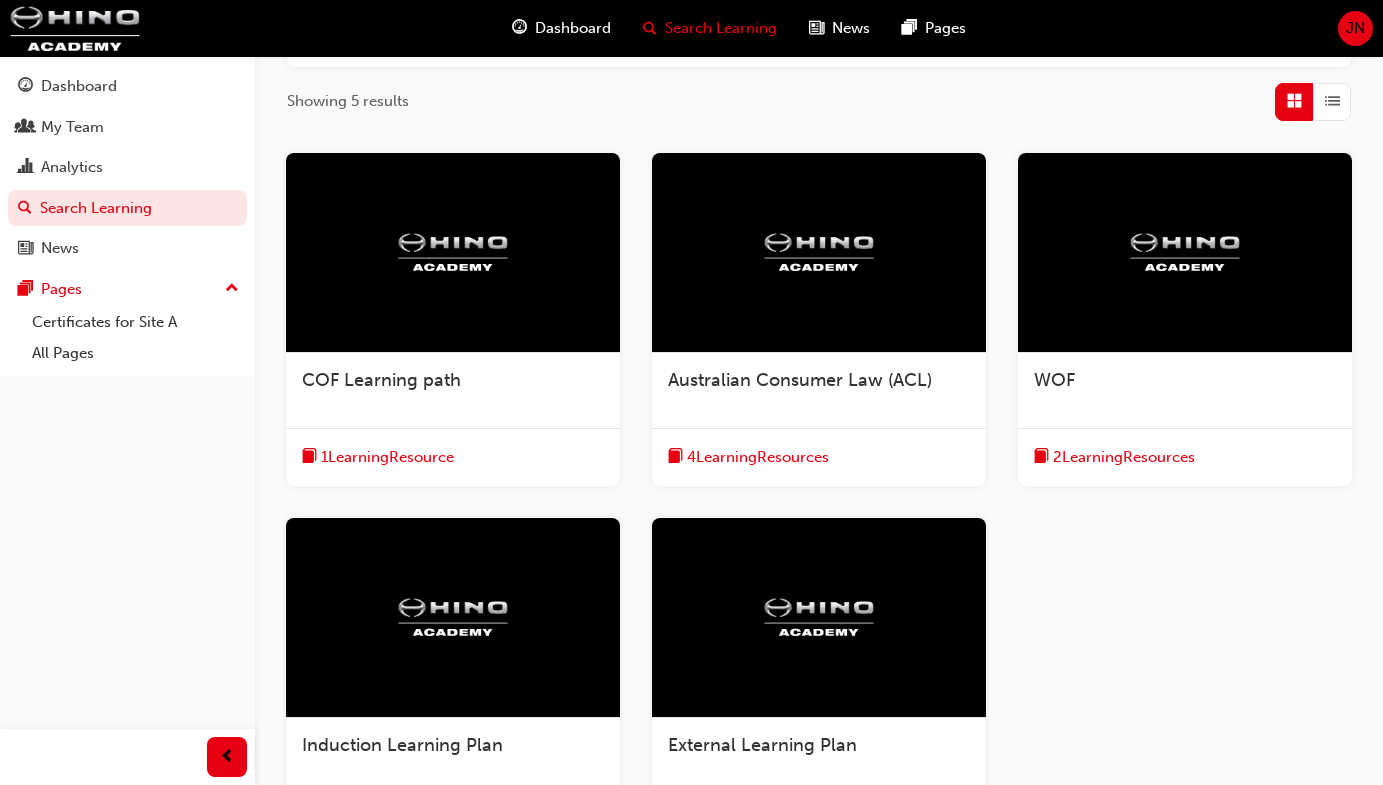 click at bounding box center [453, 253] 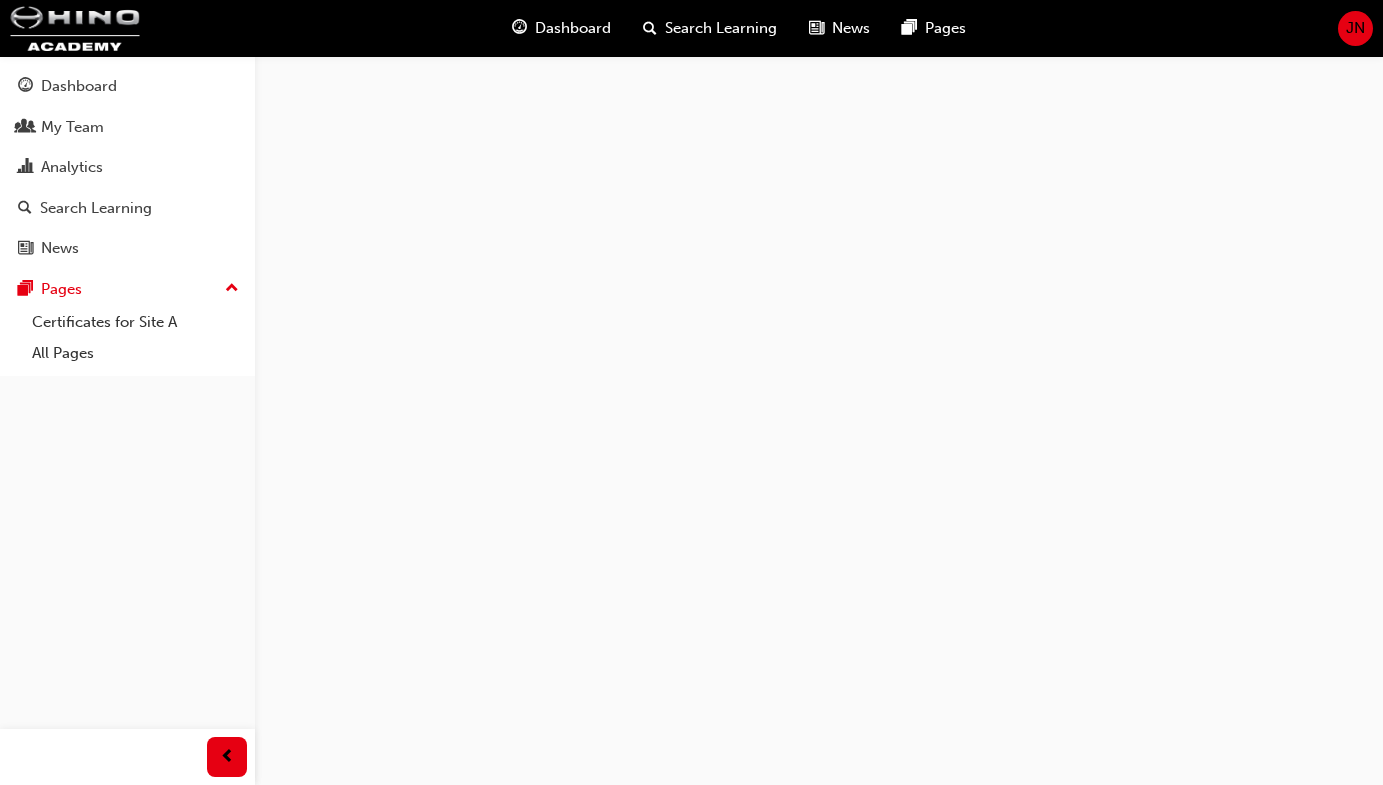 scroll, scrollTop: 0, scrollLeft: 0, axis: both 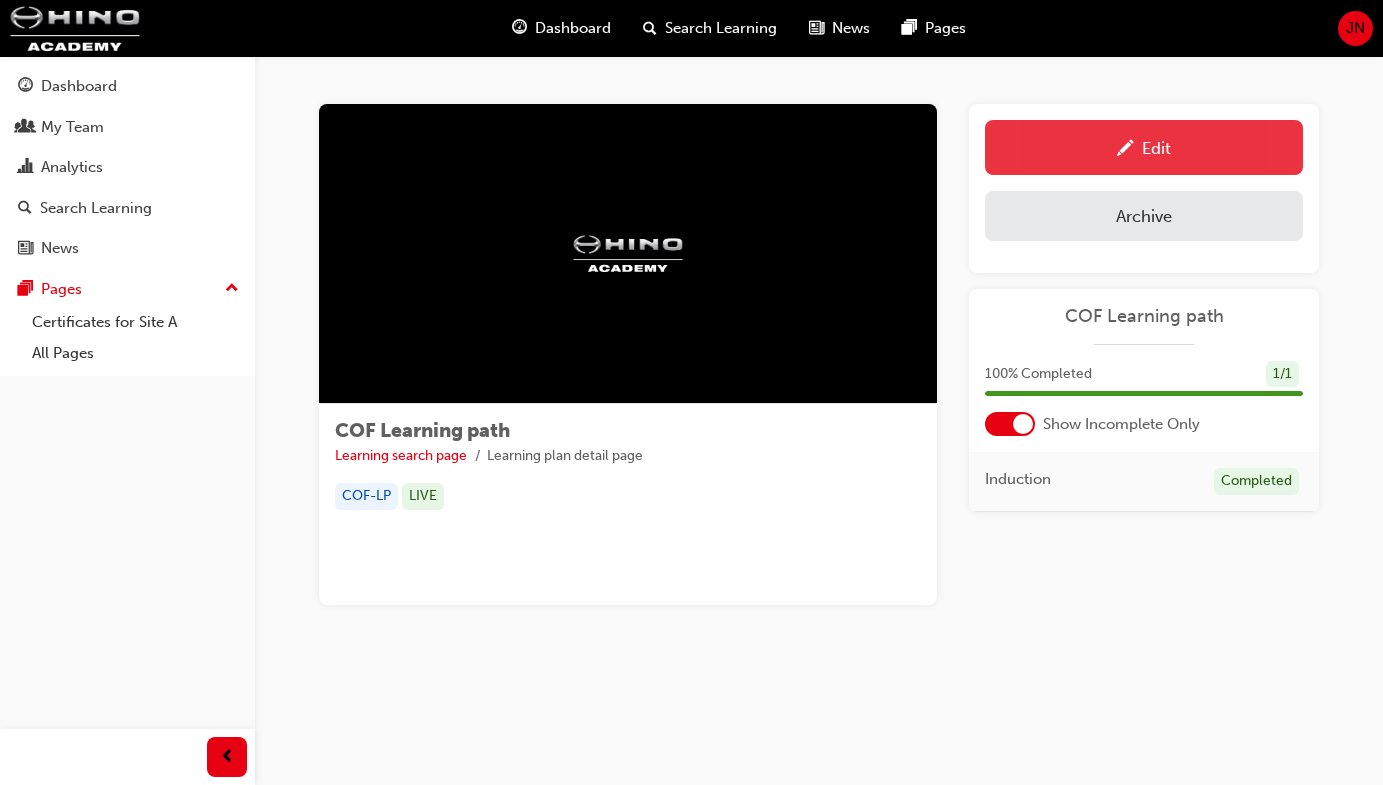 click on "Edit" at bounding box center [1144, 147] 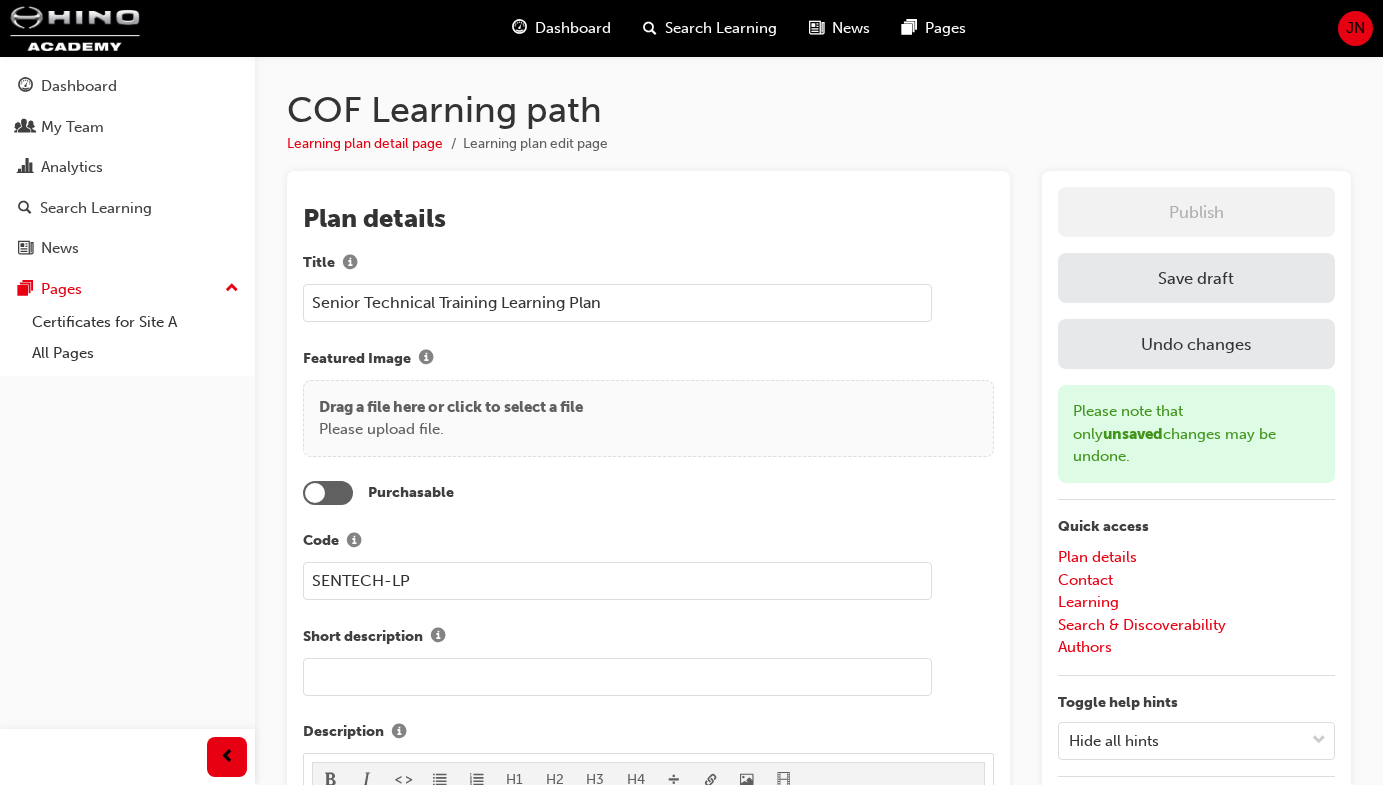 type on "COF Learning path" 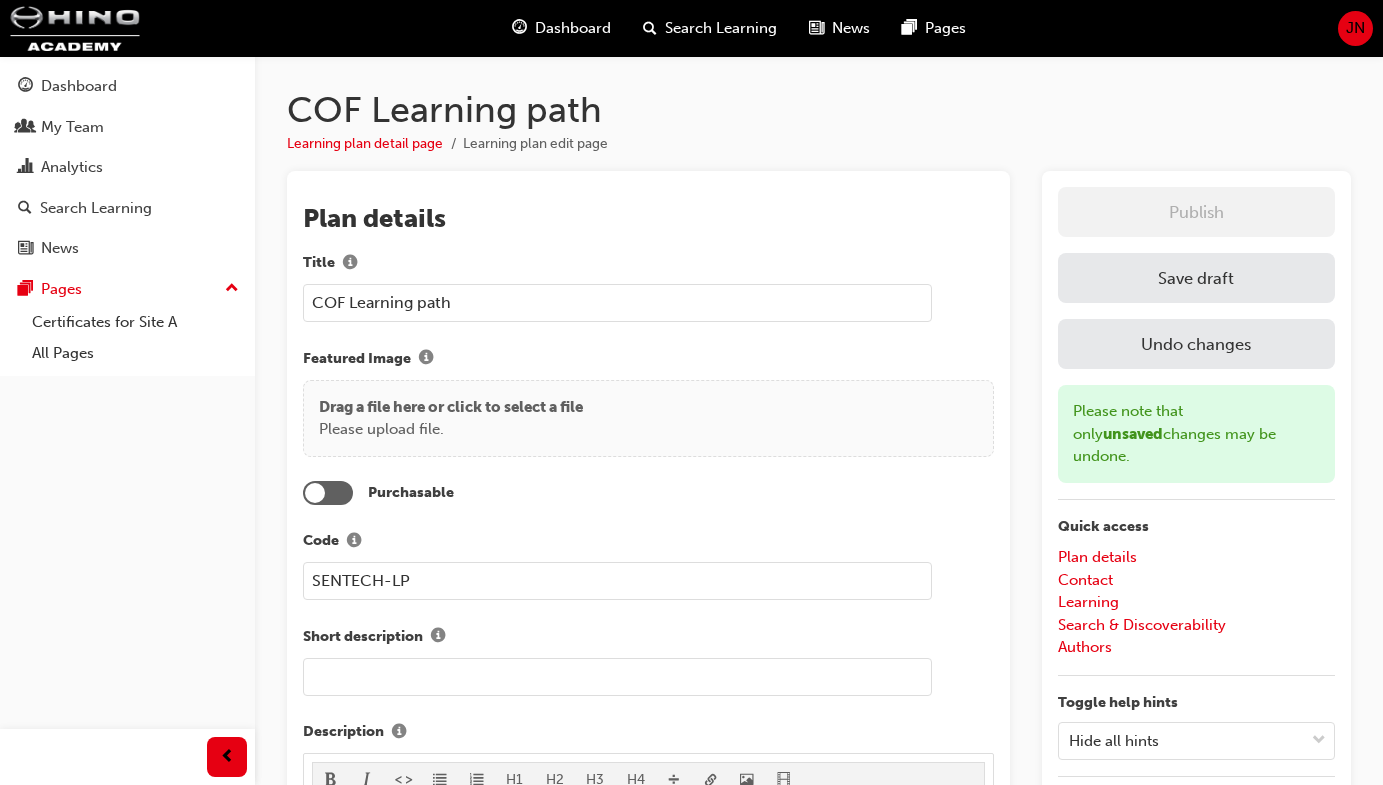 type on "COF-LP" 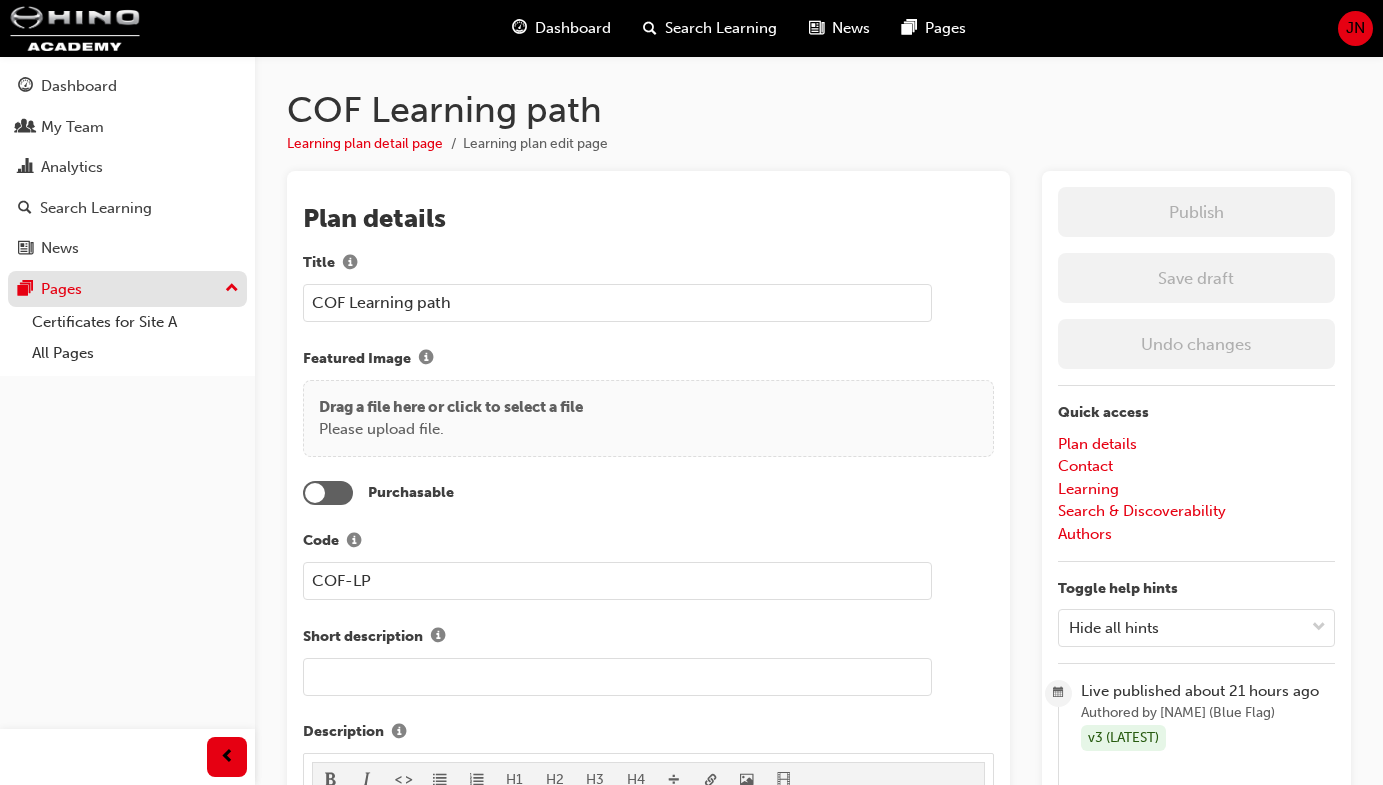 drag, startPoint x: 518, startPoint y: 295, endPoint x: 204, endPoint y: 289, distance: 314.0573 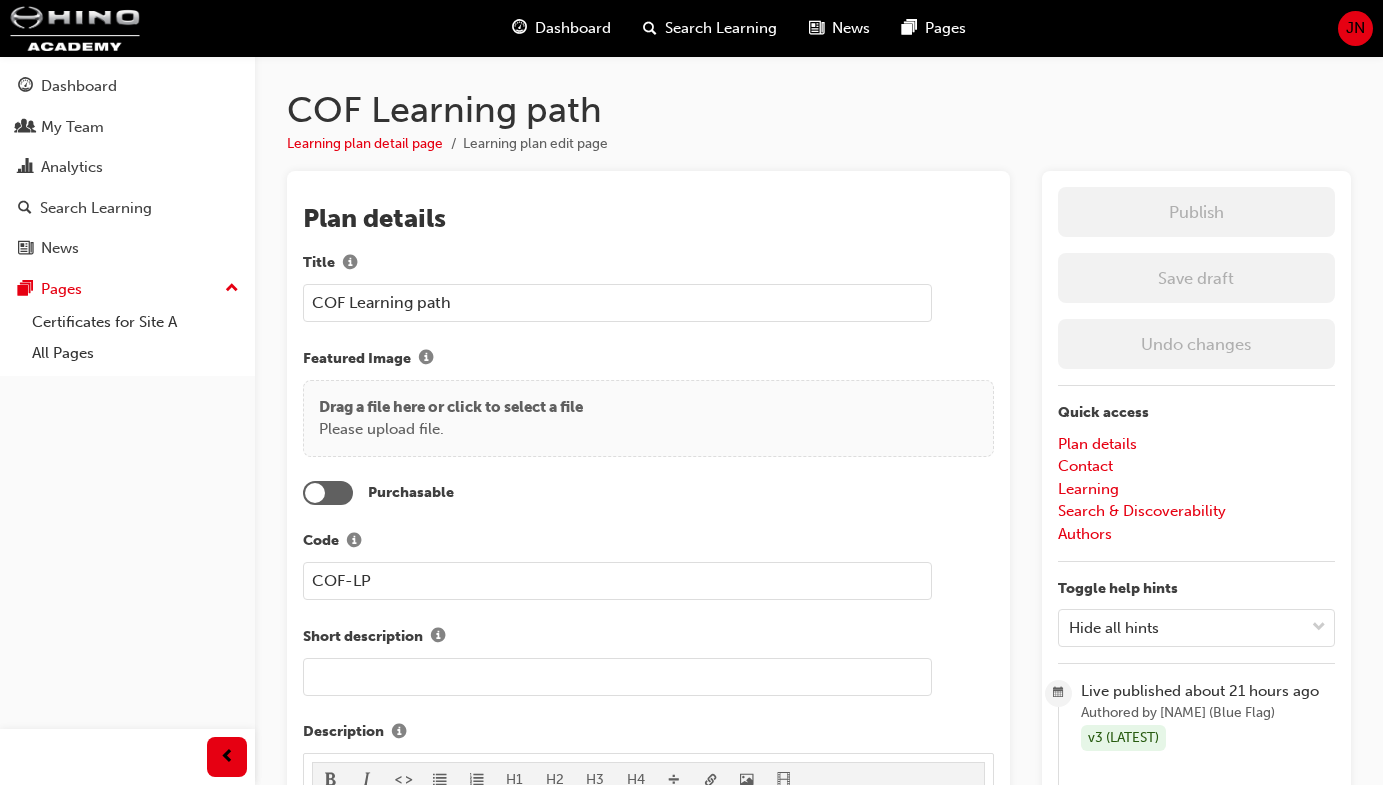 paste on "Senior Technical Training Learning Plan" 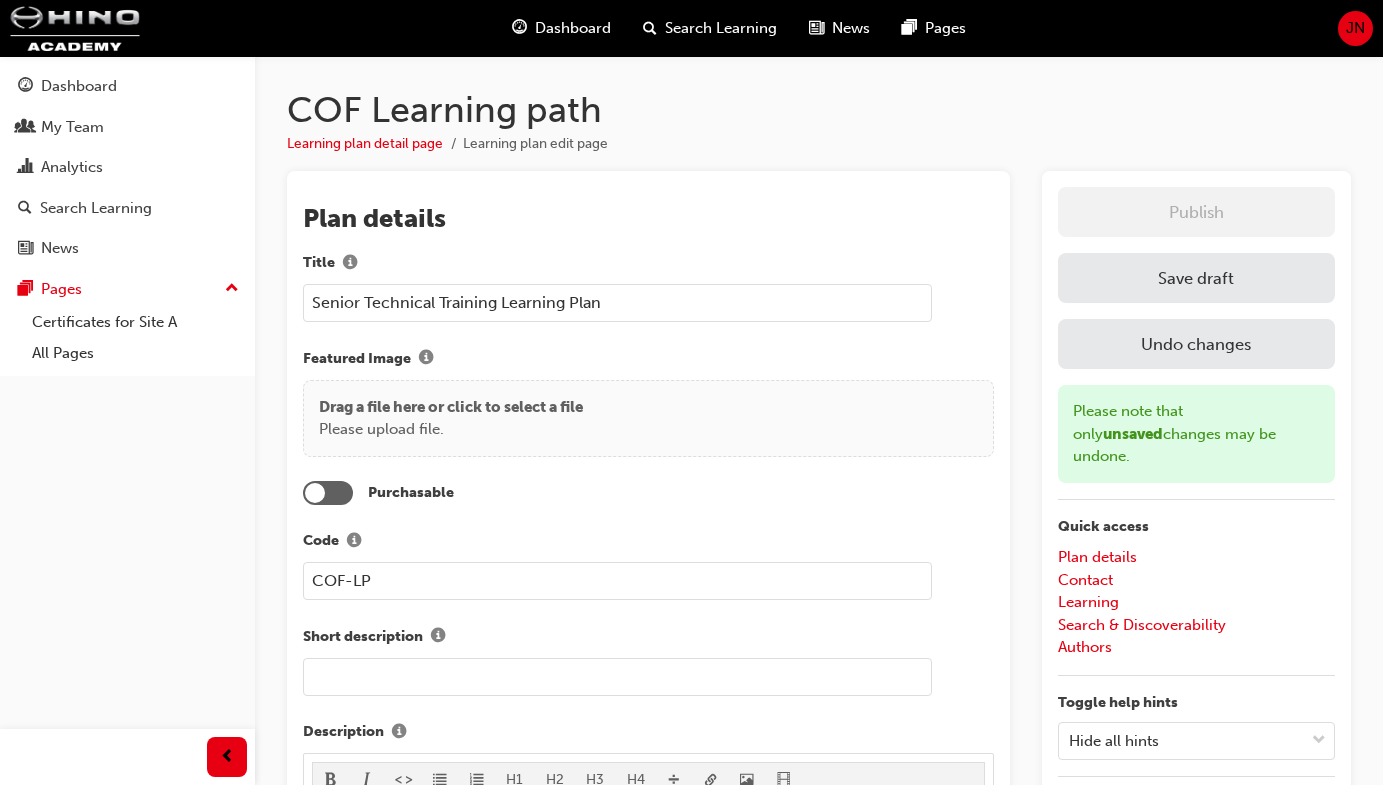 type on "Senior Technical Training Learning Plan" 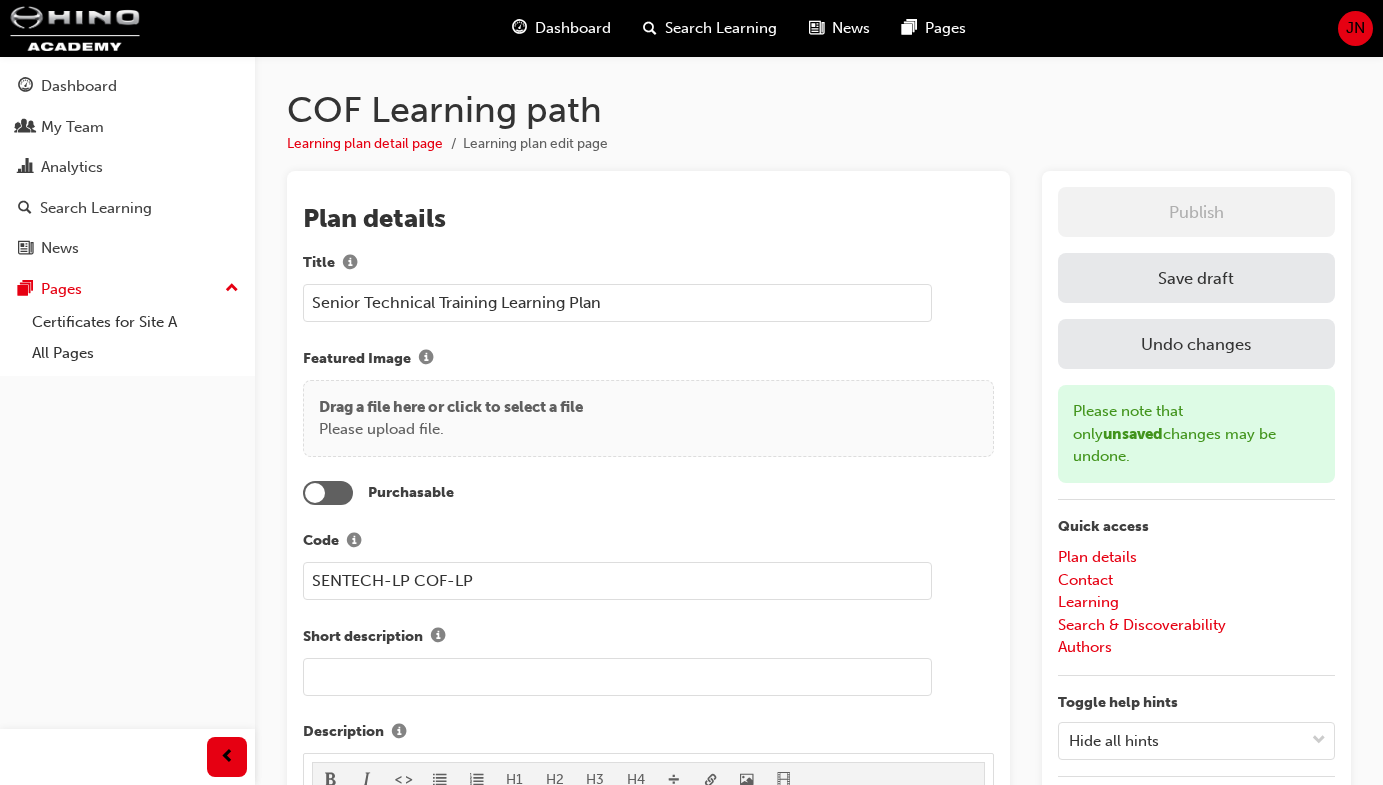 paste 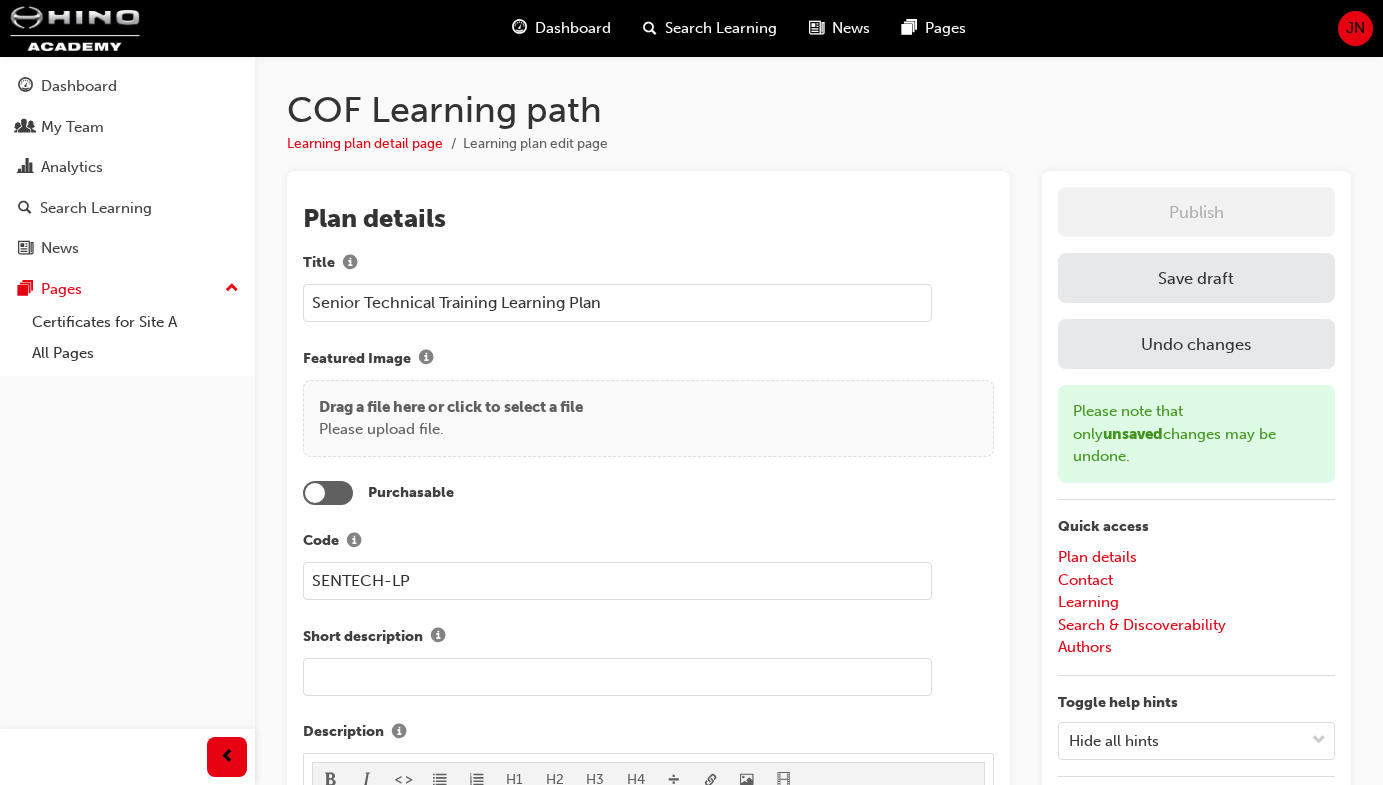 type on "SENTECH-LP" 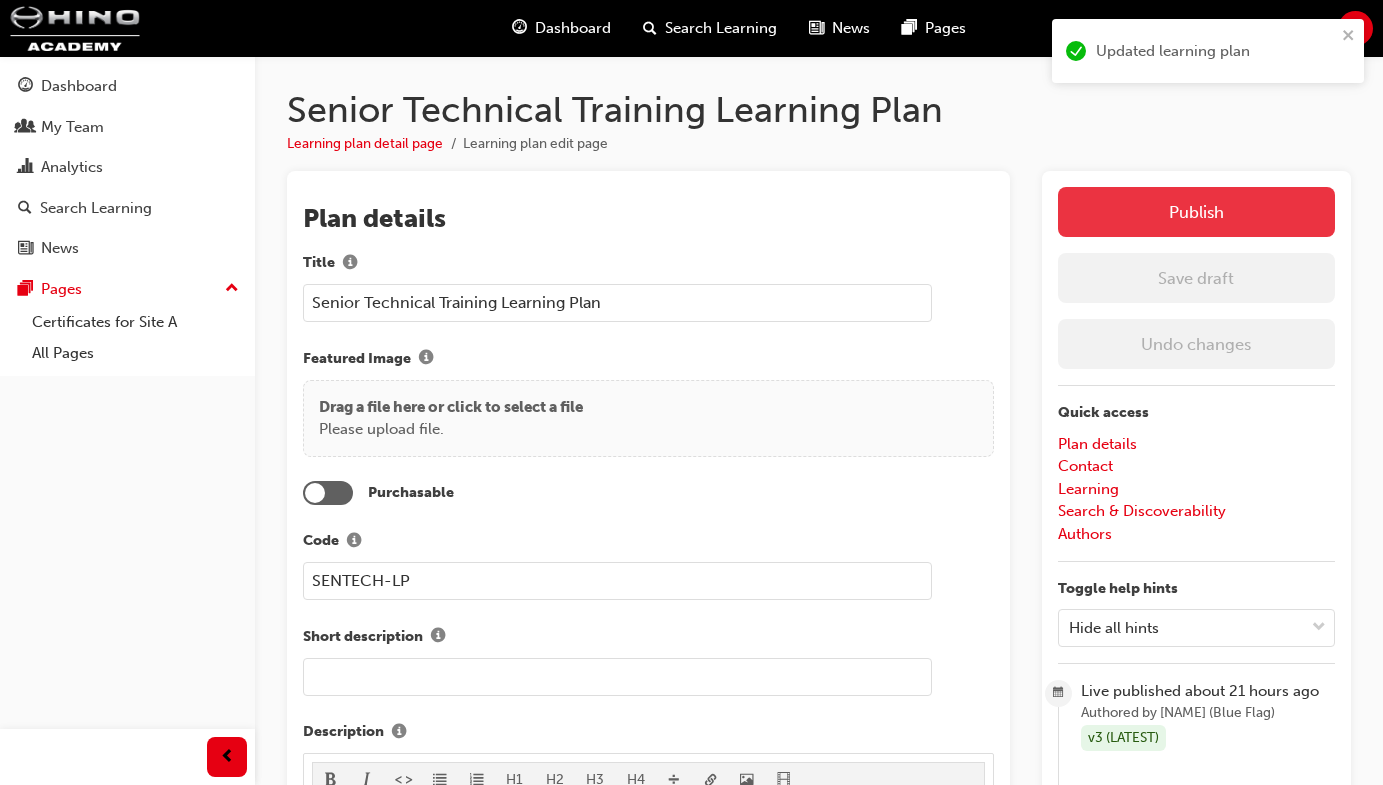 click on "Publish" at bounding box center (1196, 212) 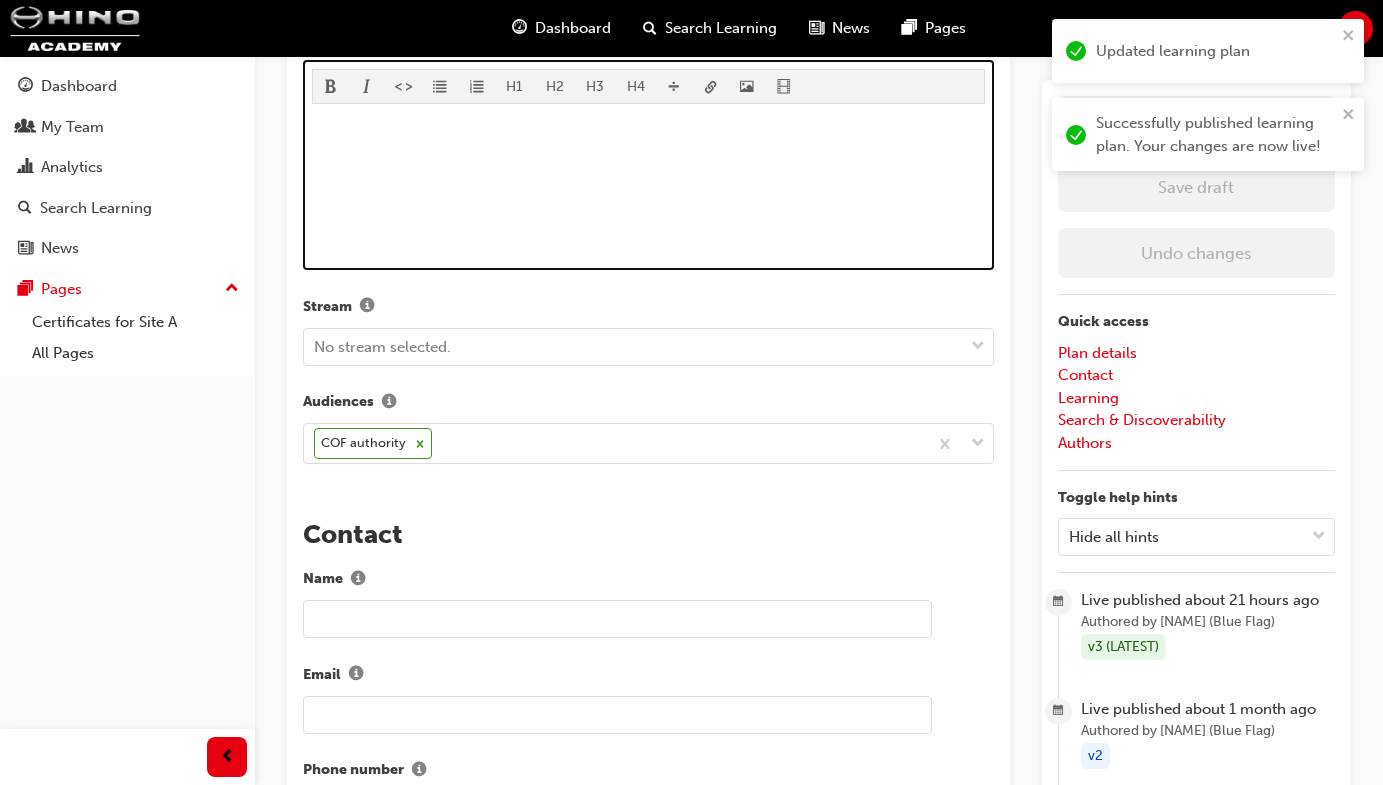 scroll, scrollTop: 421, scrollLeft: 0, axis: vertical 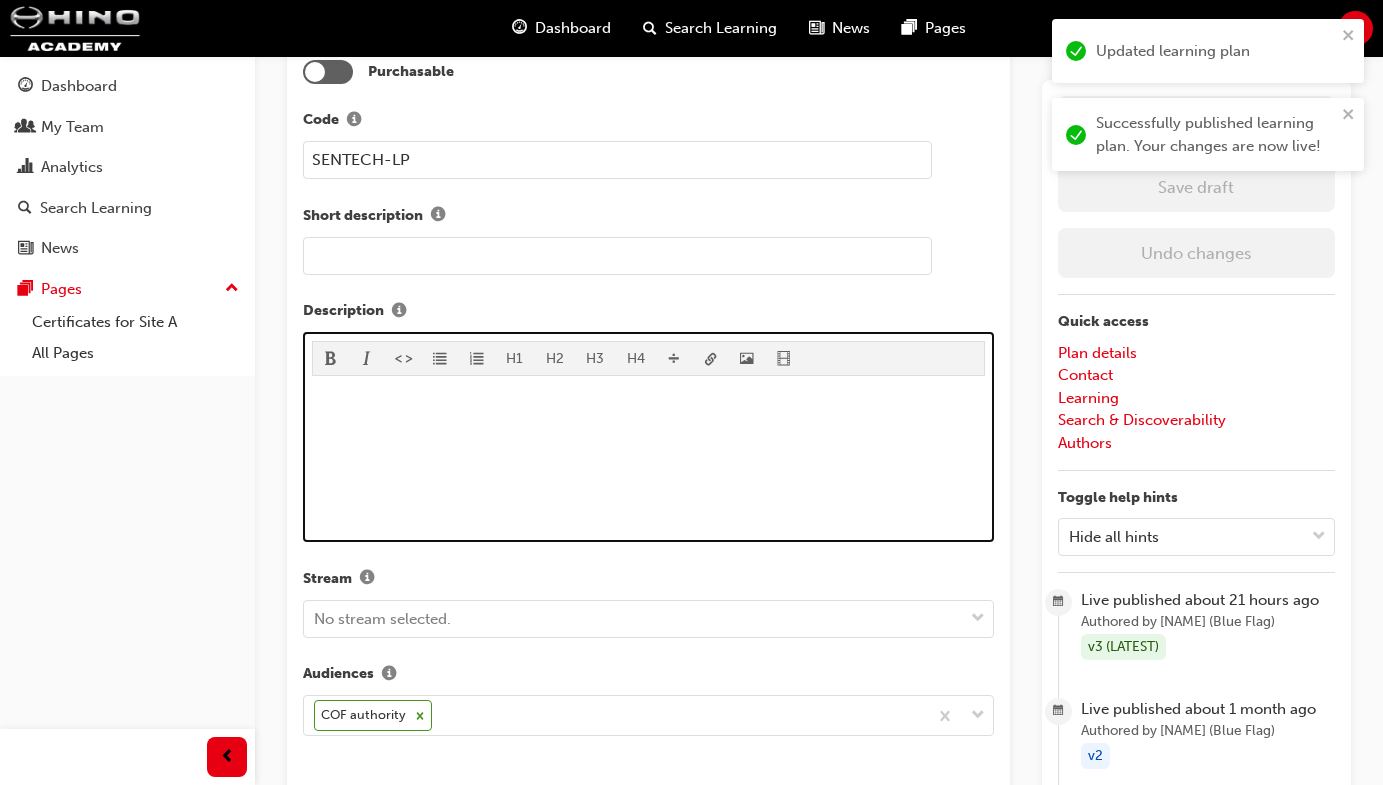 drag, startPoint x: 642, startPoint y: 329, endPoint x: 676, endPoint y: 314, distance: 37.161808 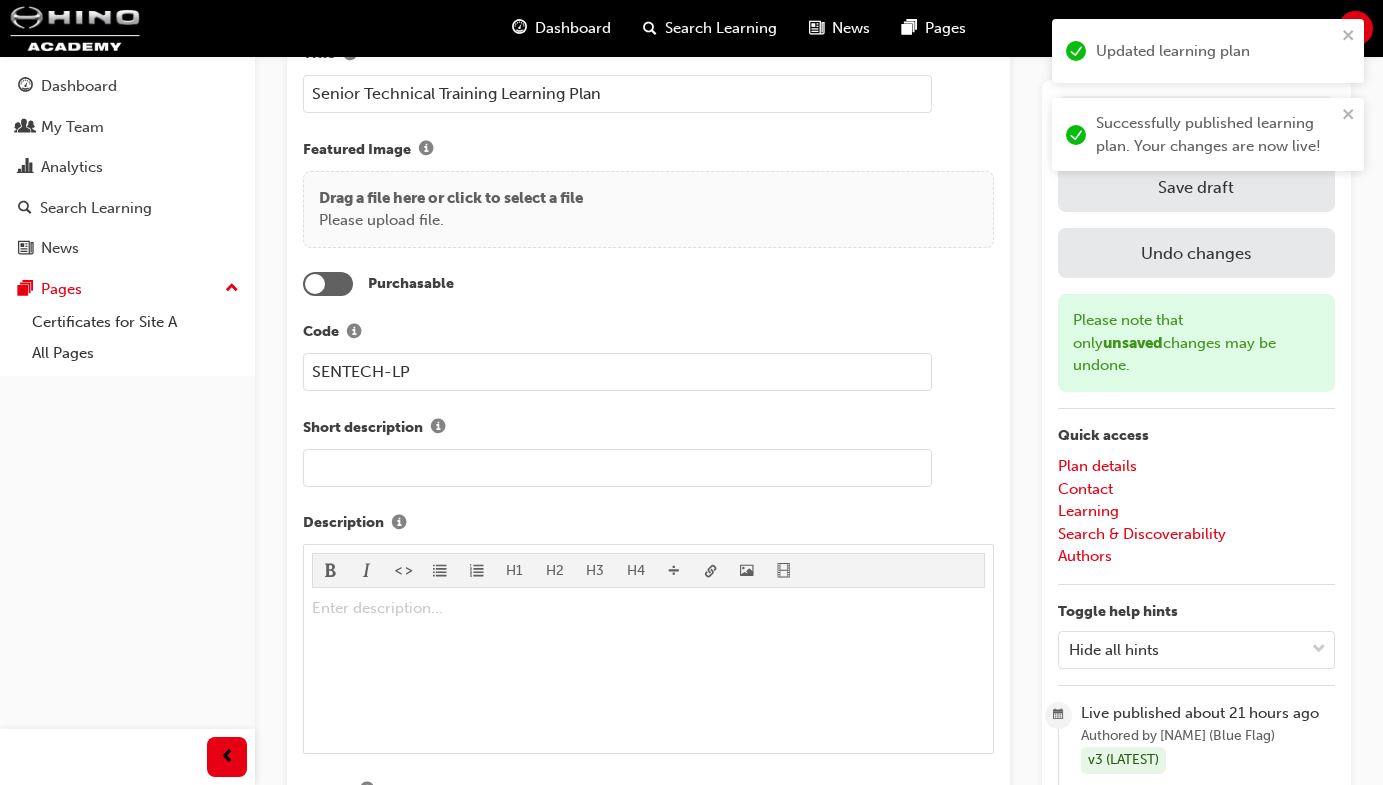 scroll, scrollTop: 0, scrollLeft: 0, axis: both 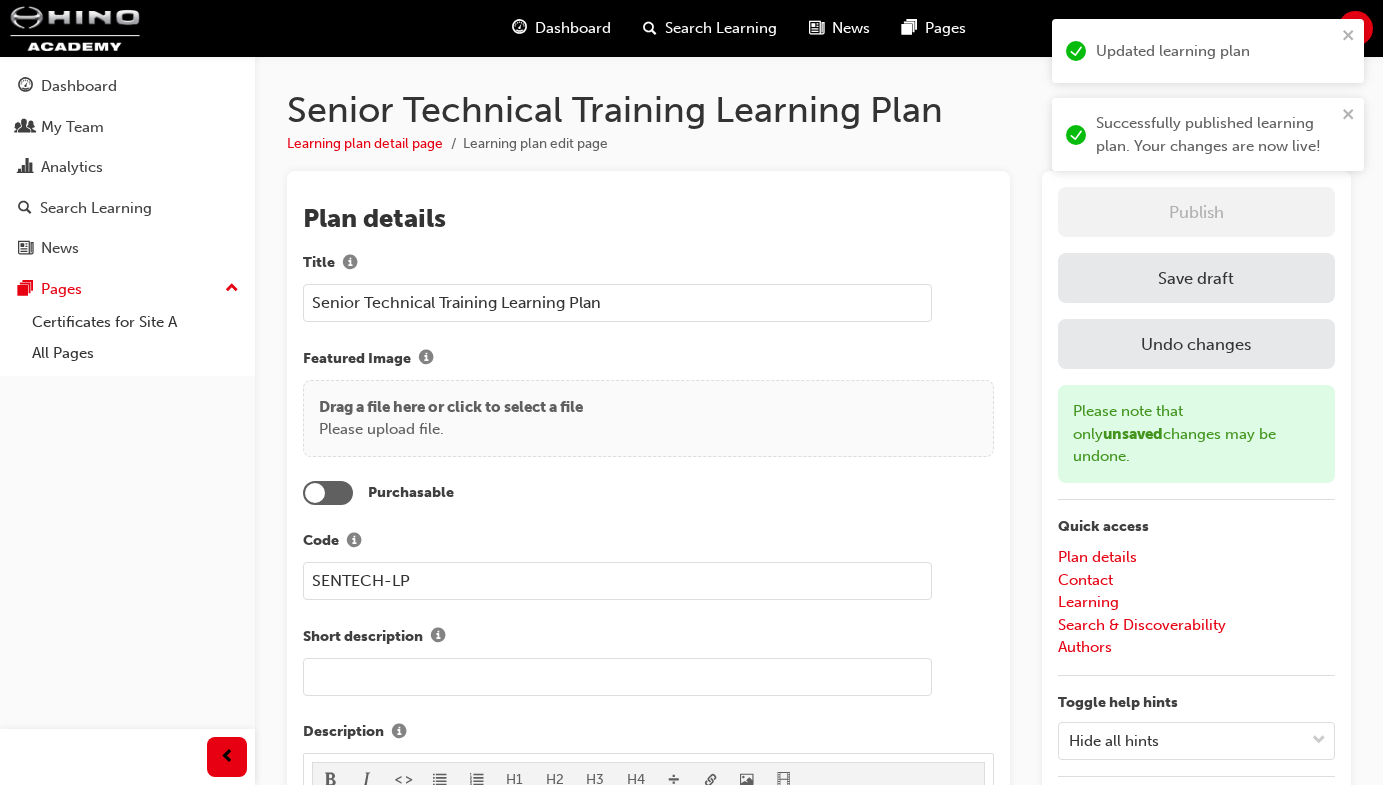 click on "Save draft" at bounding box center (1196, 278) 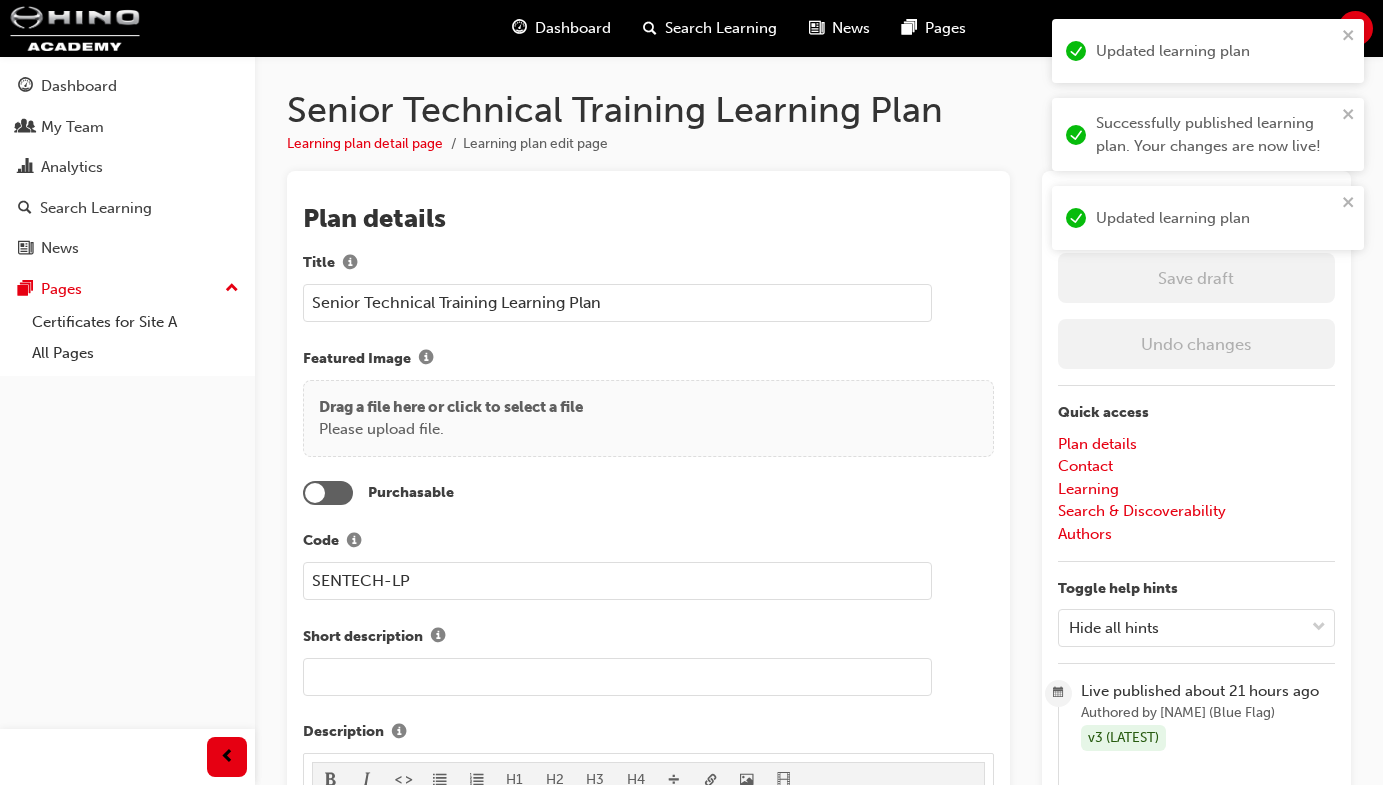 click on "Updated learning plan" at bounding box center (1201, 218) 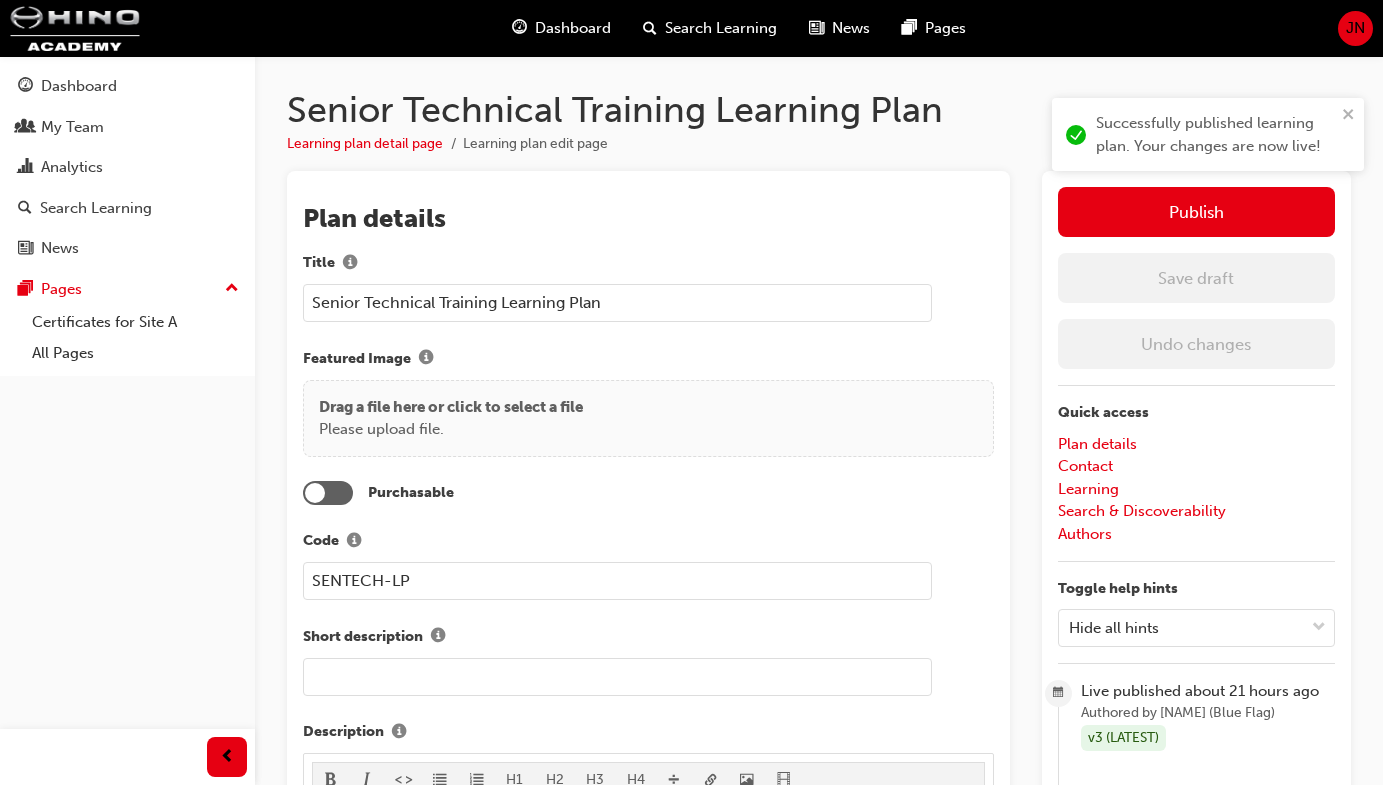 click on "Senior Technical Training Learning Plan Learning plan detail page Learning plan edit page The recent updates to learning plan sections may require  manual migration steps . We have detected this plan may require such actions. Please  click here  to get started. Plan details Title   Senior Technical Training Learning Plan Featured Image Drag a file here or click to select a file Please upload file. Purchasable Code   SENTECH-LP Short description   Description   H1 H2 H3 H4 Enter description... ﻿ Stream   No stream selected. Audiences   COF authority Contact Name   Email   Phone number   Learning Choose an option New section Create a new section, and link it to this plan From existing Link an existing section to this plan New section title Edit or add learning resources Add section Sections   Induction 1 .  COF training INDU-VINZ Remove section Edit section Search & Discoverability Tags   Select... Visibility   Public Anyone can search for and view Unlisted Anyone with the link can view Authors     Publish v2" at bounding box center (691, 1432) 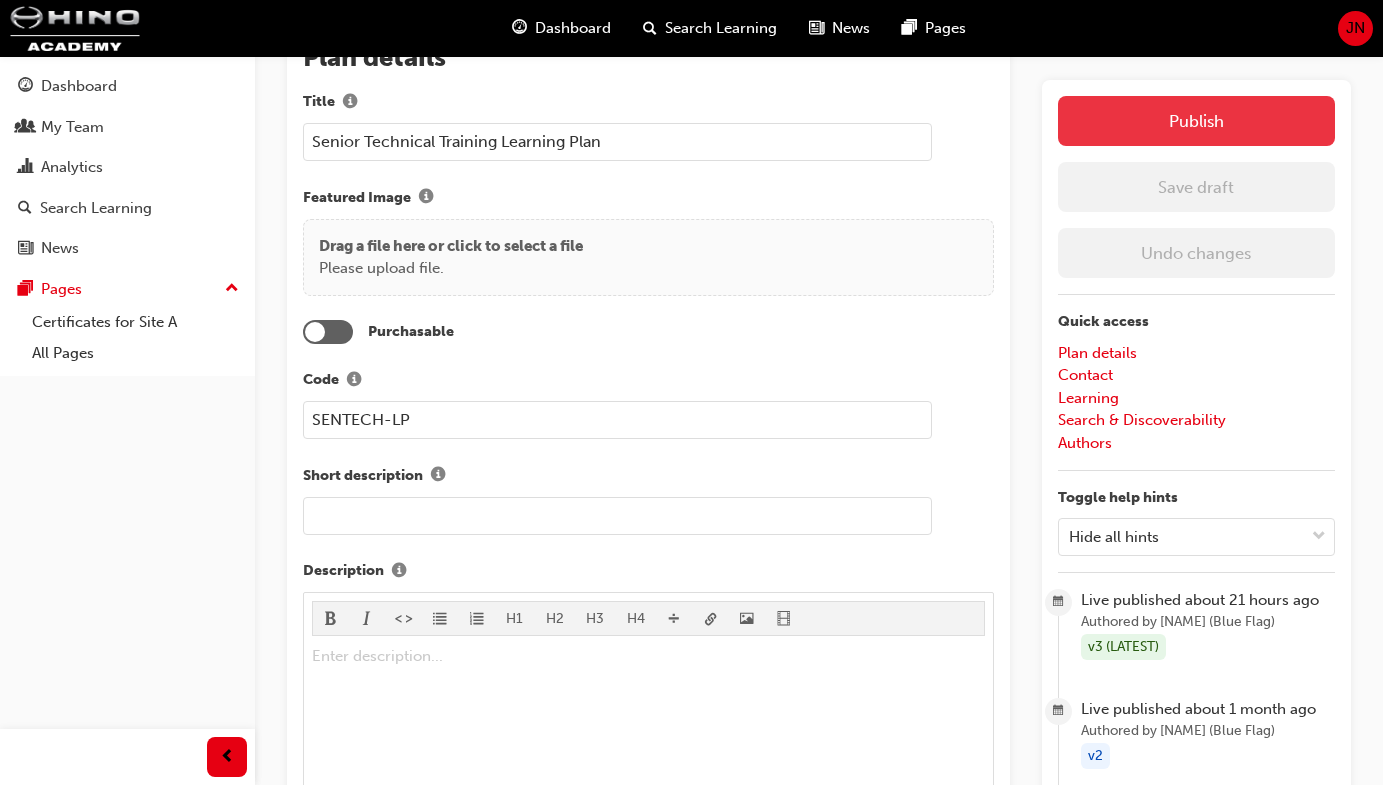click on "Publish" at bounding box center (1196, 121) 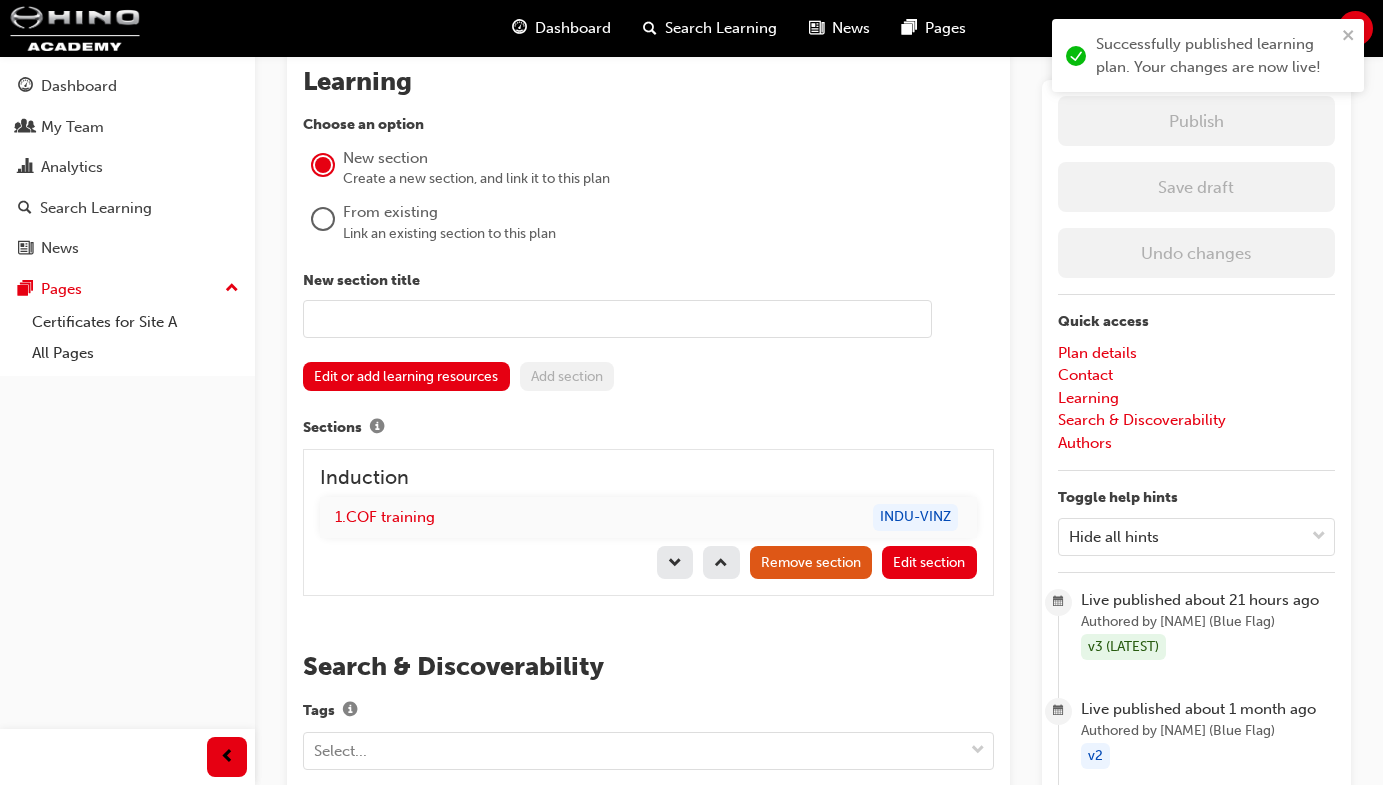 scroll, scrollTop: 1514, scrollLeft: 0, axis: vertical 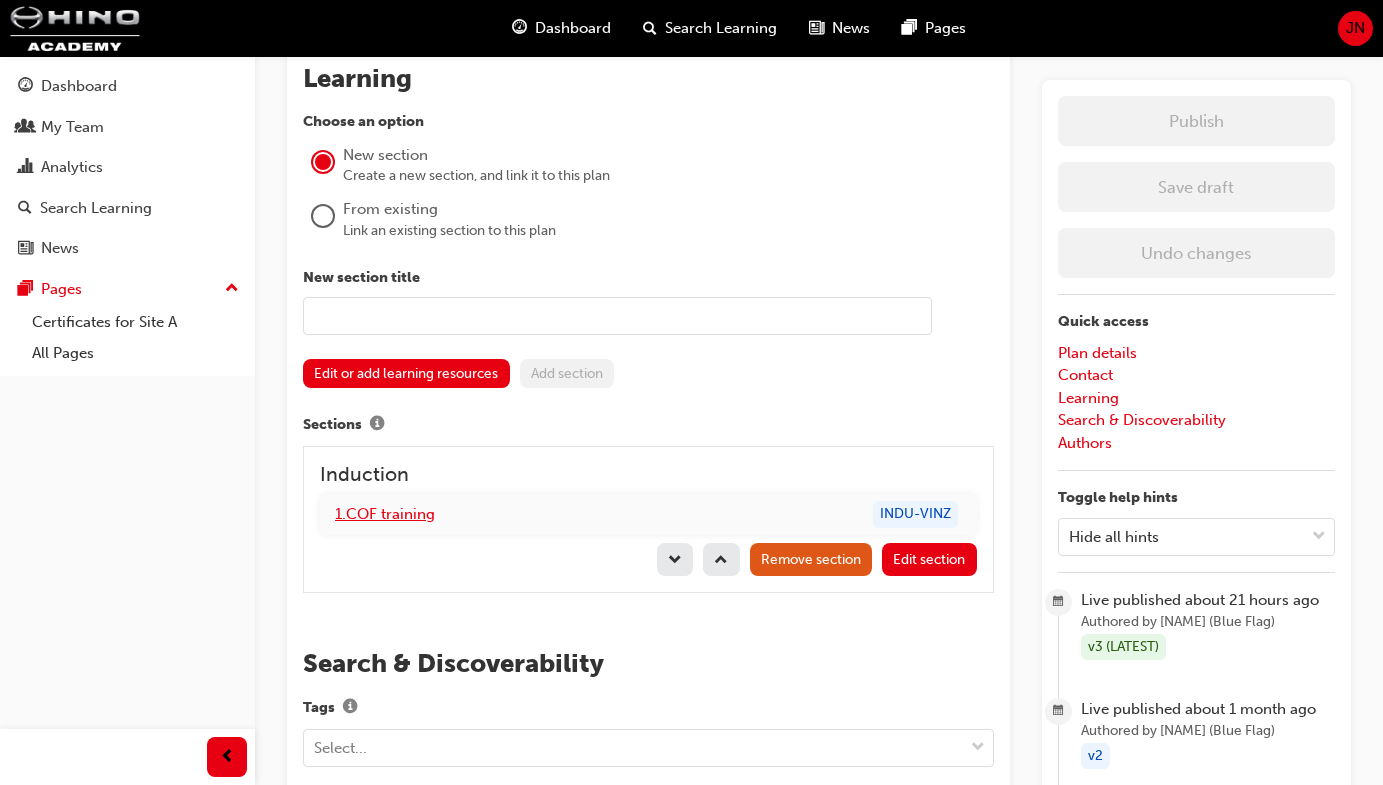 click on "1 .  COF training" at bounding box center (385, 514) 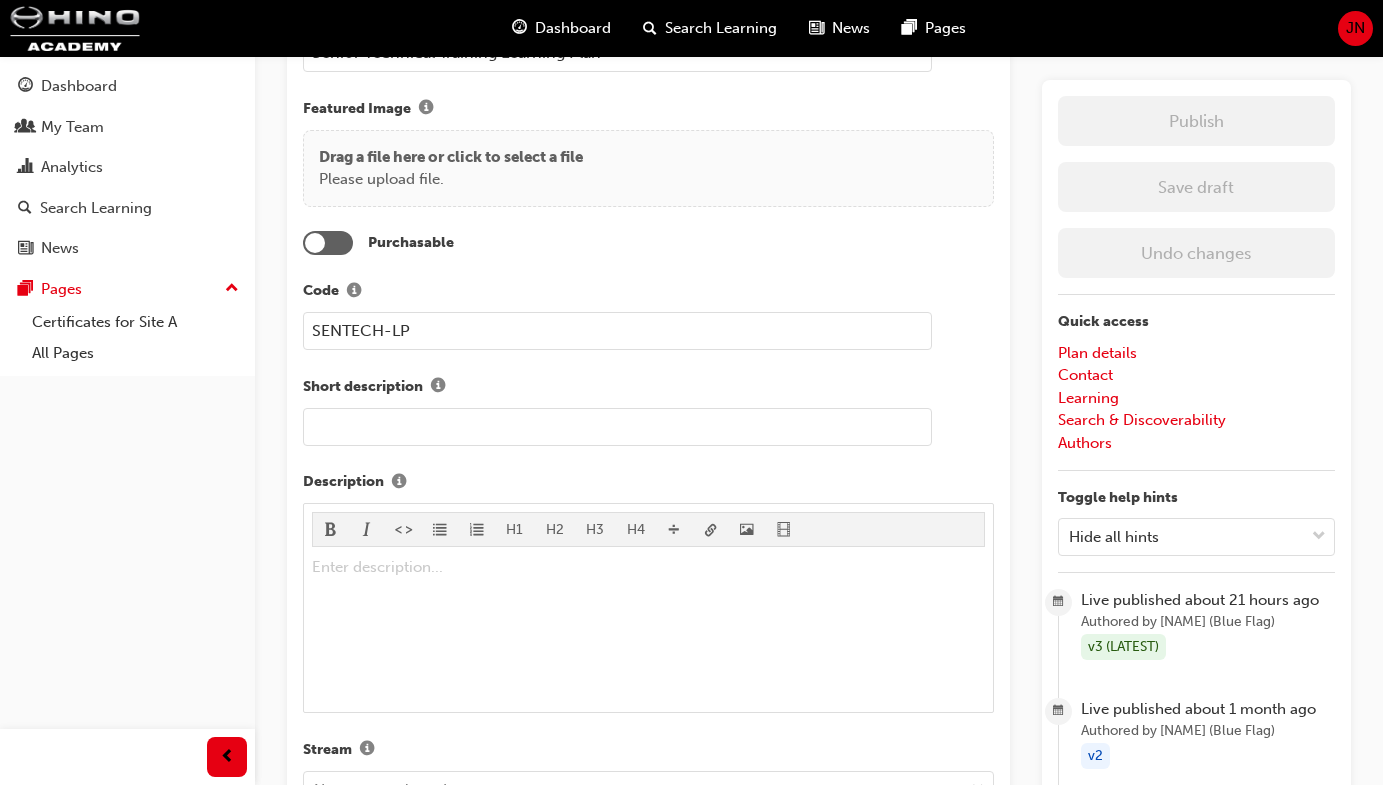 scroll, scrollTop: 0, scrollLeft: 0, axis: both 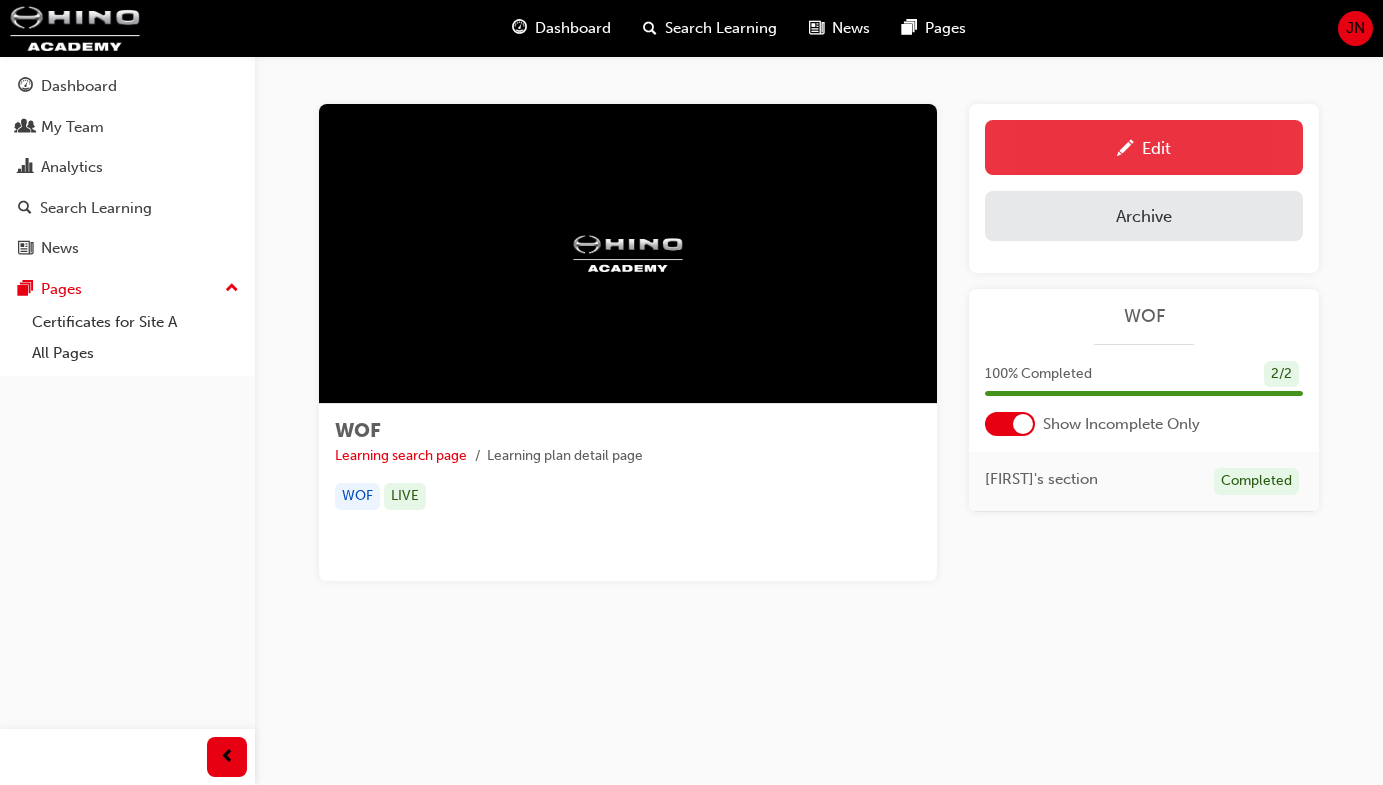 click on "Edit" at bounding box center [1144, 147] 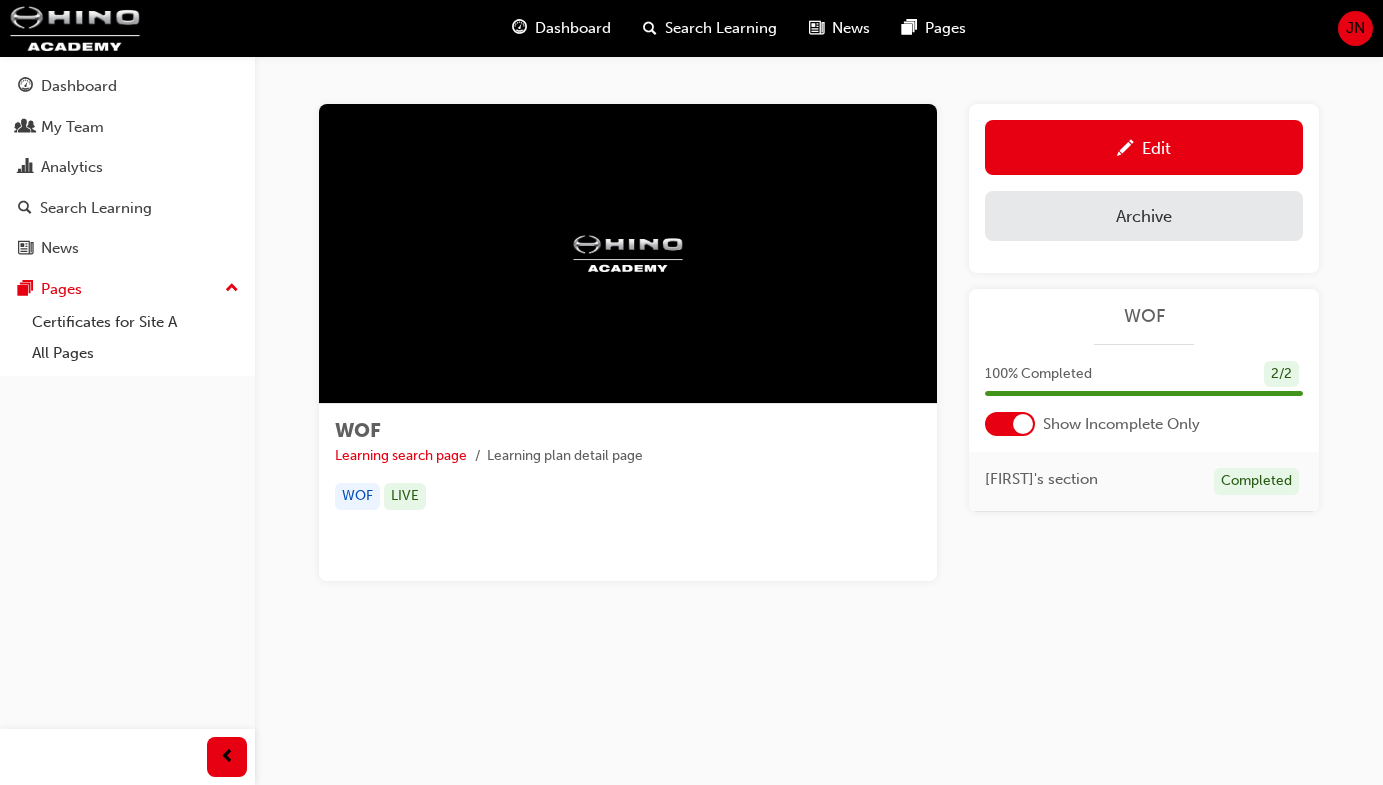 click at bounding box center (1023, 424) 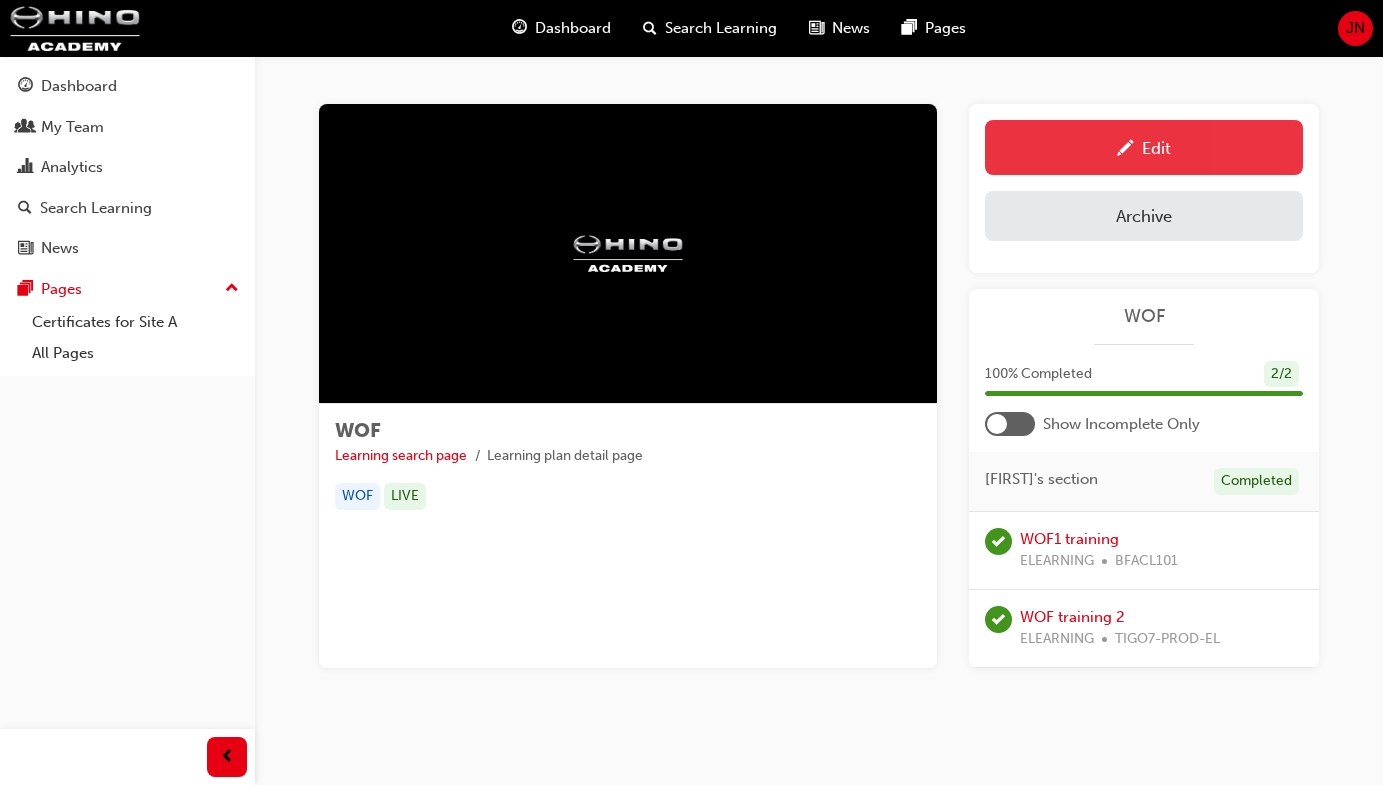 click at bounding box center (1125, 150) 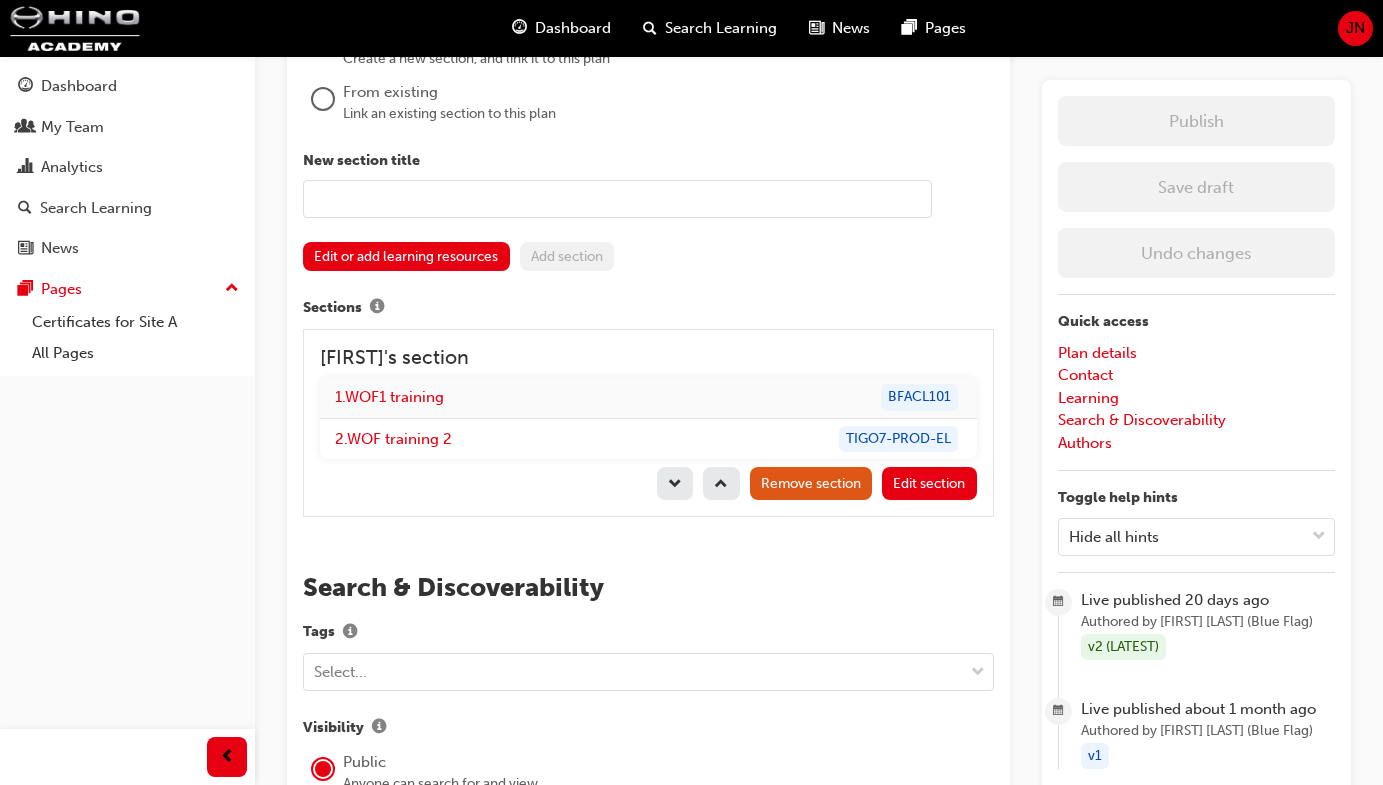 scroll, scrollTop: 1654, scrollLeft: 0, axis: vertical 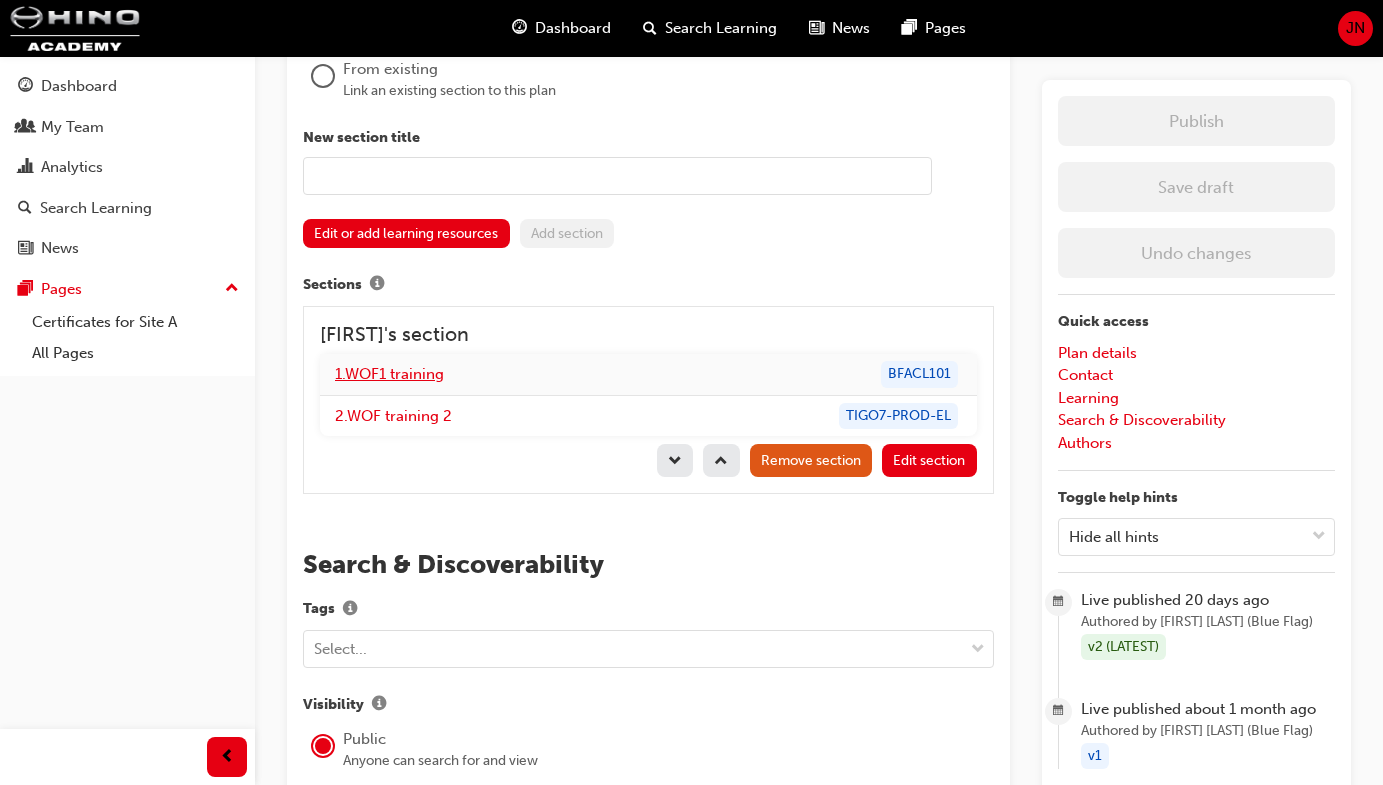 click on "1 .  WOF1 training" at bounding box center [389, 374] 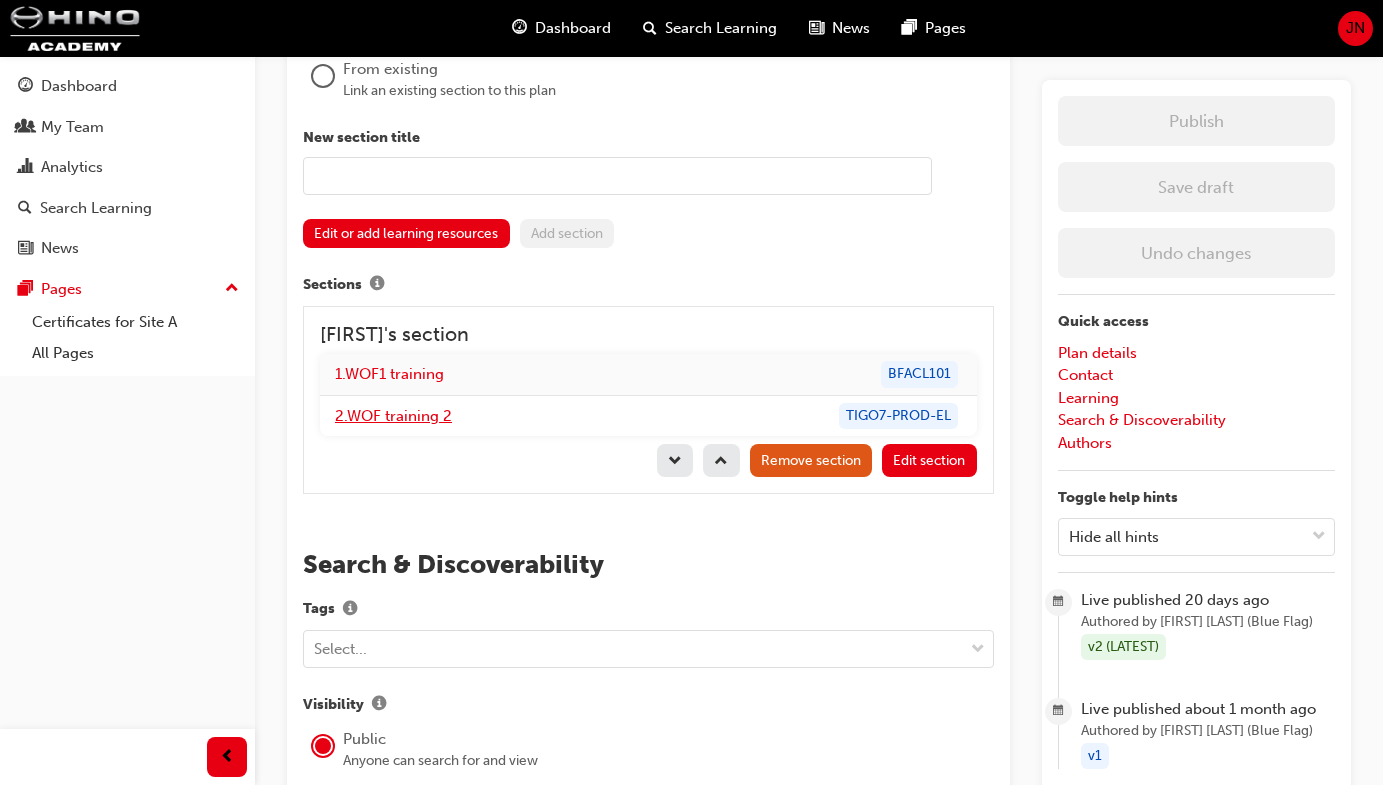 click on "2 .  WOF training 2" at bounding box center [393, 416] 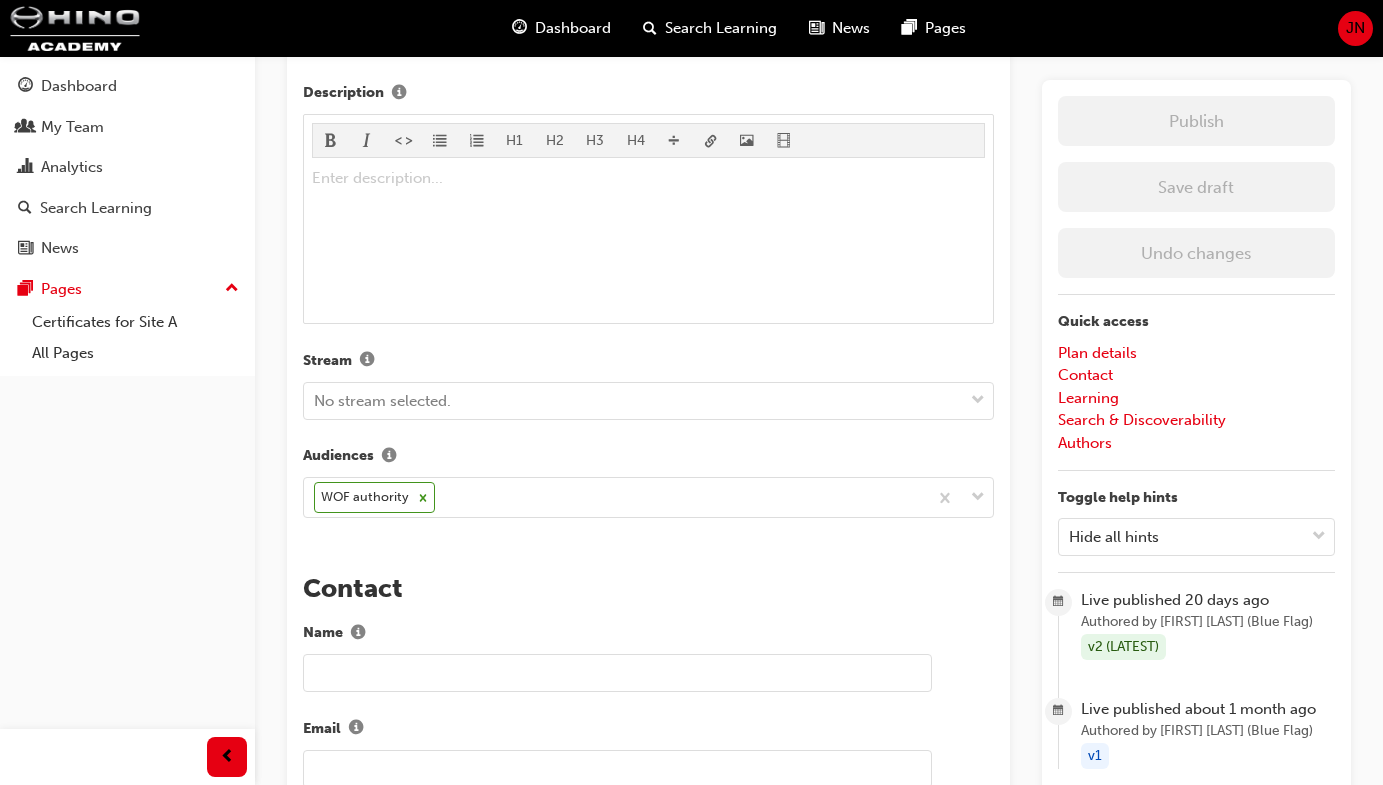 scroll, scrollTop: 0, scrollLeft: 0, axis: both 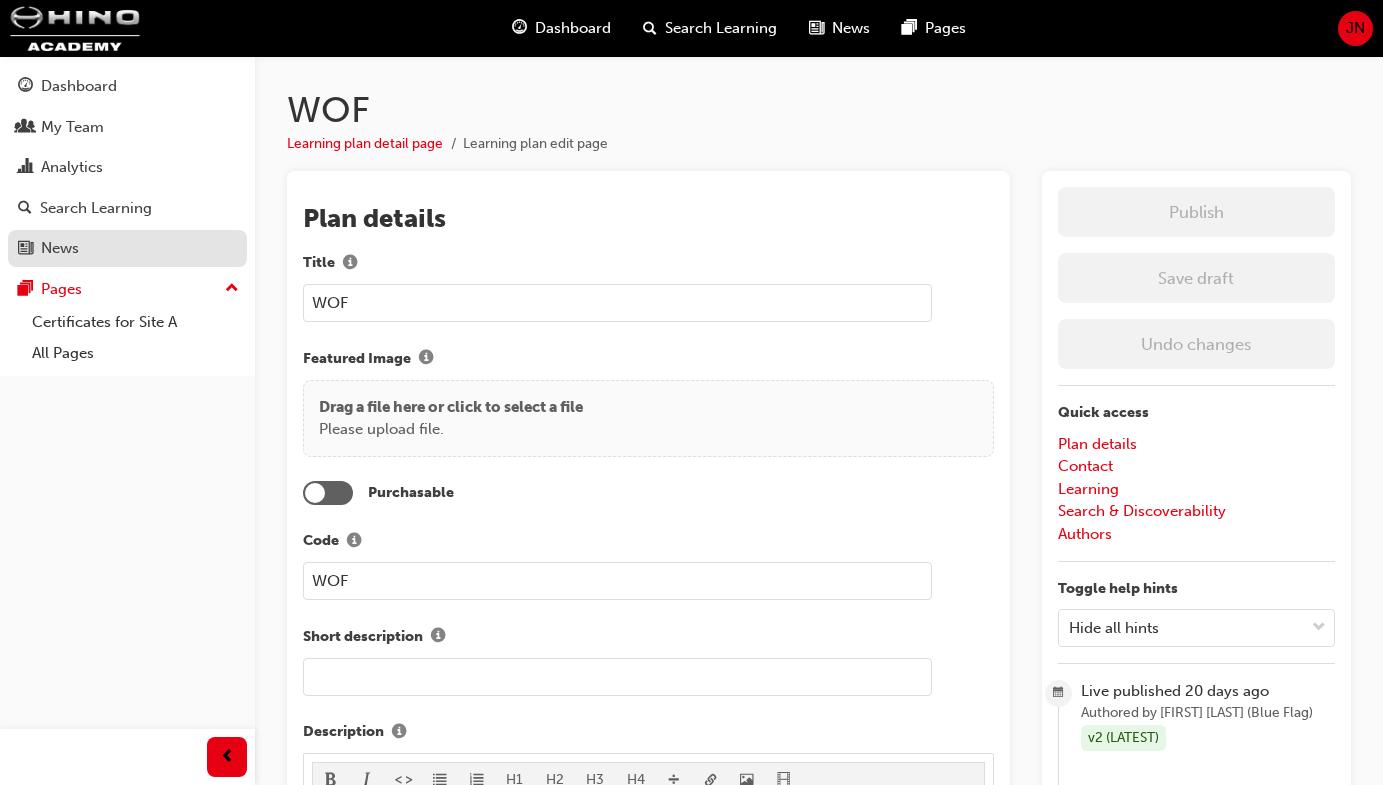 click on "Dashboard My Team Analytics Search Learning News Pages Pages Certificates for Site A All Pages WOF Learning plan detail page Learning plan edit page The recent updates to learning plan sections may require  manual migration steps . We have detected this plan may require such actions. Please  click here  to get started. Plan details Title   WOF Featured Image Drag a file here or click to select a file Please upload file. Purchasable Code   WOF Short description   Description   H1 H2 H3 H4 Enter description... ﻿ Stream   No stream selected. Audiences   WOF authority Contact Name   Email   Phone number   Learning Choose an option New section Create a new section, and link it to this plan From existing Link an existing section to this plan New section title Edit or add learning resources Add section Sections   Debbie's section 1 .  WOF1 training BFACL101 2 .  WOF training 2 TIGO7-PROD-EL Remove section Edit section Search & Discoverability Tags   Select... Visibility   Public Anyone can search for and view" at bounding box center (691, 1453) 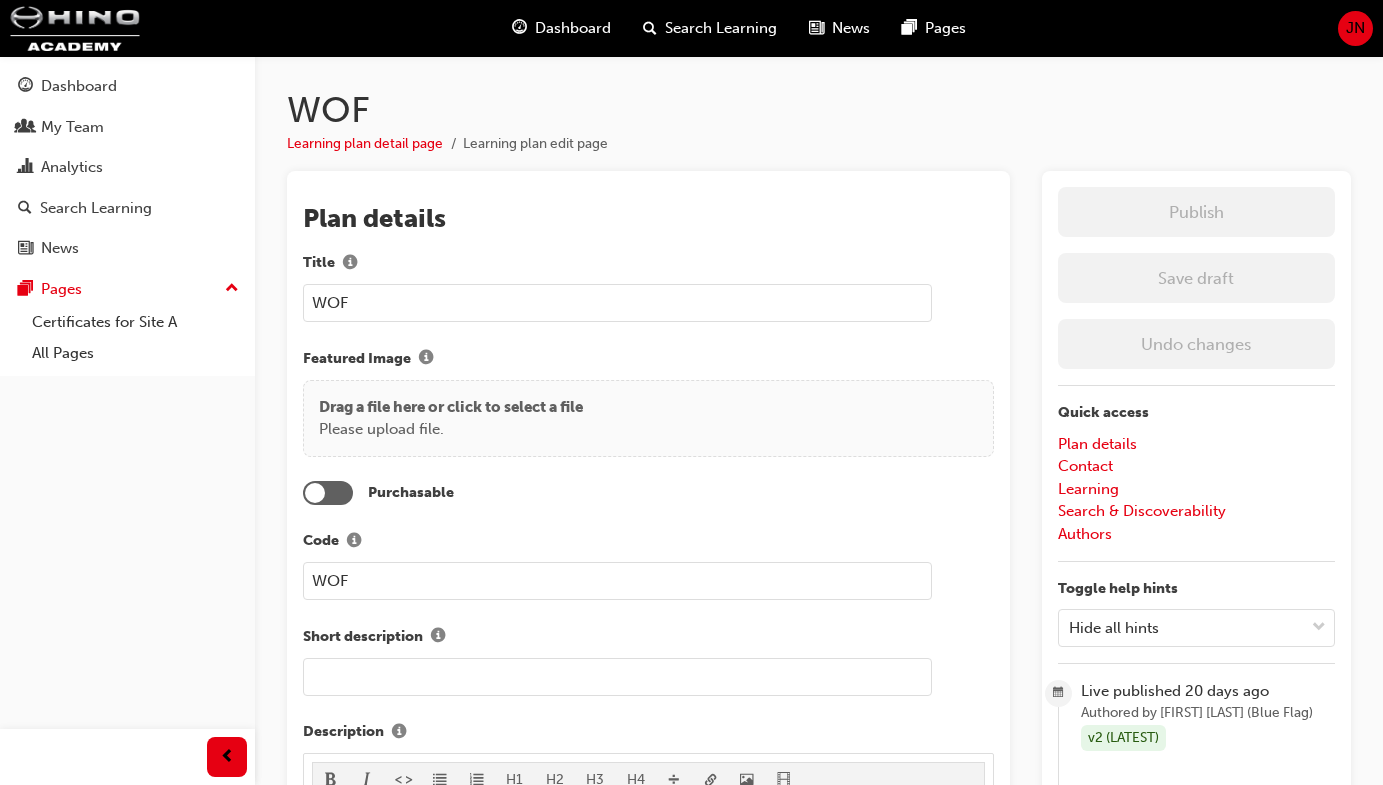 paste on "Service Learning Plan" 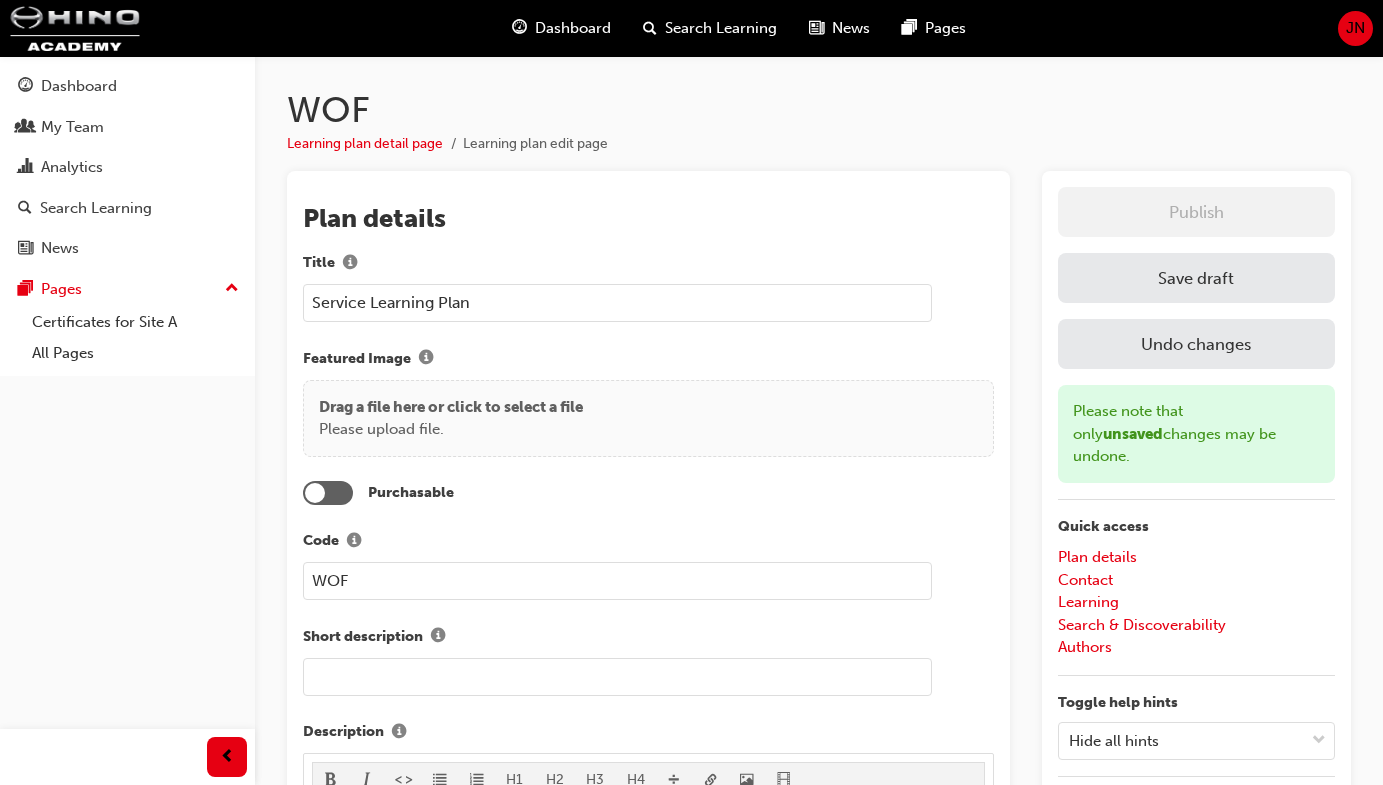 type on "Service Learning Plan" 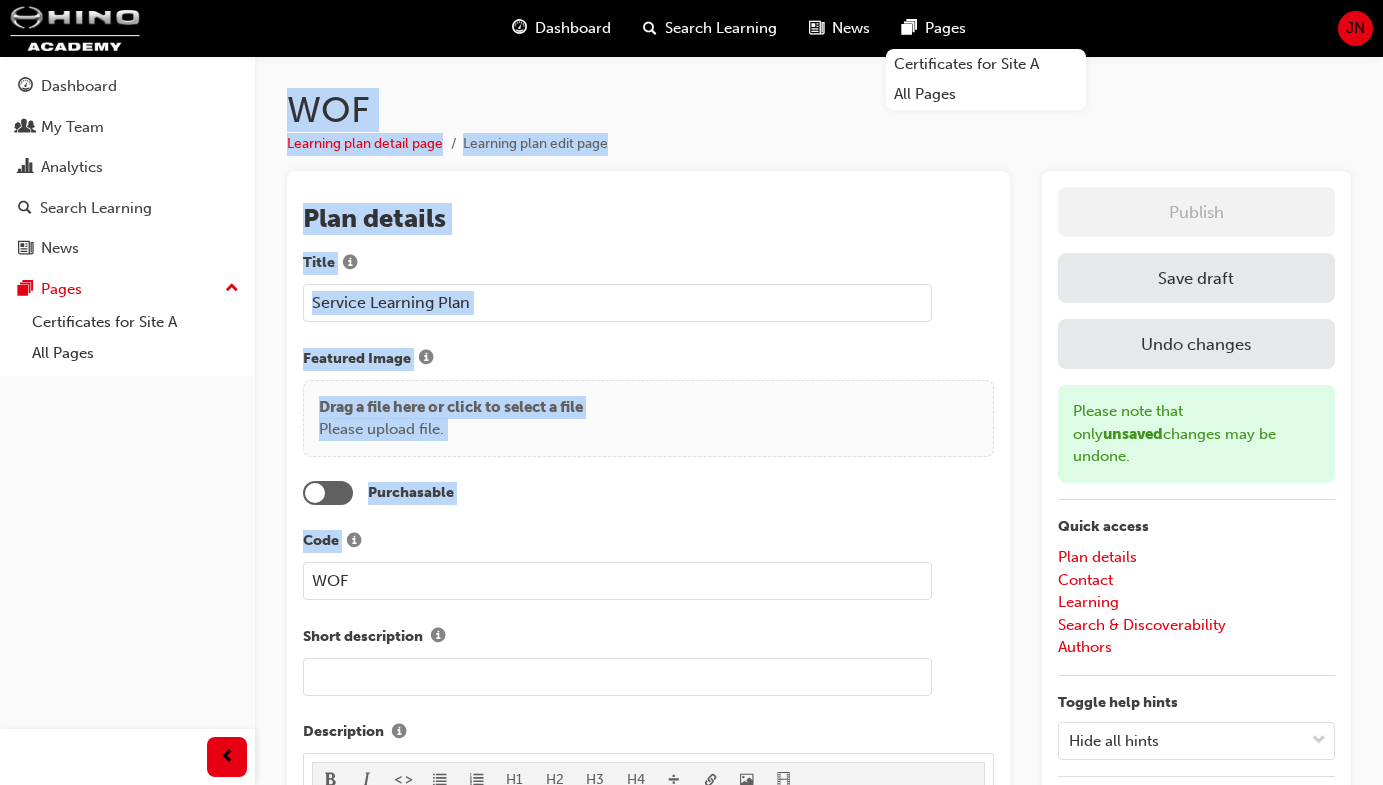 drag, startPoint x: 416, startPoint y: 557, endPoint x: 229, endPoint y: 566, distance: 187.21645 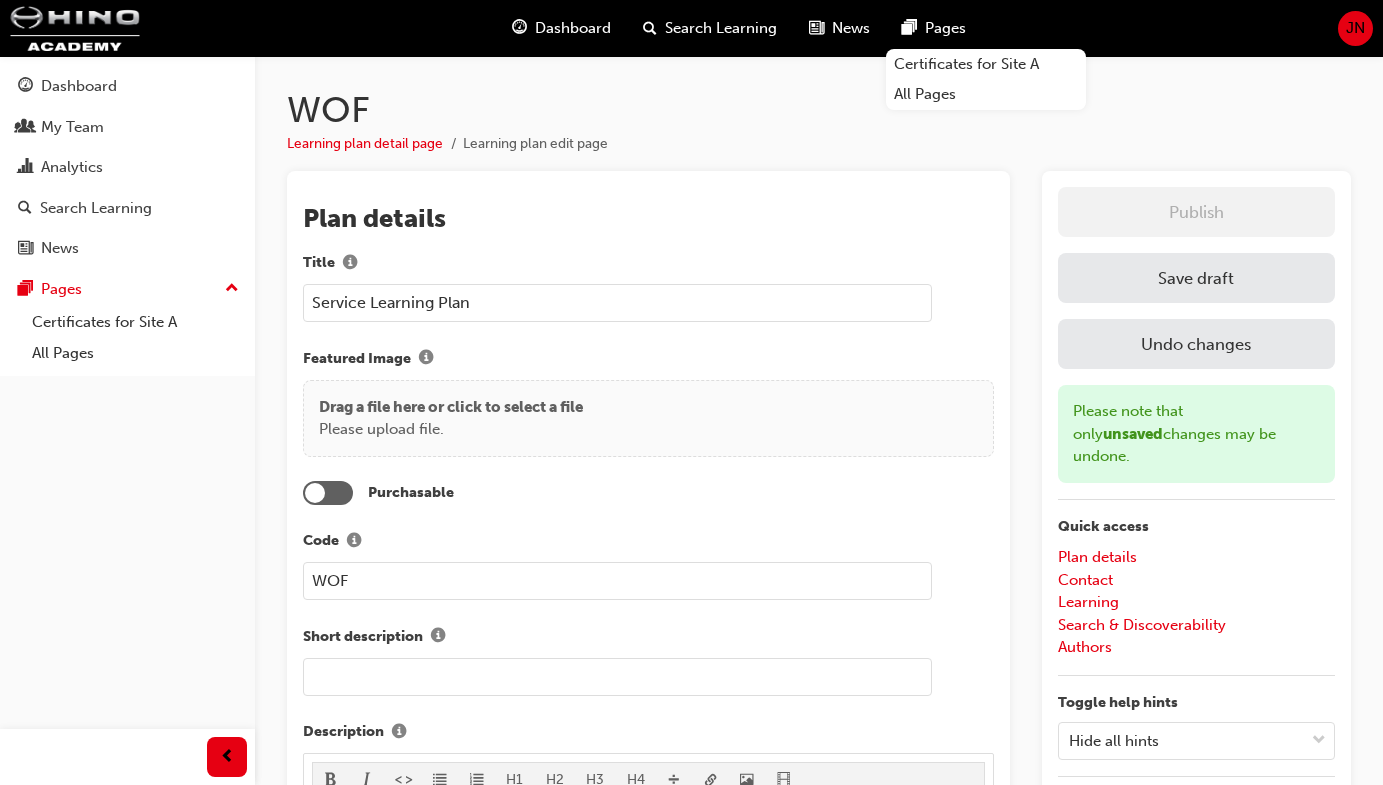 drag, startPoint x: 357, startPoint y: 581, endPoint x: 438, endPoint y: 520, distance: 101.4002 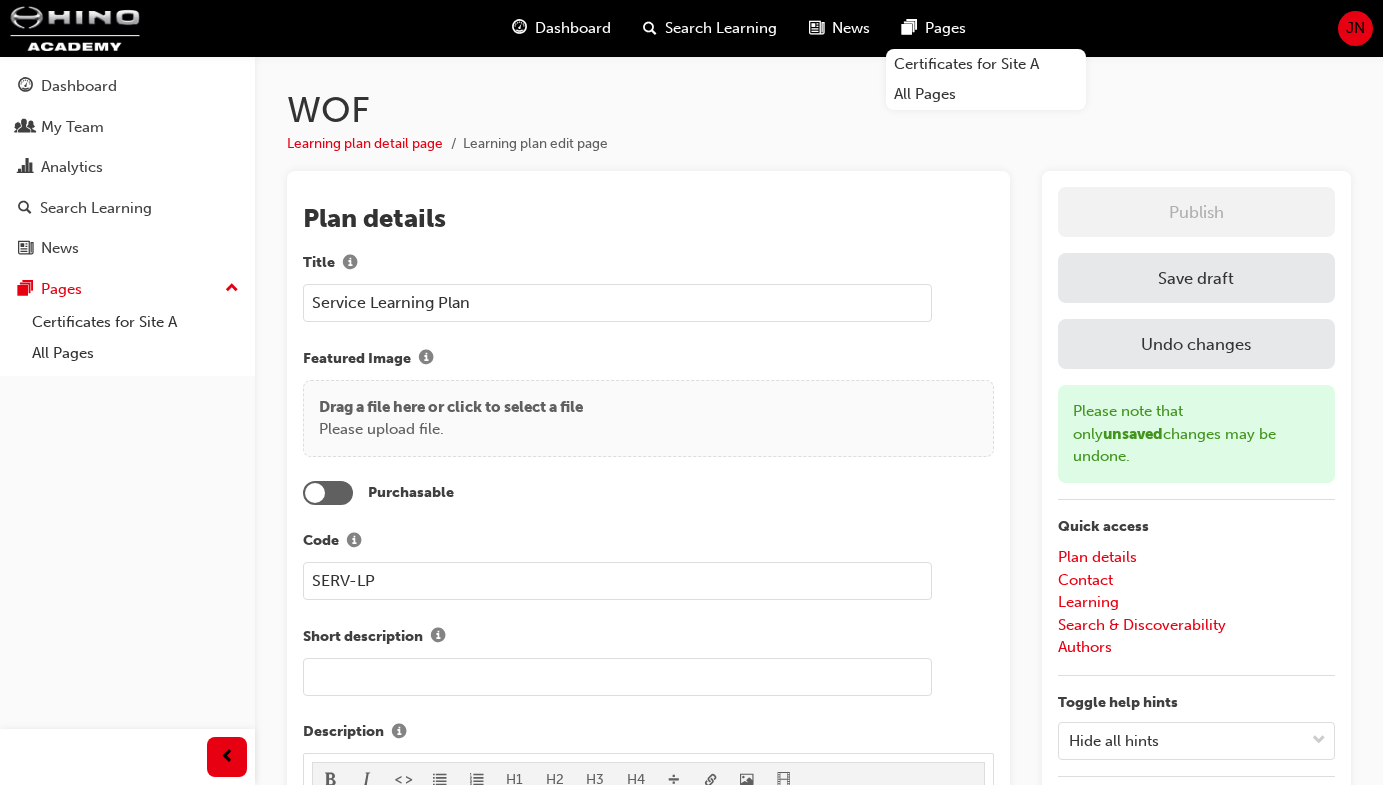 type on "SERV-LP" 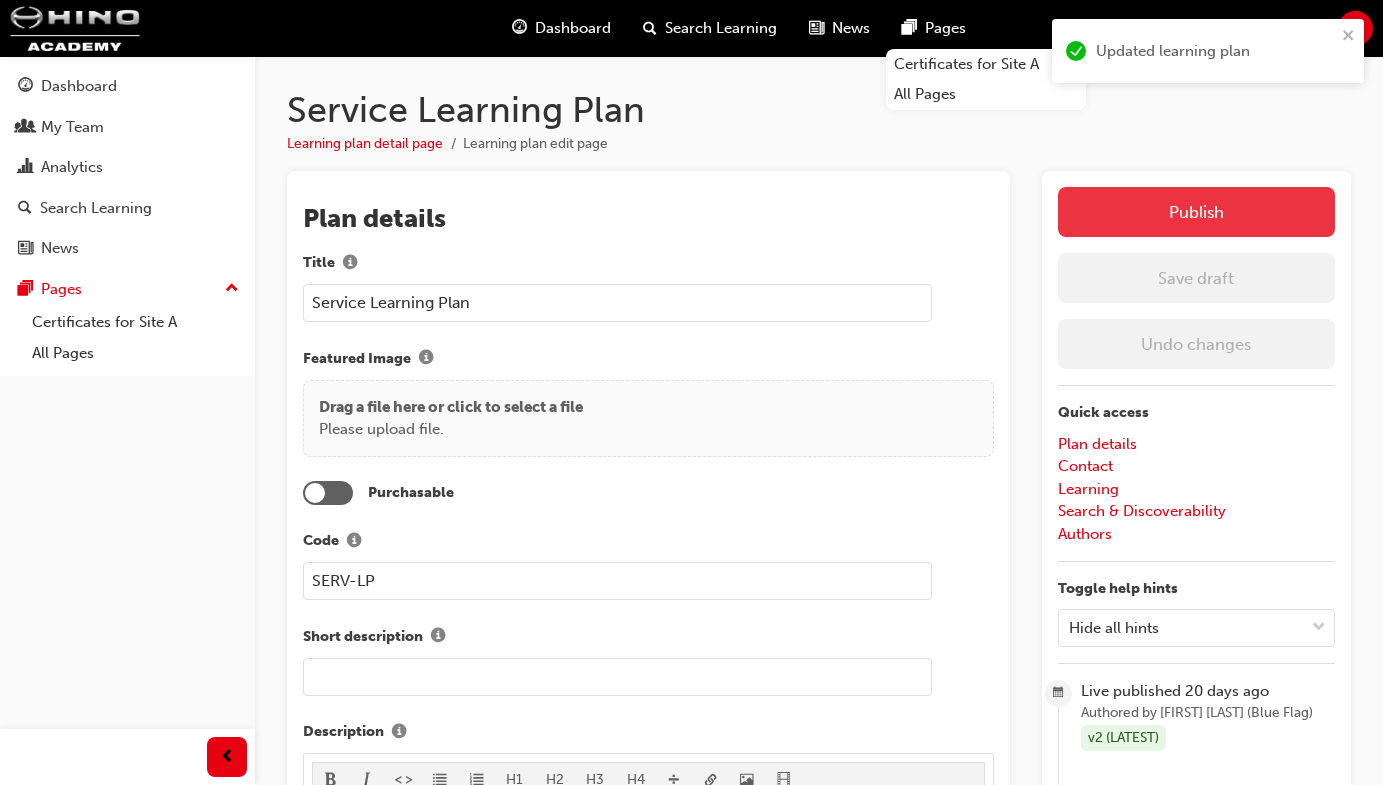 click on "Publish" at bounding box center [1196, 212] 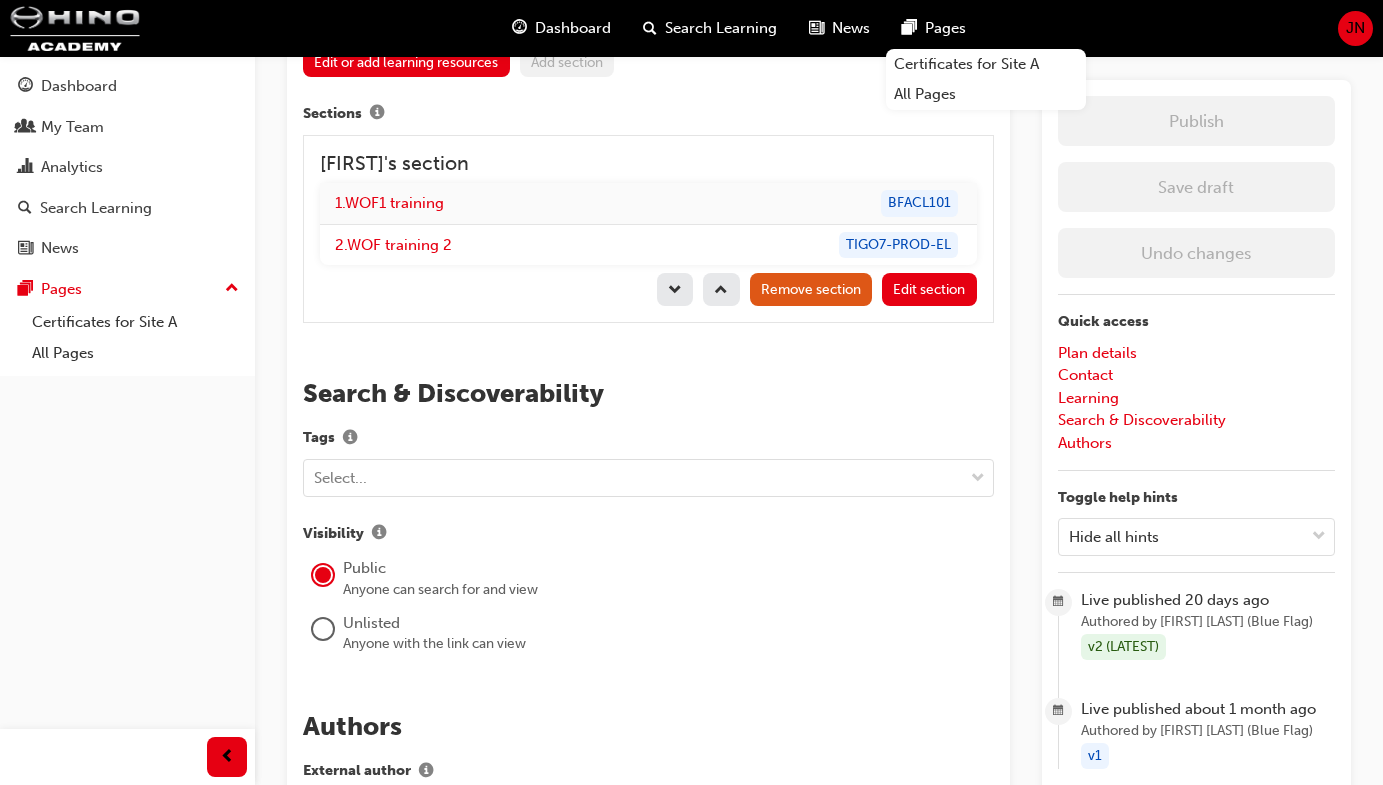 scroll, scrollTop: 1808, scrollLeft: 0, axis: vertical 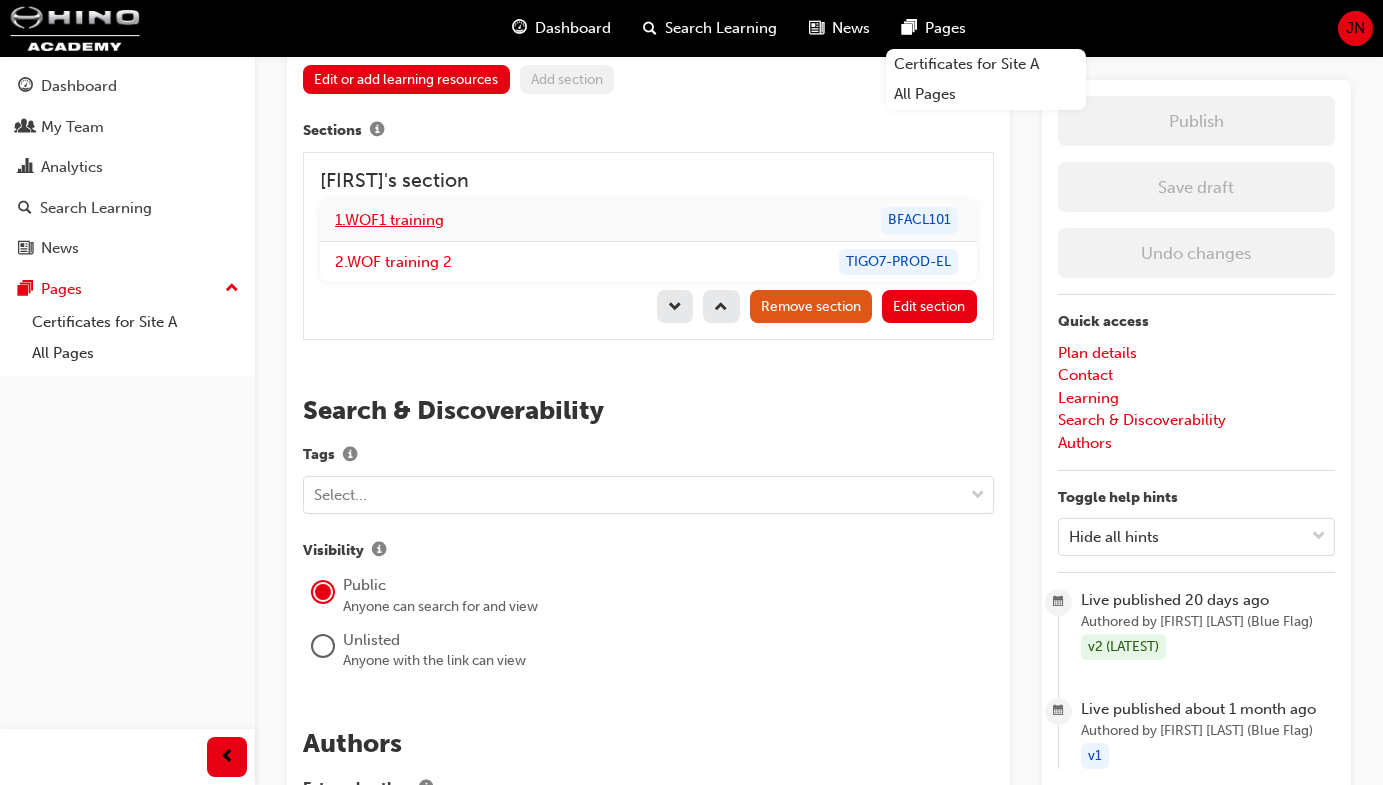 click on "1 .  WOF1 training" at bounding box center [389, 220] 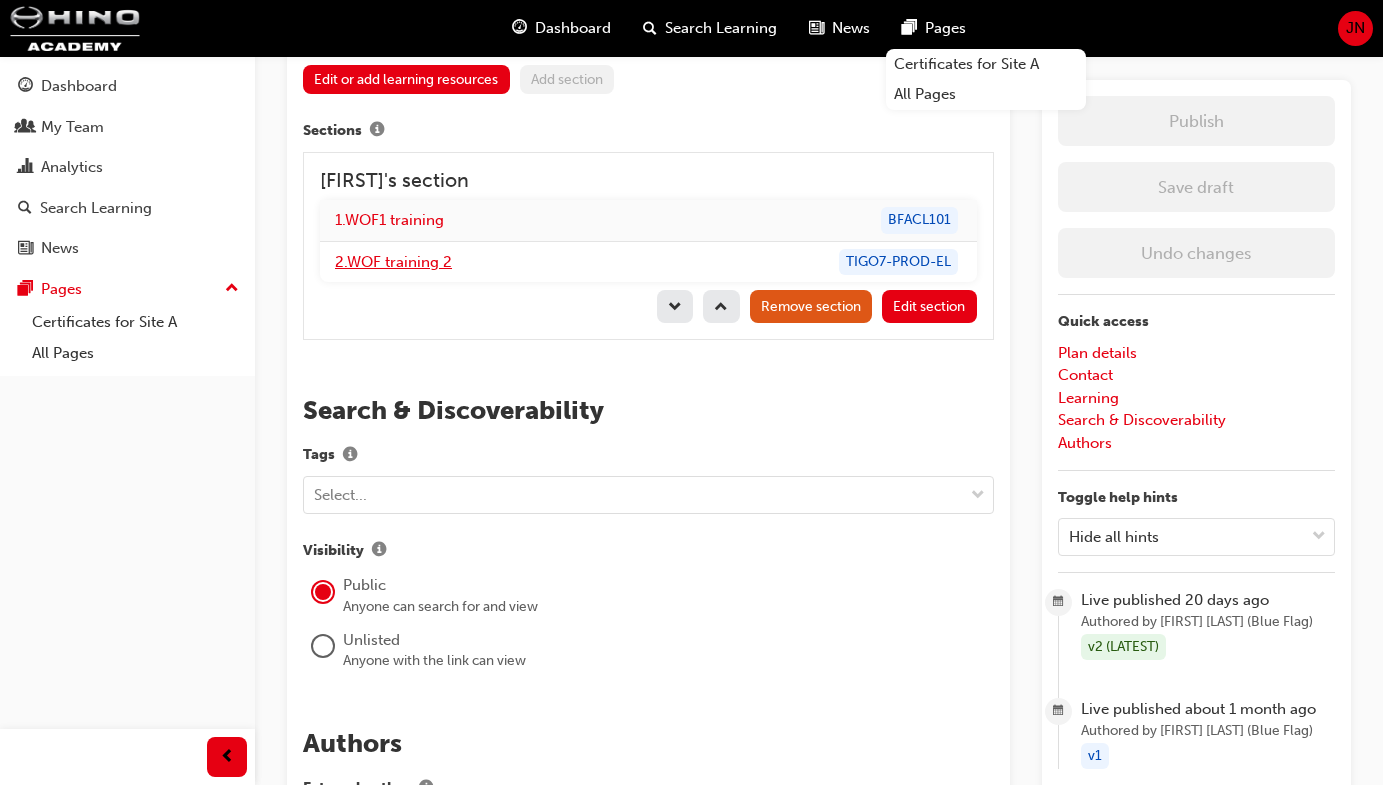 click on "2 .  WOF training 2" at bounding box center [393, 262] 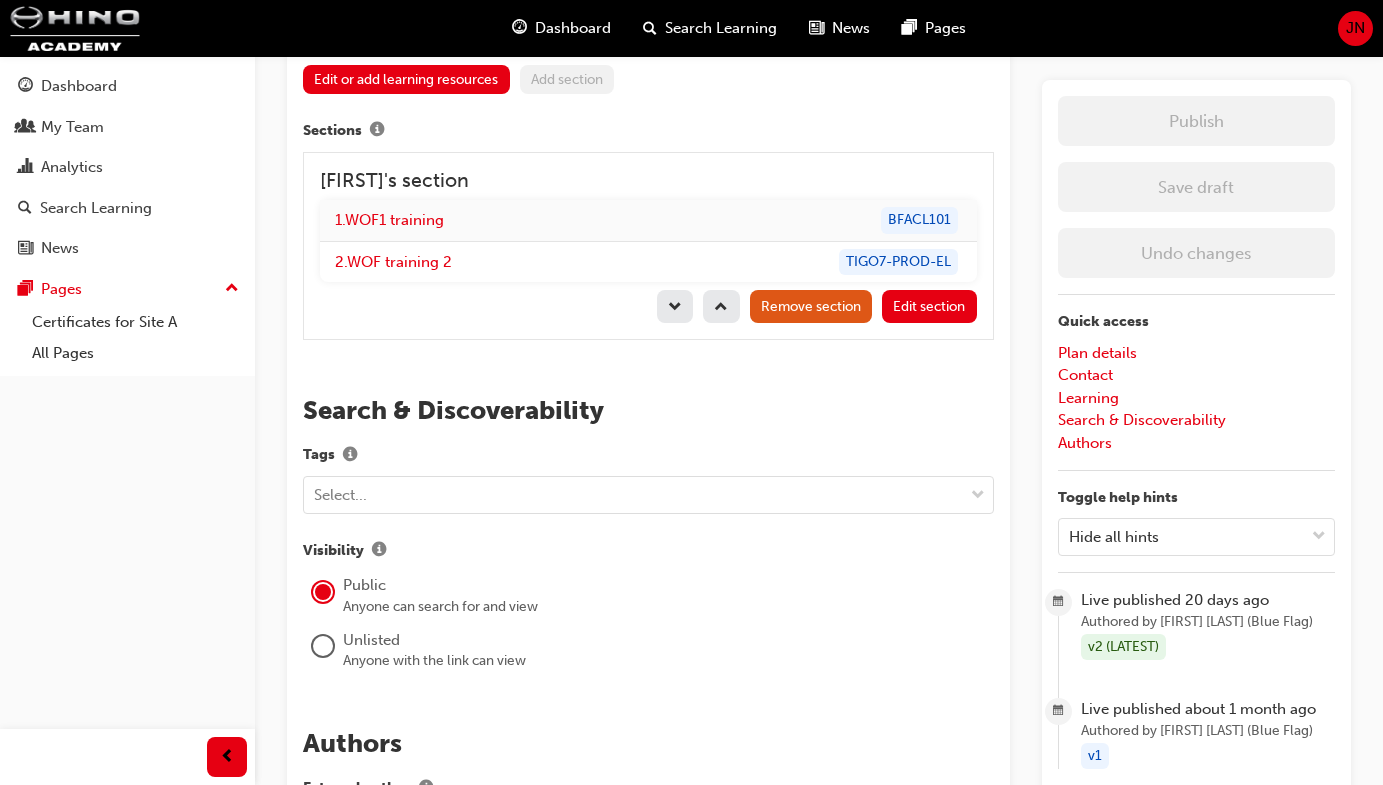 click on "JN" at bounding box center (1355, 28) 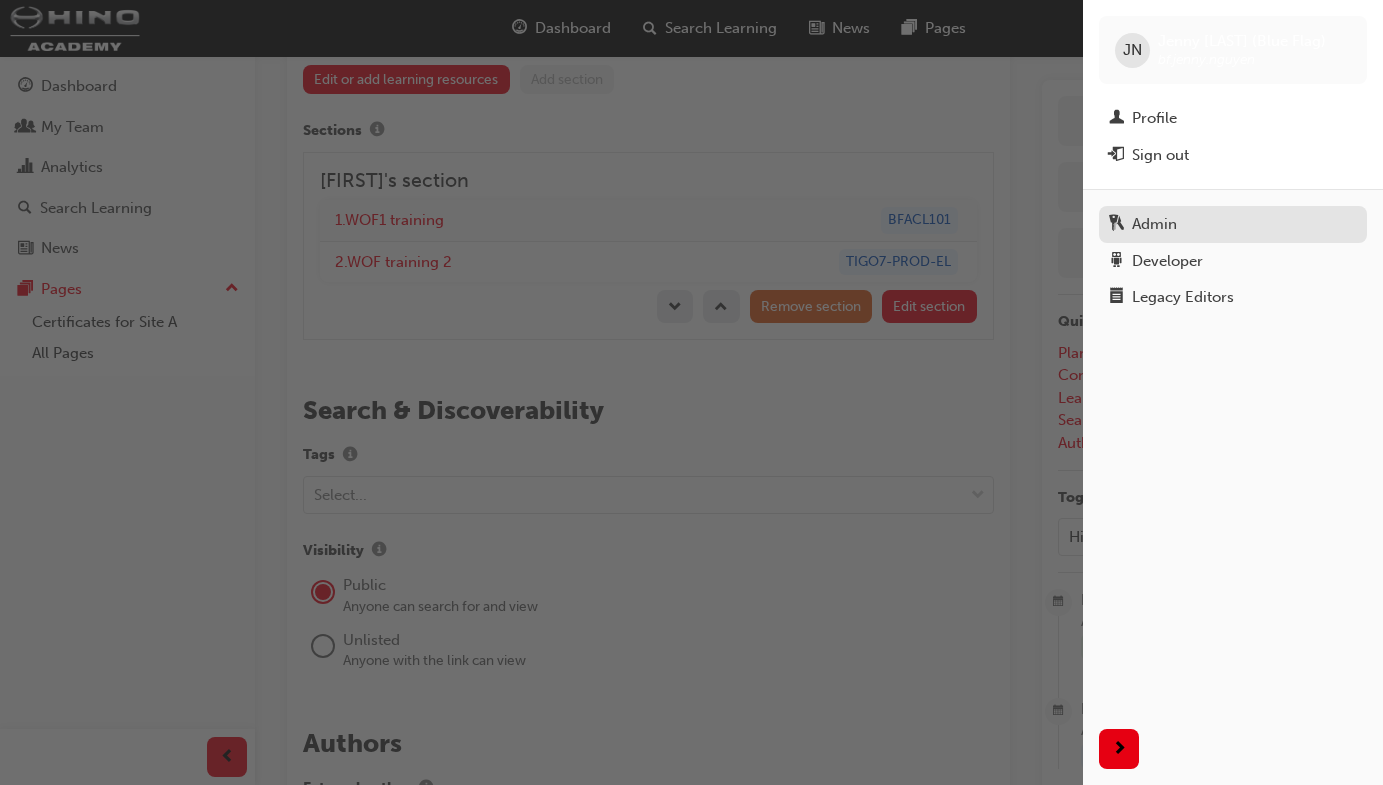 click on "Admin" at bounding box center [1233, 224] 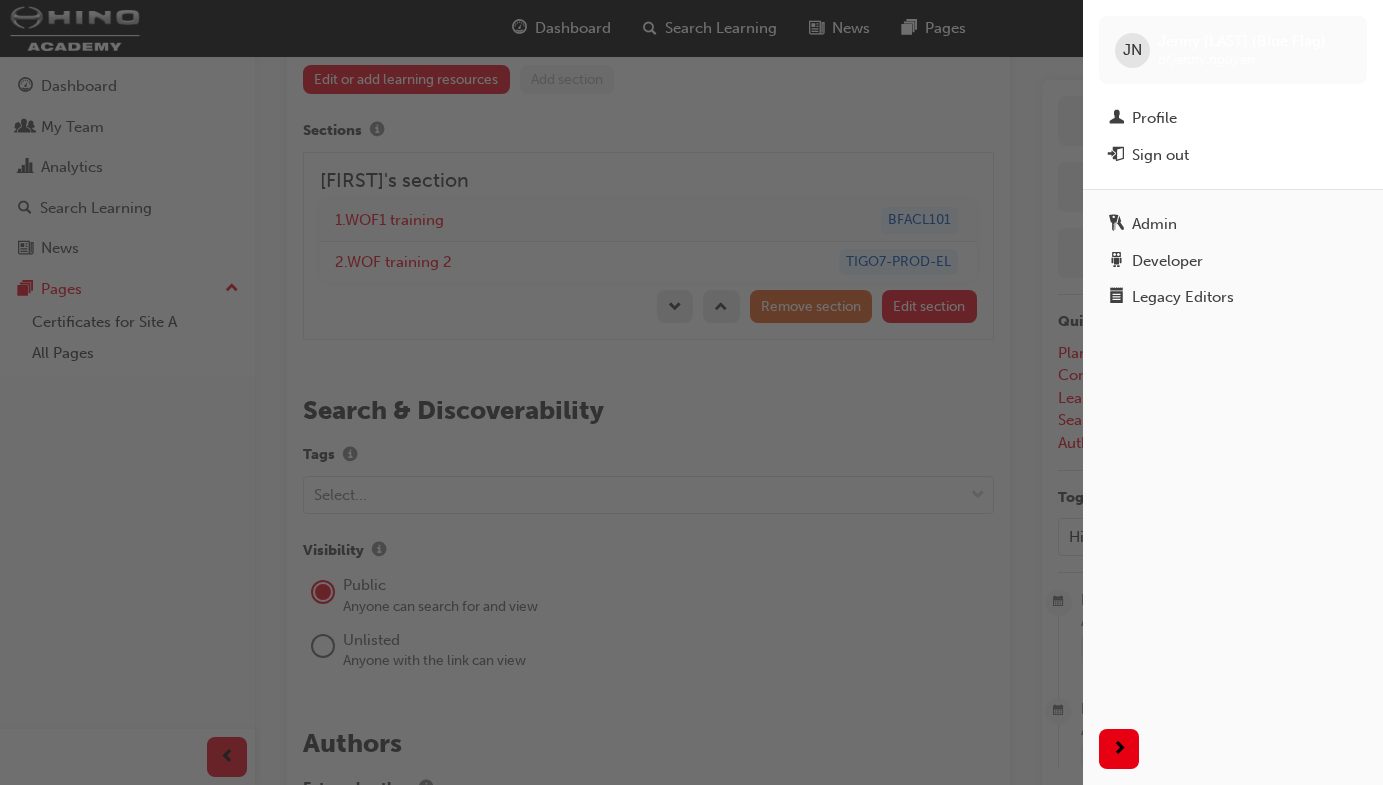 scroll, scrollTop: 0, scrollLeft: 0, axis: both 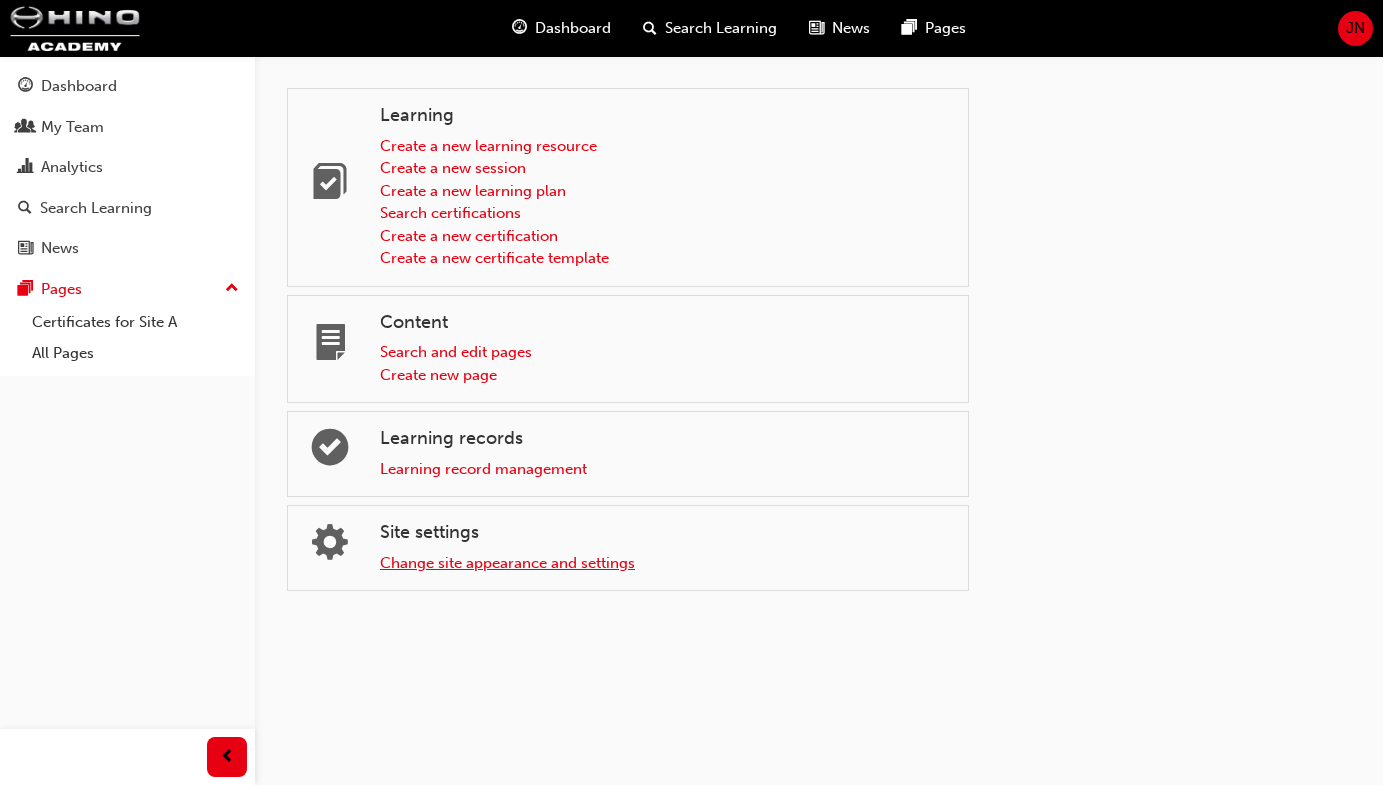 click on "Change site appearance and settings" at bounding box center (507, 563) 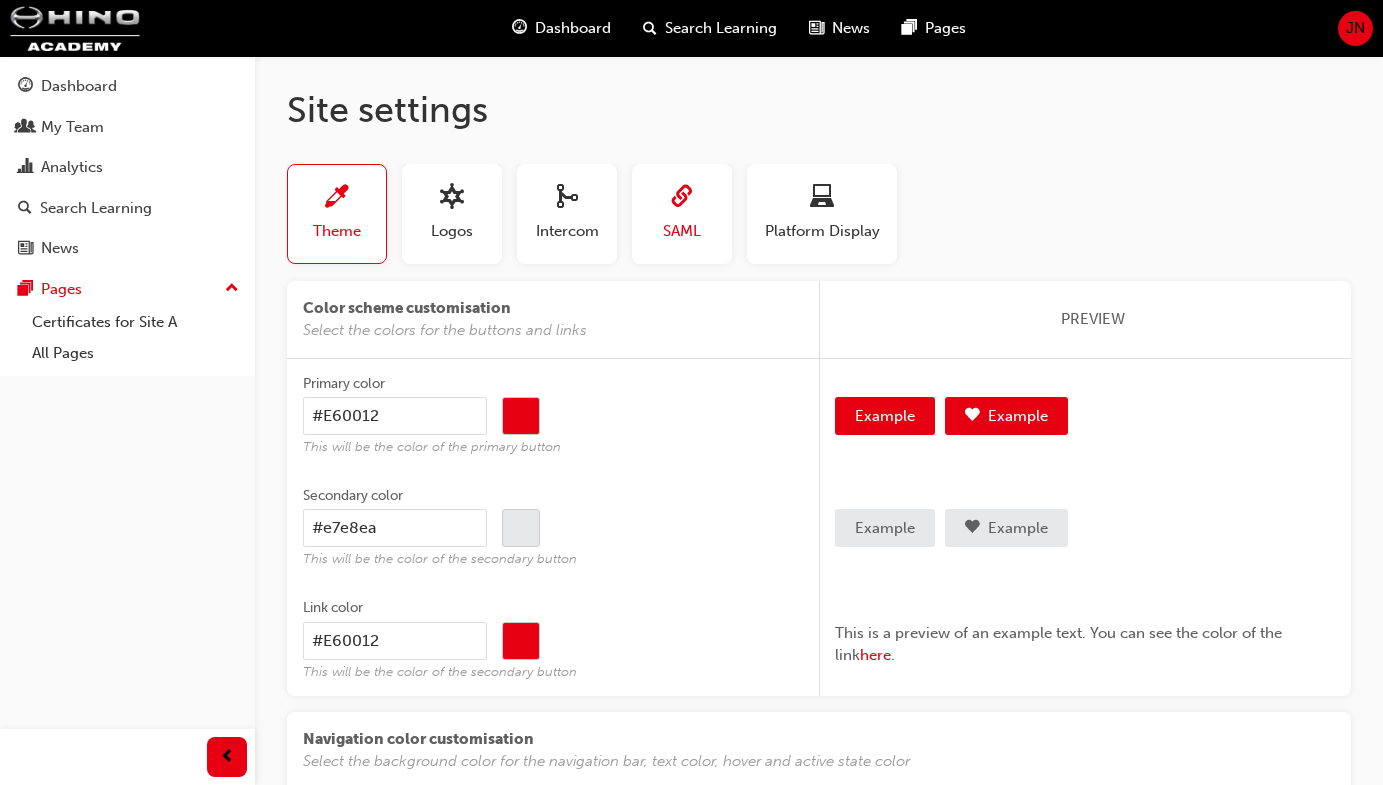 click on "SAML" at bounding box center [682, 231] 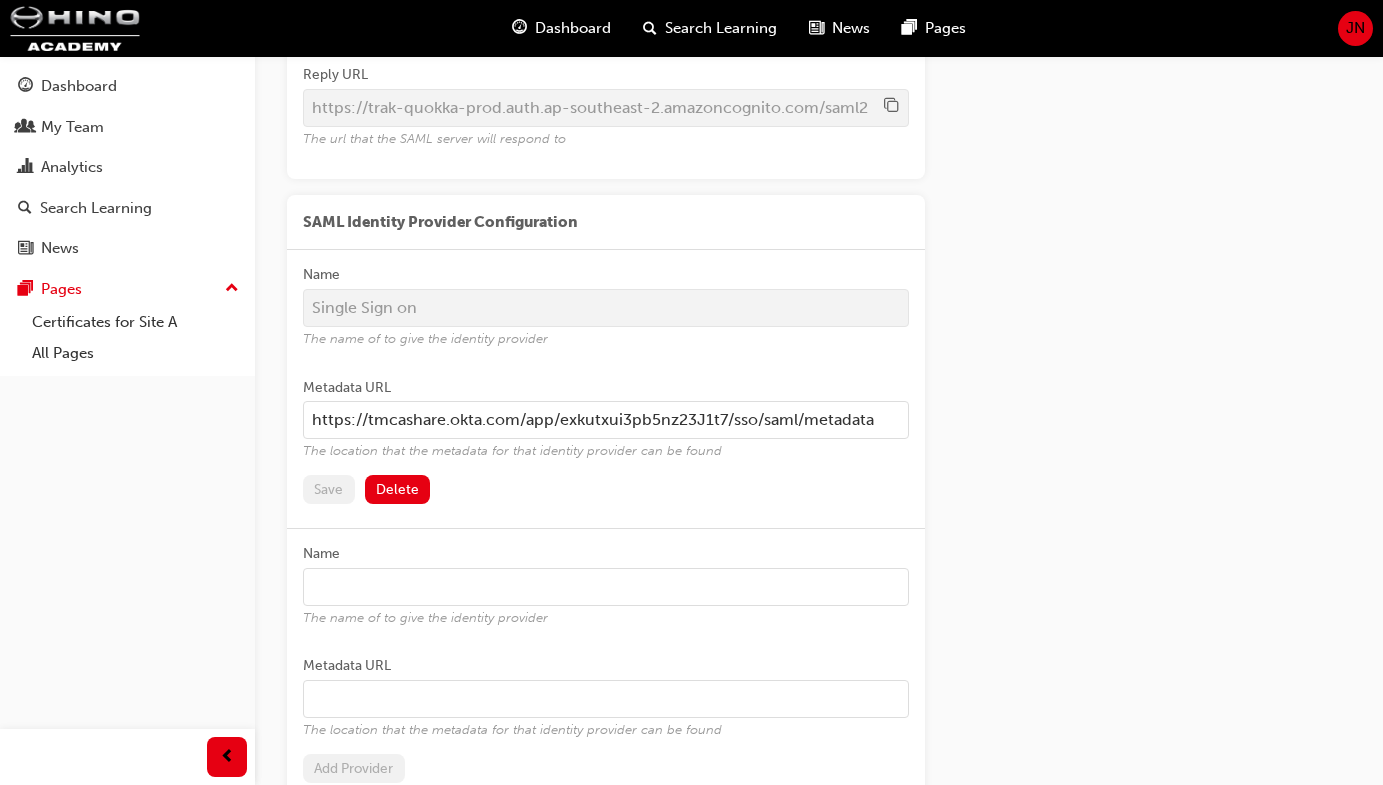 scroll, scrollTop: 423, scrollLeft: 0, axis: vertical 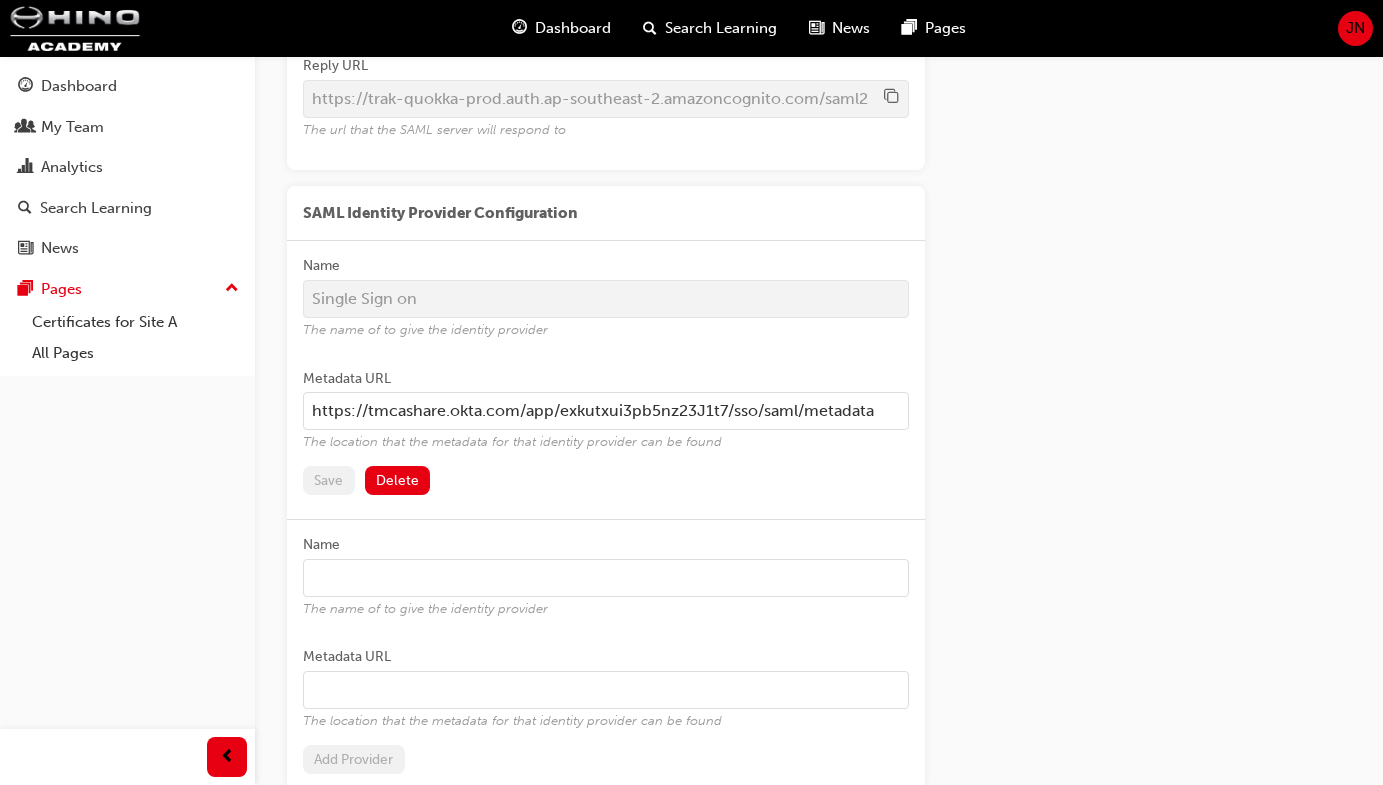click on "JN" at bounding box center (1355, 28) 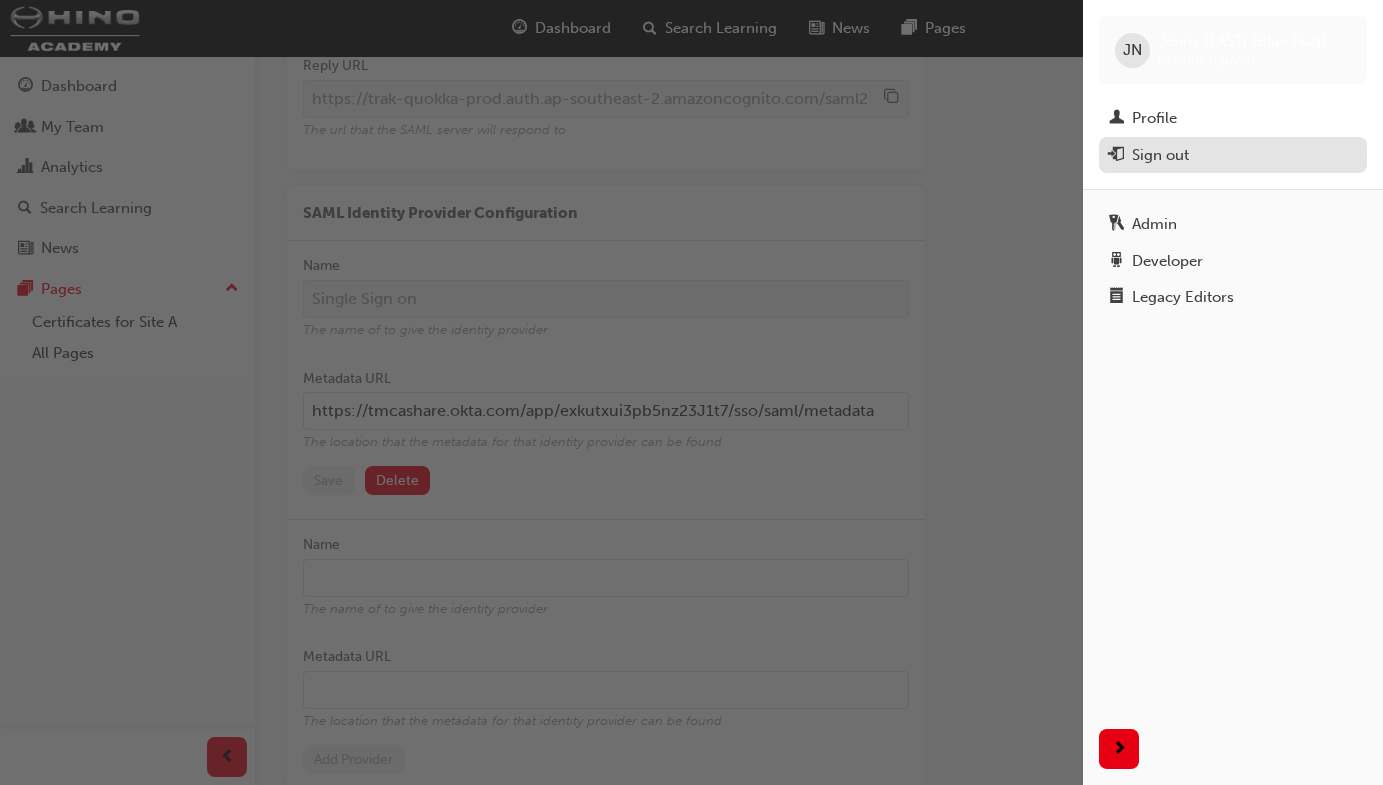 click on "Sign out" at bounding box center [1160, 155] 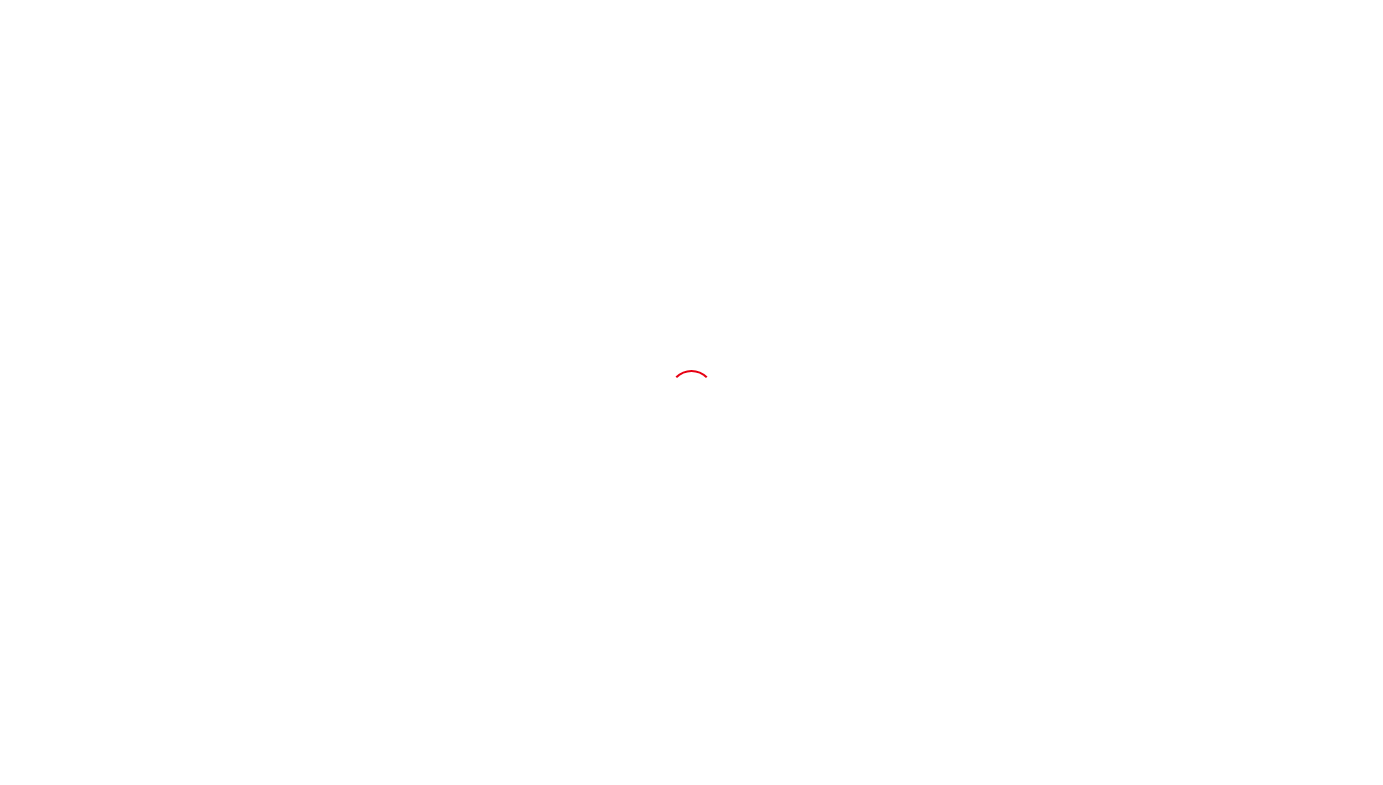 scroll, scrollTop: 0, scrollLeft: 0, axis: both 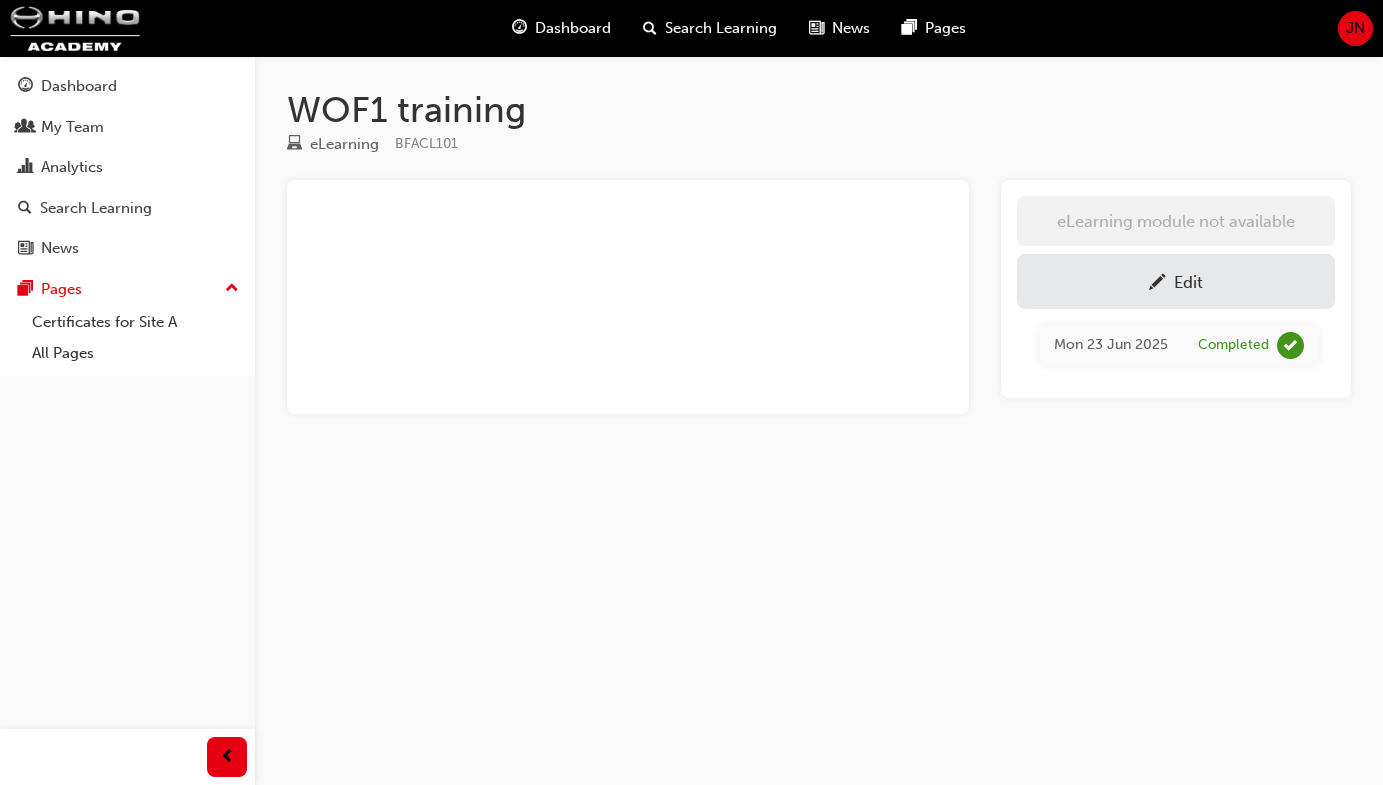 click on "Edit" at bounding box center (1176, 281) 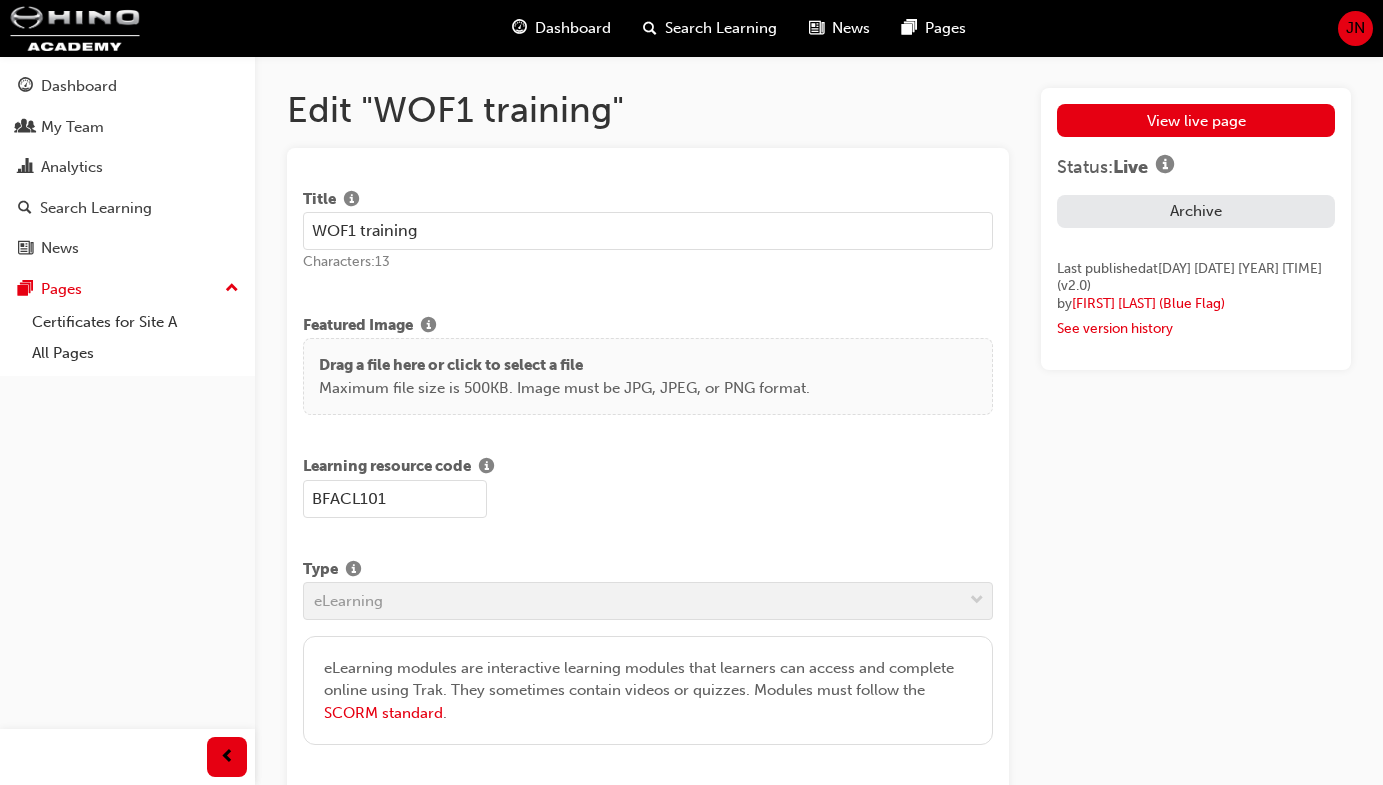 drag, startPoint x: 484, startPoint y: 230, endPoint x: 269, endPoint y: 216, distance: 215.45534 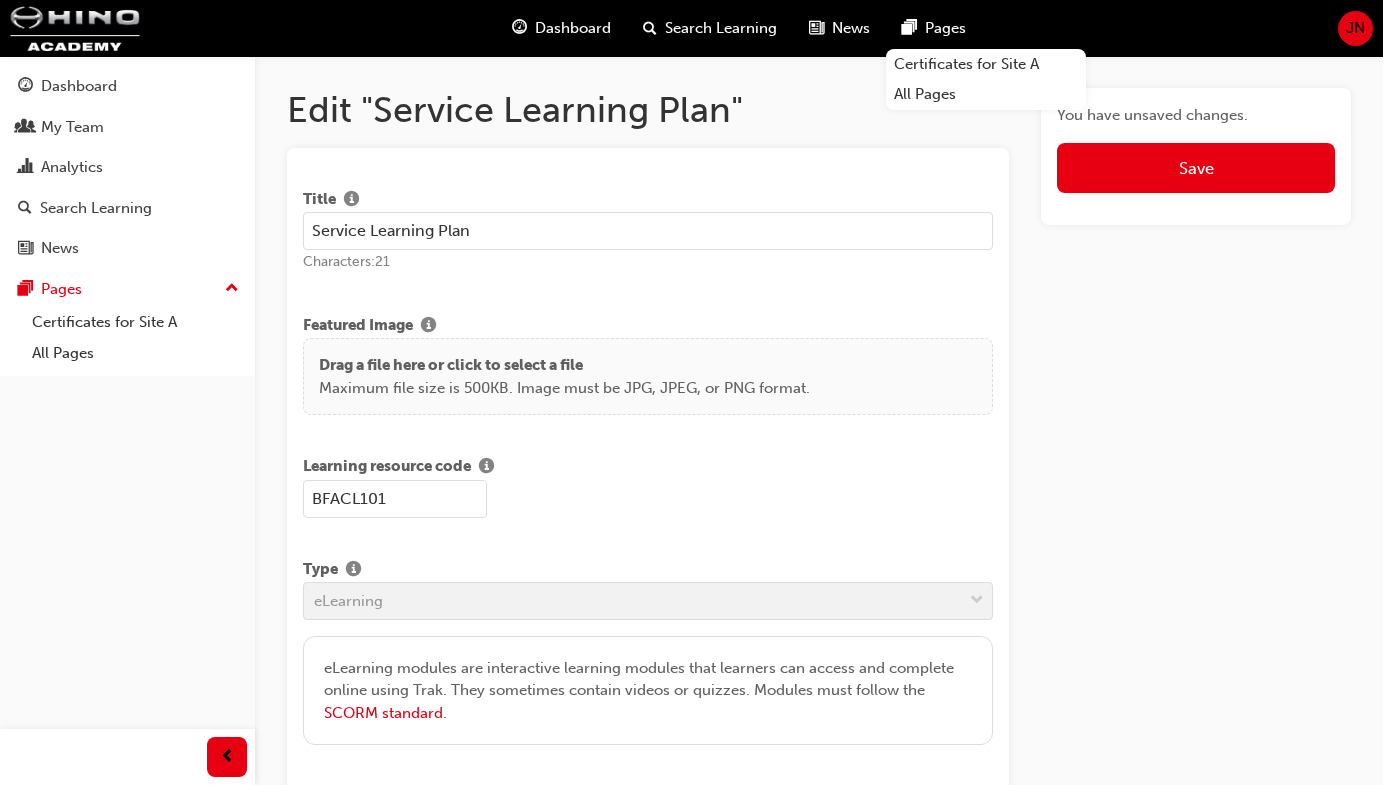 type on "Service Learning Plan" 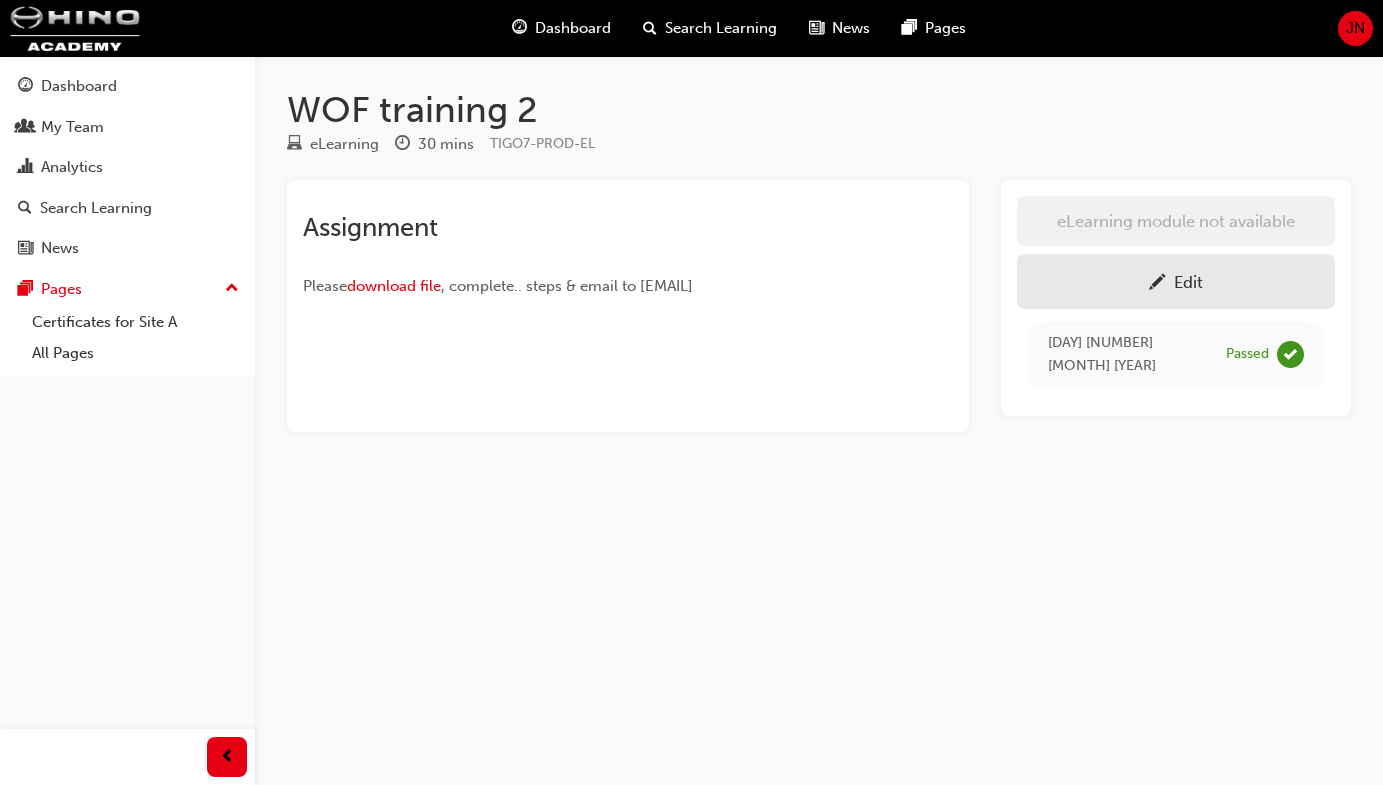 scroll, scrollTop: 0, scrollLeft: 0, axis: both 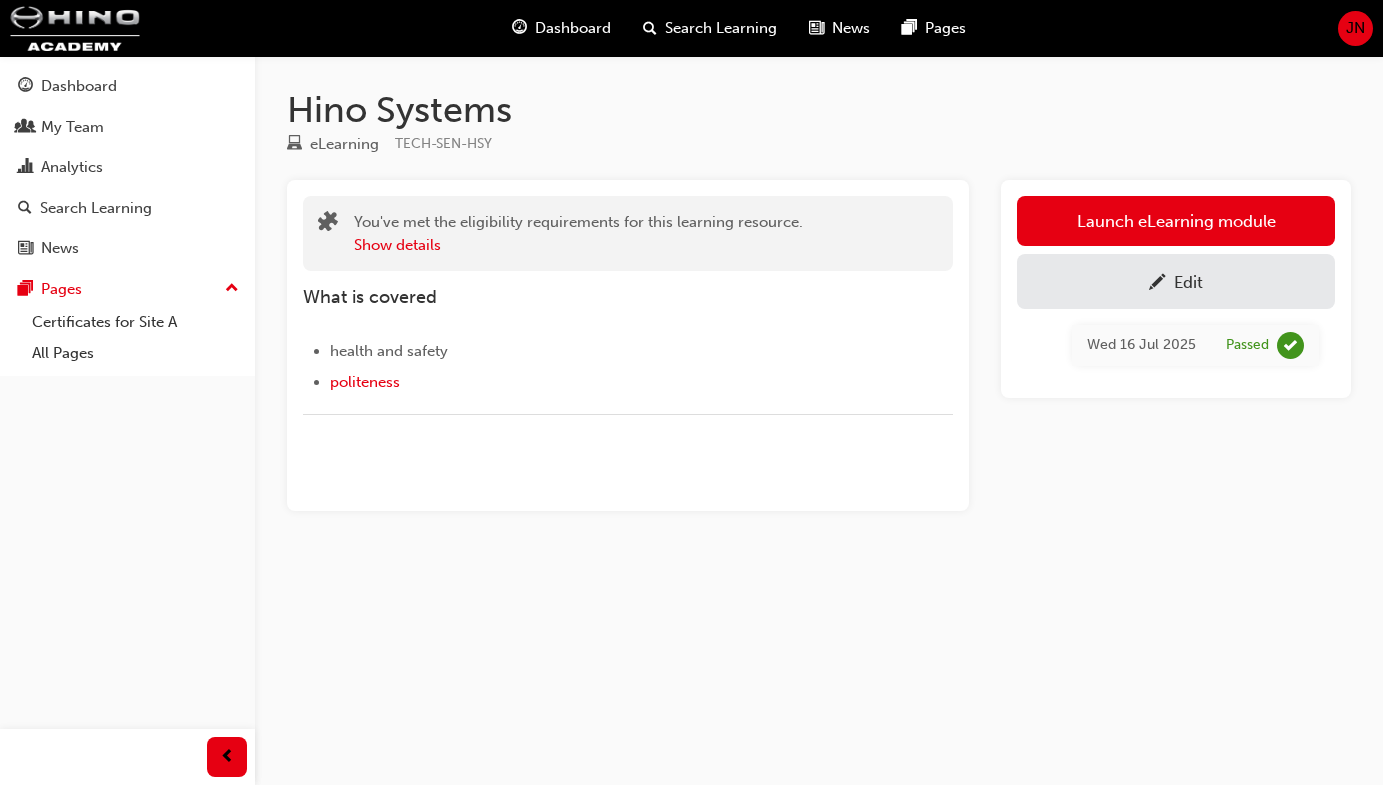 click on "Edit" at bounding box center (1176, 281) 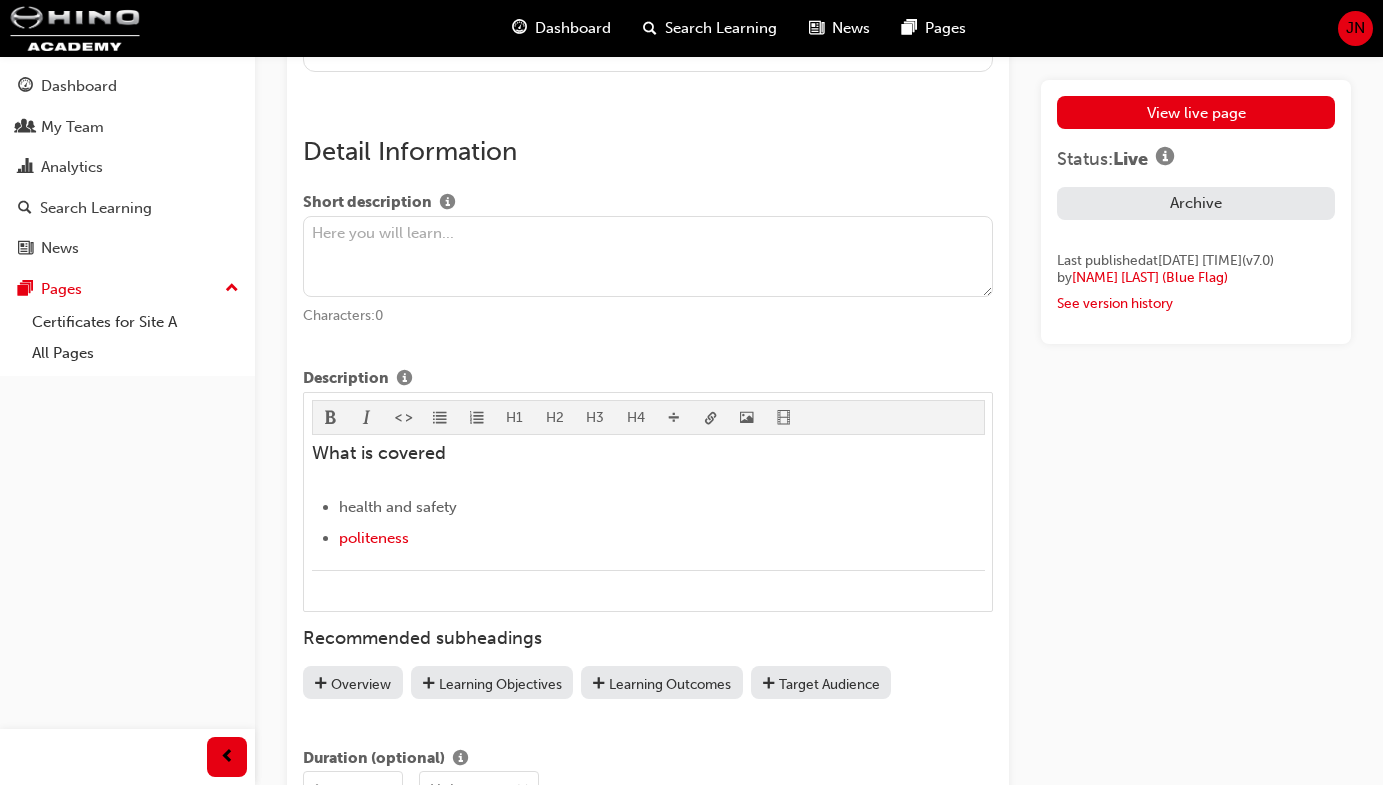 scroll, scrollTop: 686, scrollLeft: 0, axis: vertical 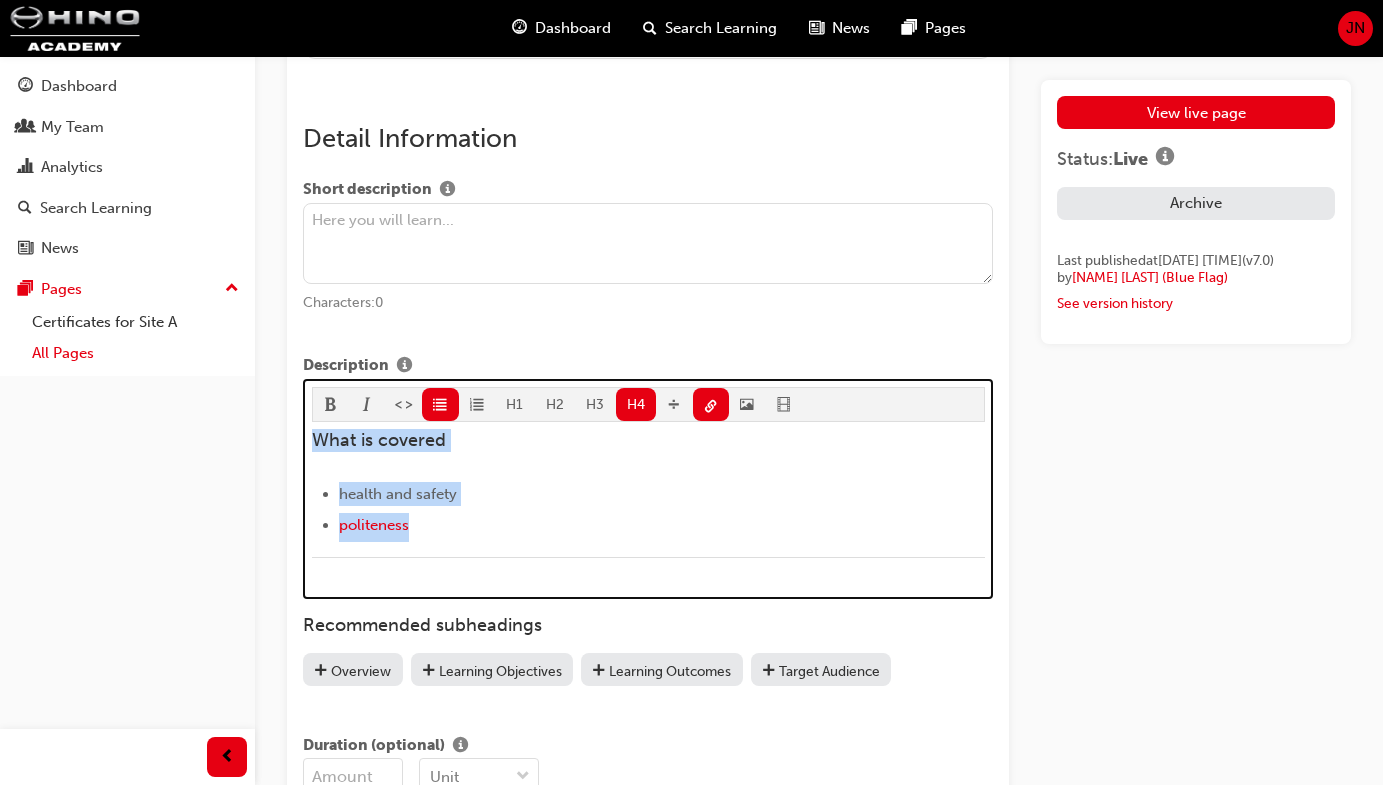 drag, startPoint x: 522, startPoint y: 527, endPoint x: 165, endPoint y: 358, distance: 394.98102 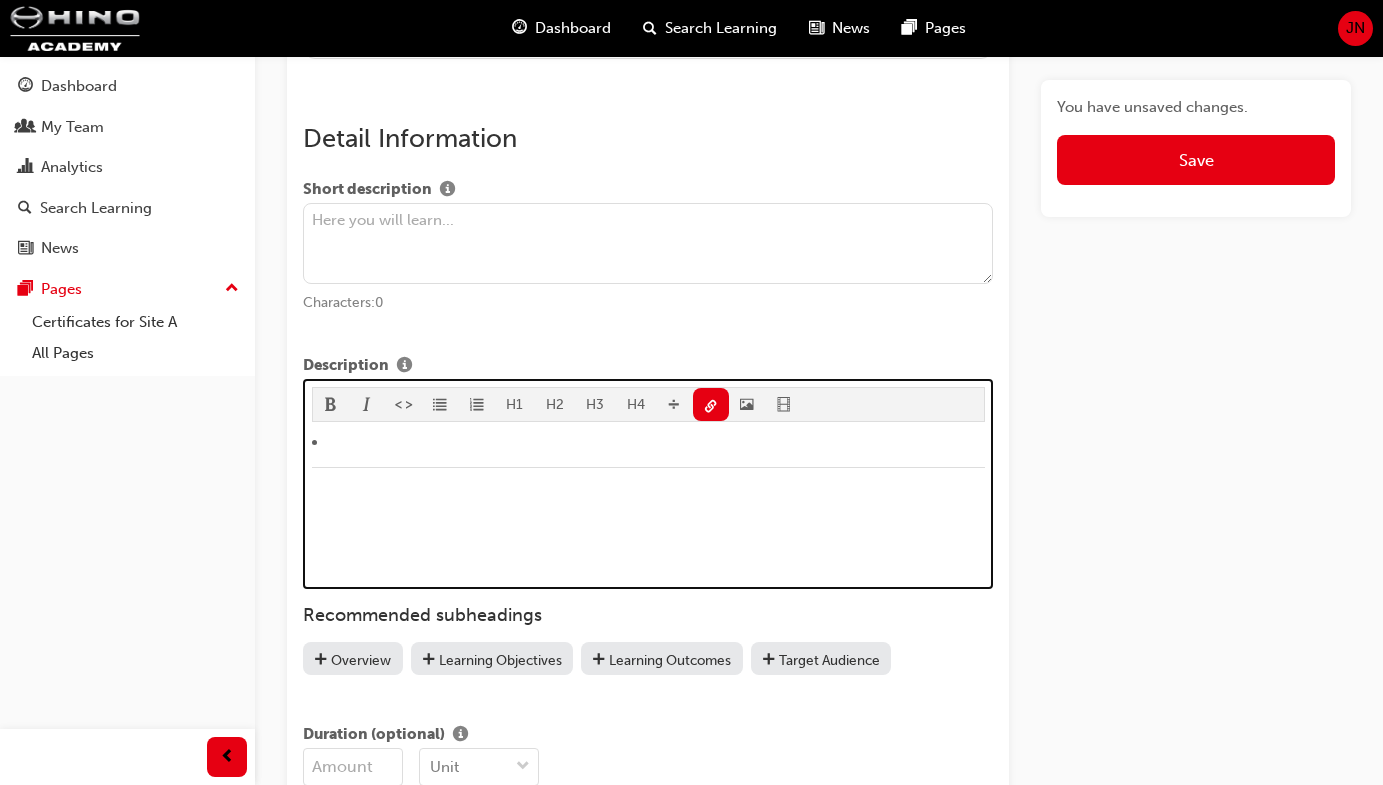 scroll, scrollTop: 737, scrollLeft: 0, axis: vertical 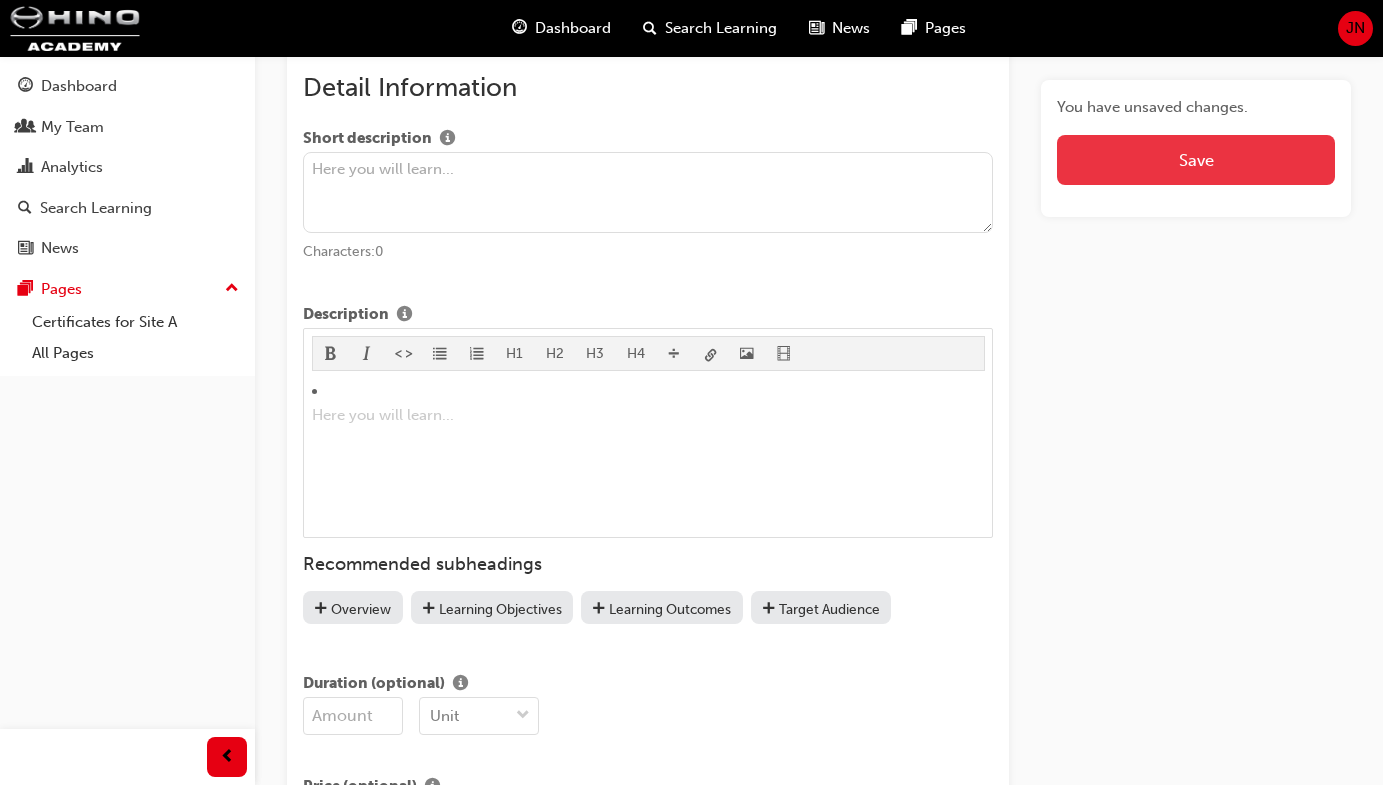 click on "Save" at bounding box center (1196, 160) 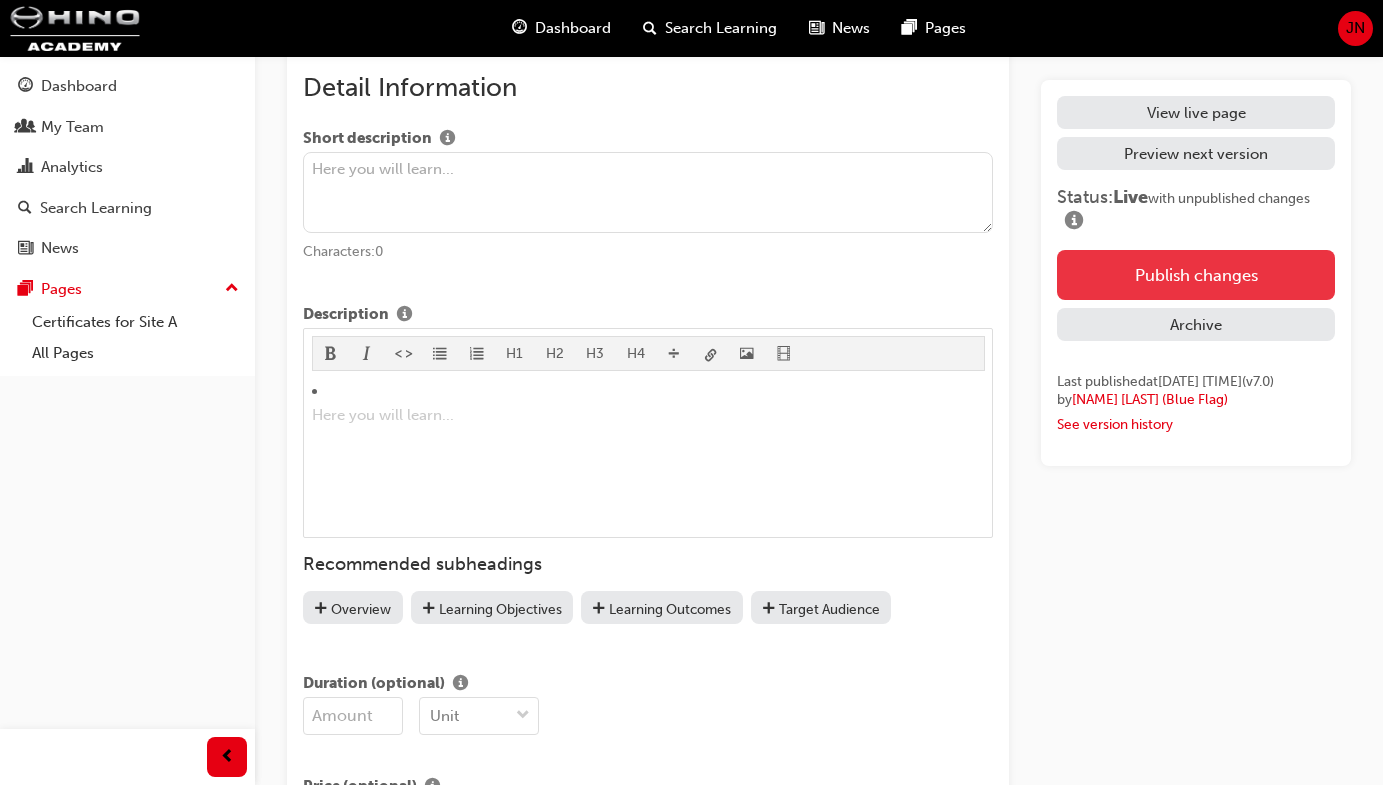 click on "Publish changes" at bounding box center (1196, 275) 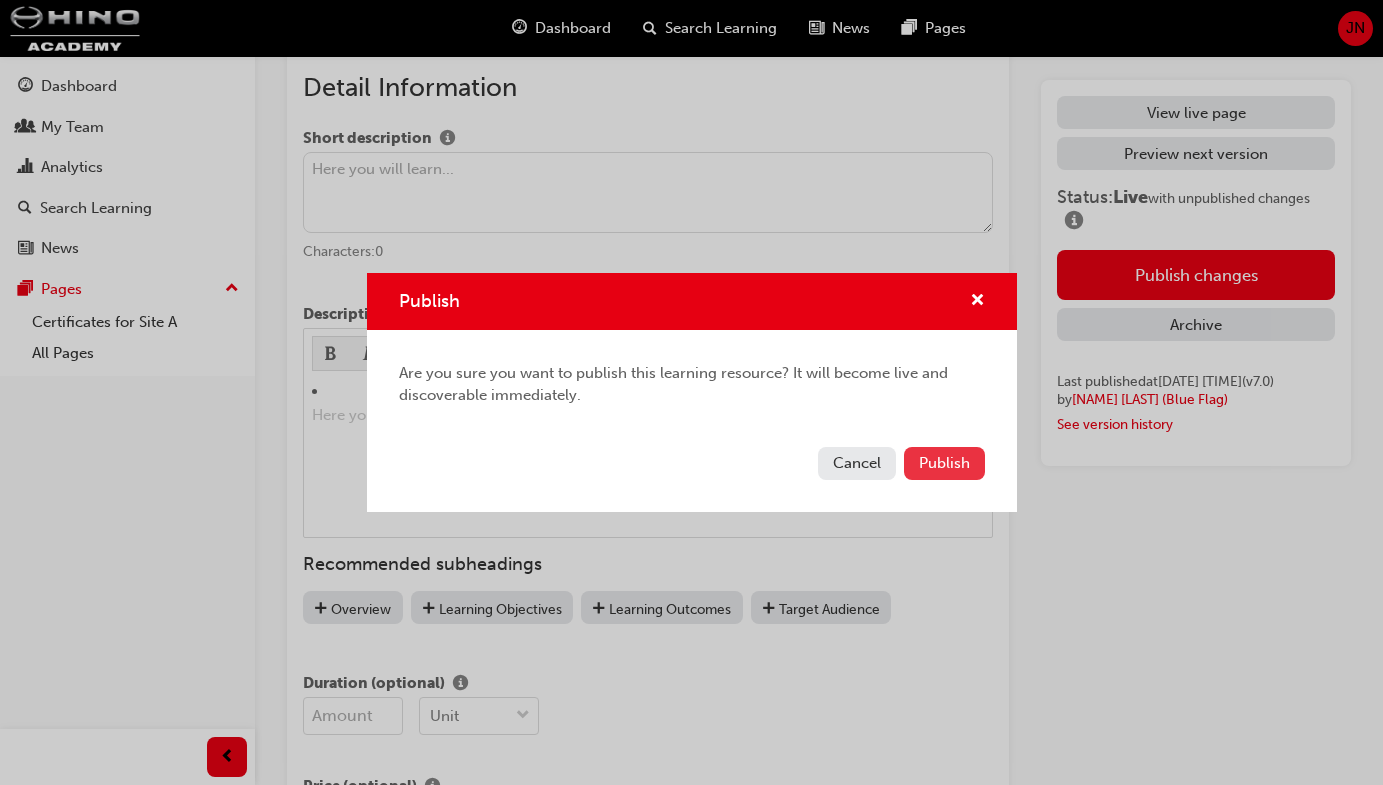 click on "Publish" at bounding box center [944, 463] 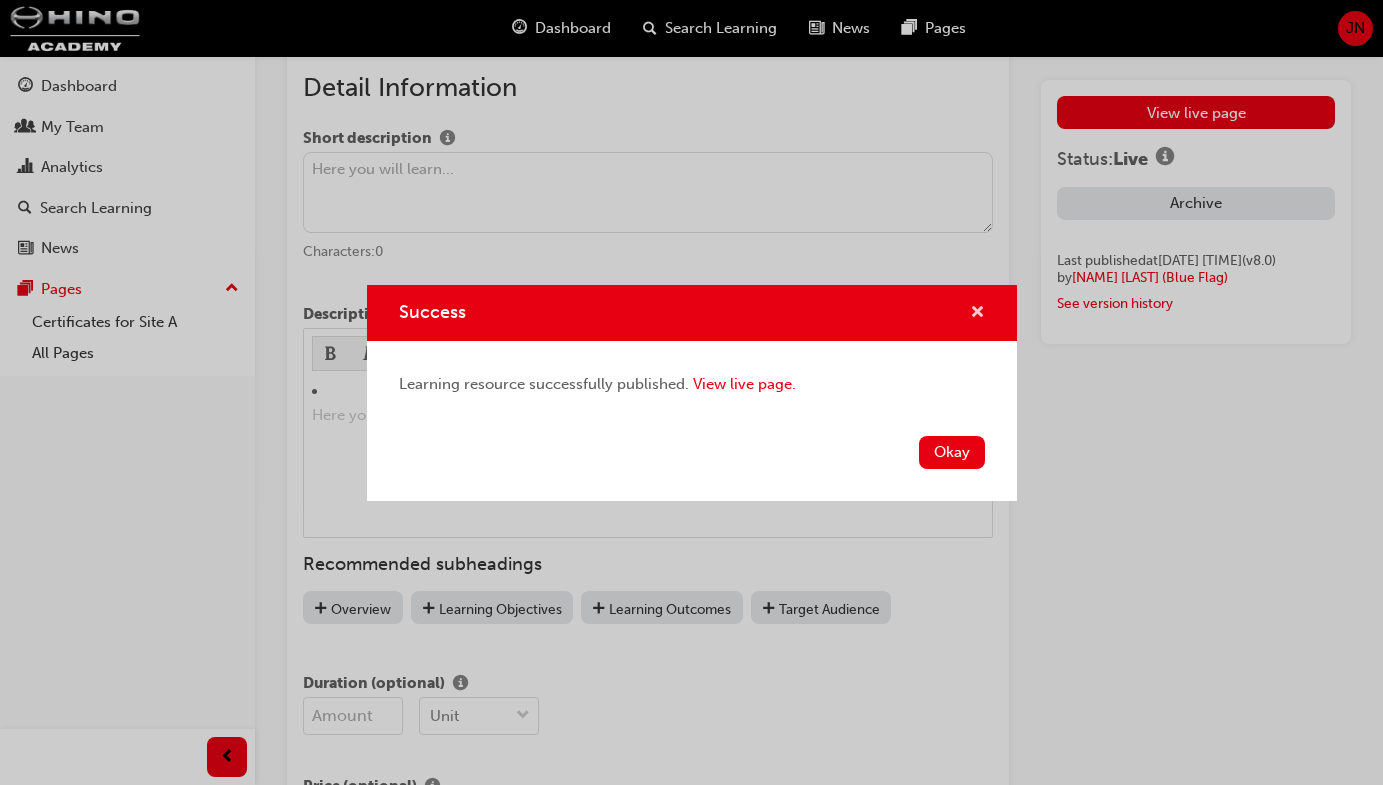 click at bounding box center (977, 314) 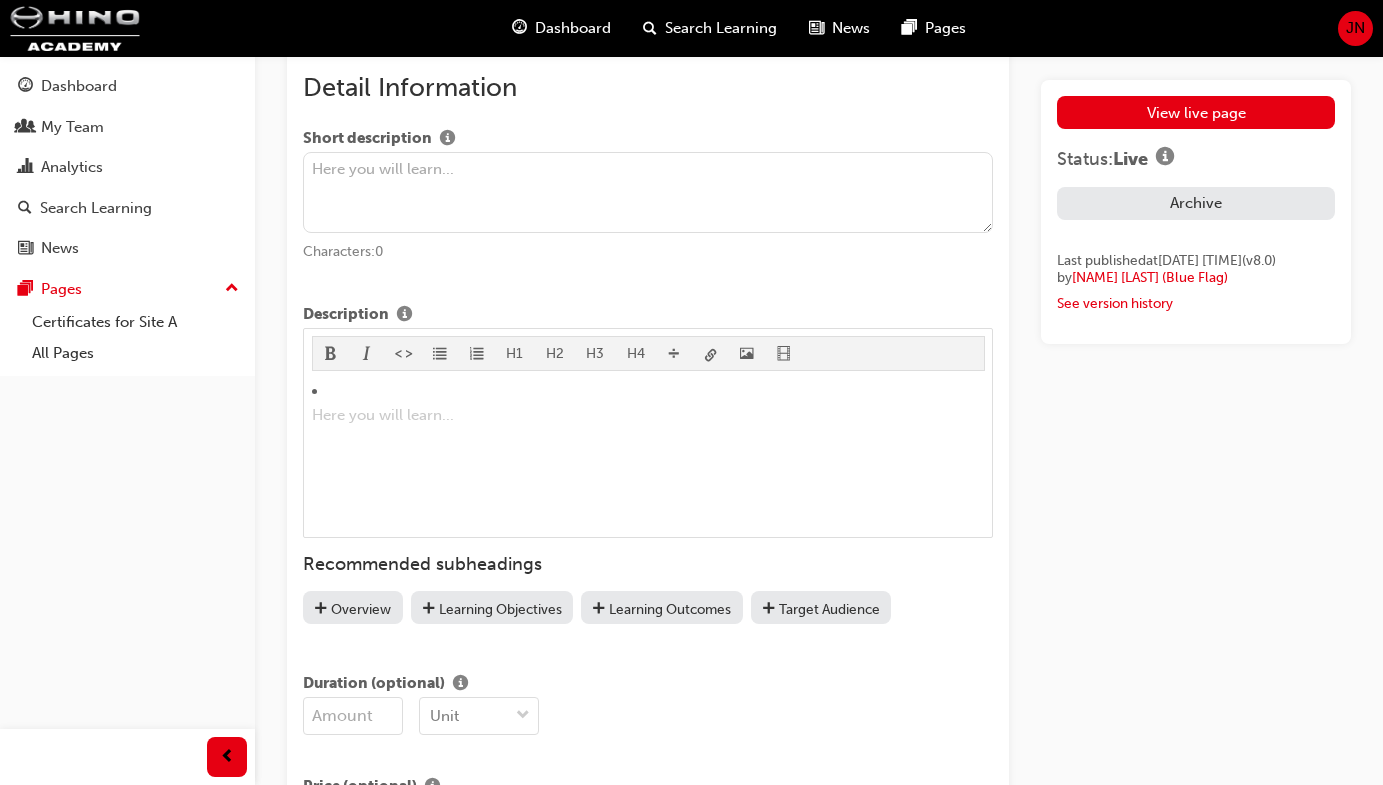 click on "View live page Status:  Live Archive Last published  at  Tue 5 Aug 2025 10:12am  (v 8 . 0 ) by  Jenny Nguyen (Blue Flag) See version history" at bounding box center (1196, 204) 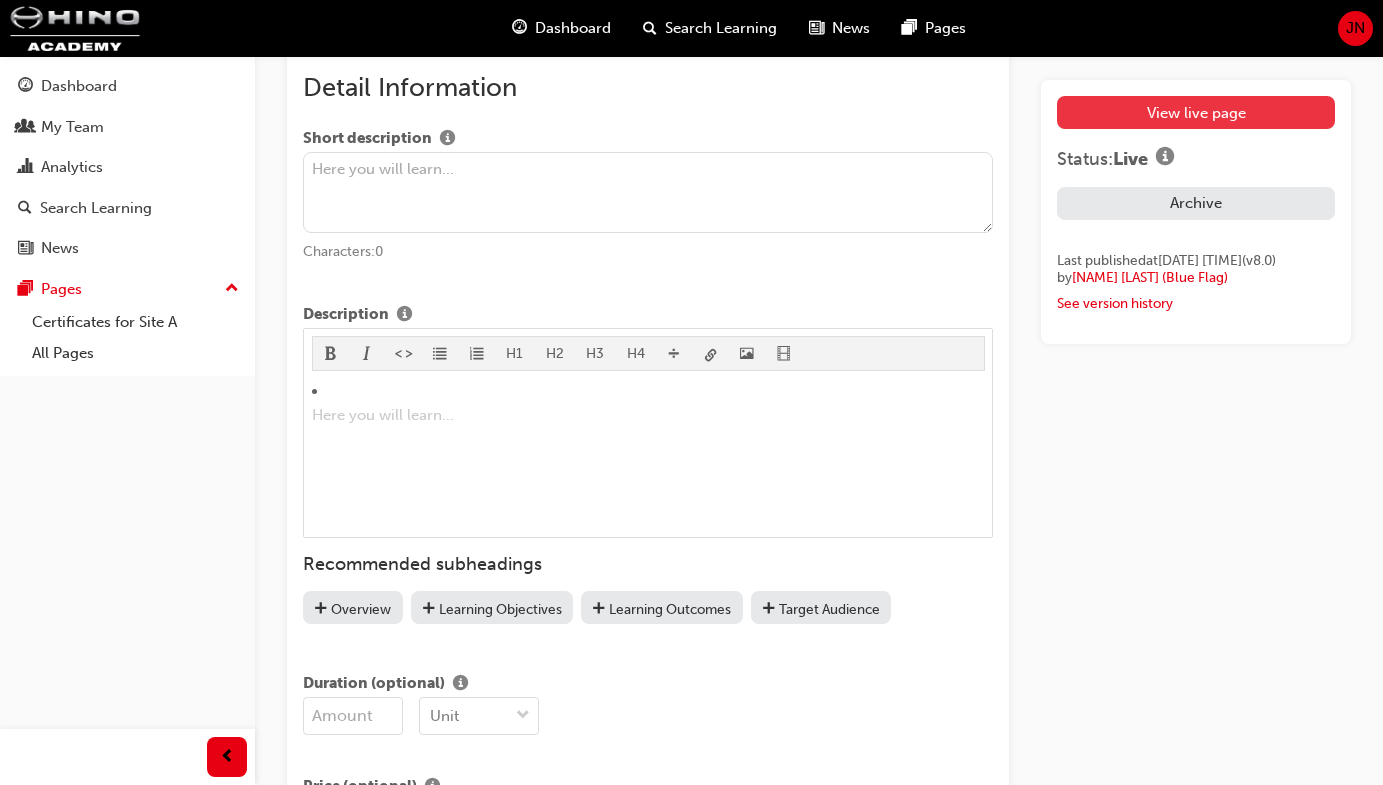 click on "View live page" at bounding box center [1196, 112] 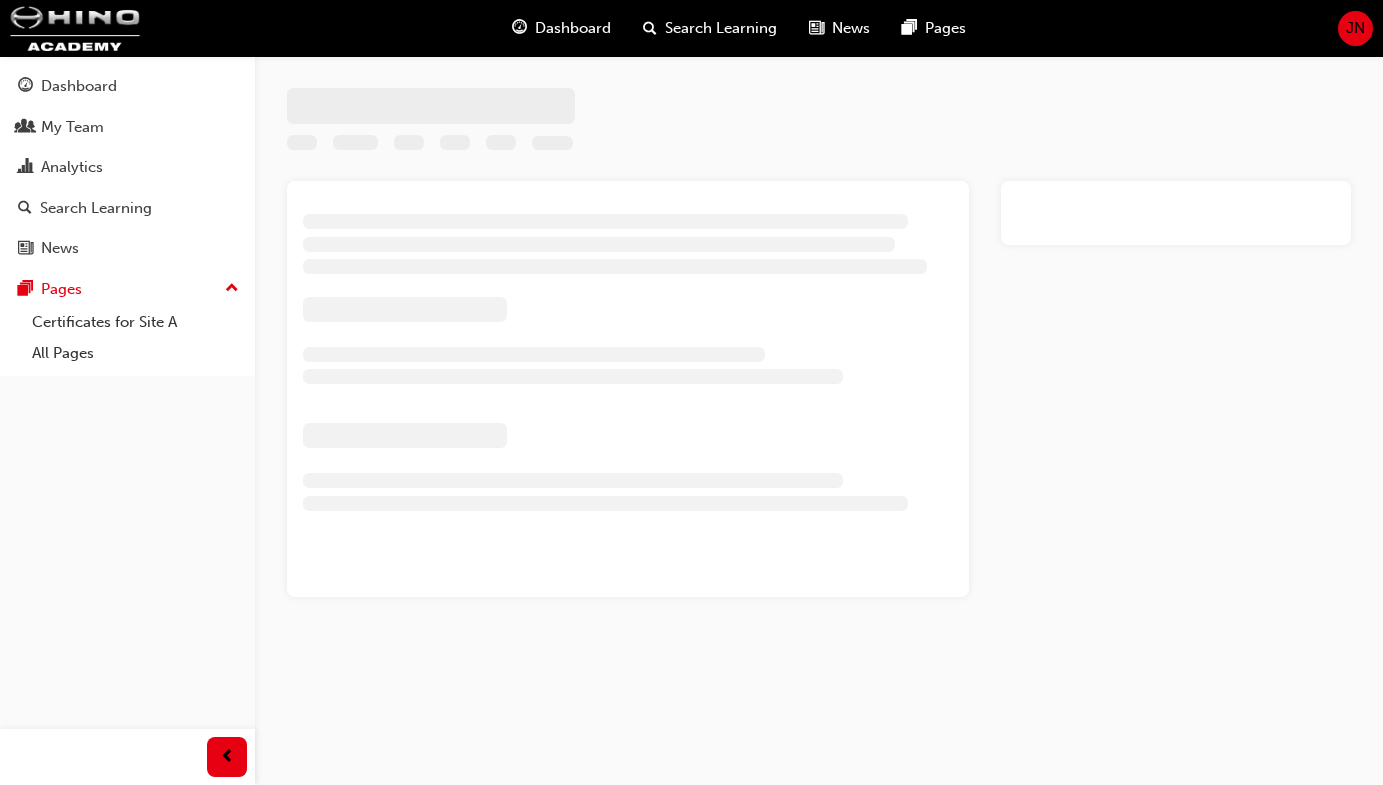 scroll, scrollTop: 0, scrollLeft: 0, axis: both 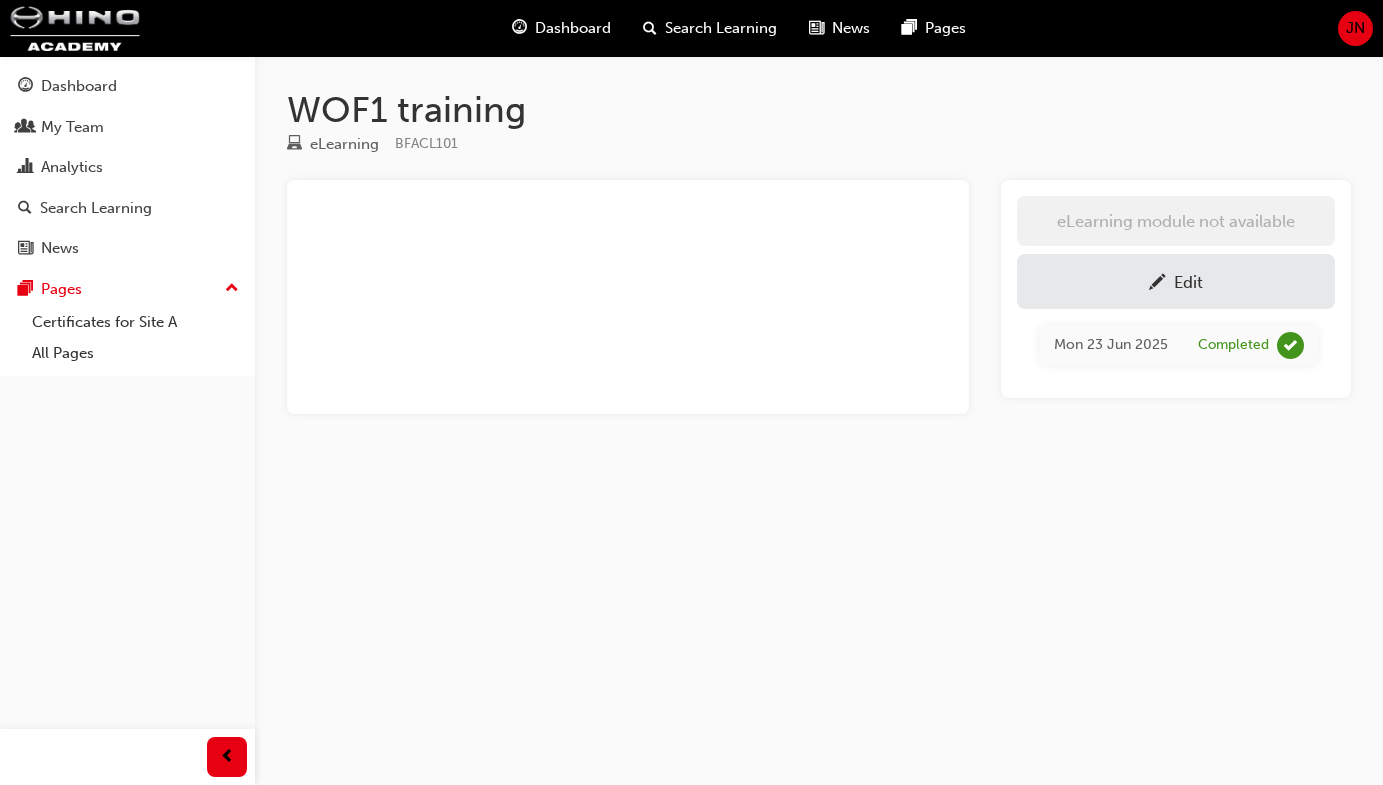 click at bounding box center (1157, 284) 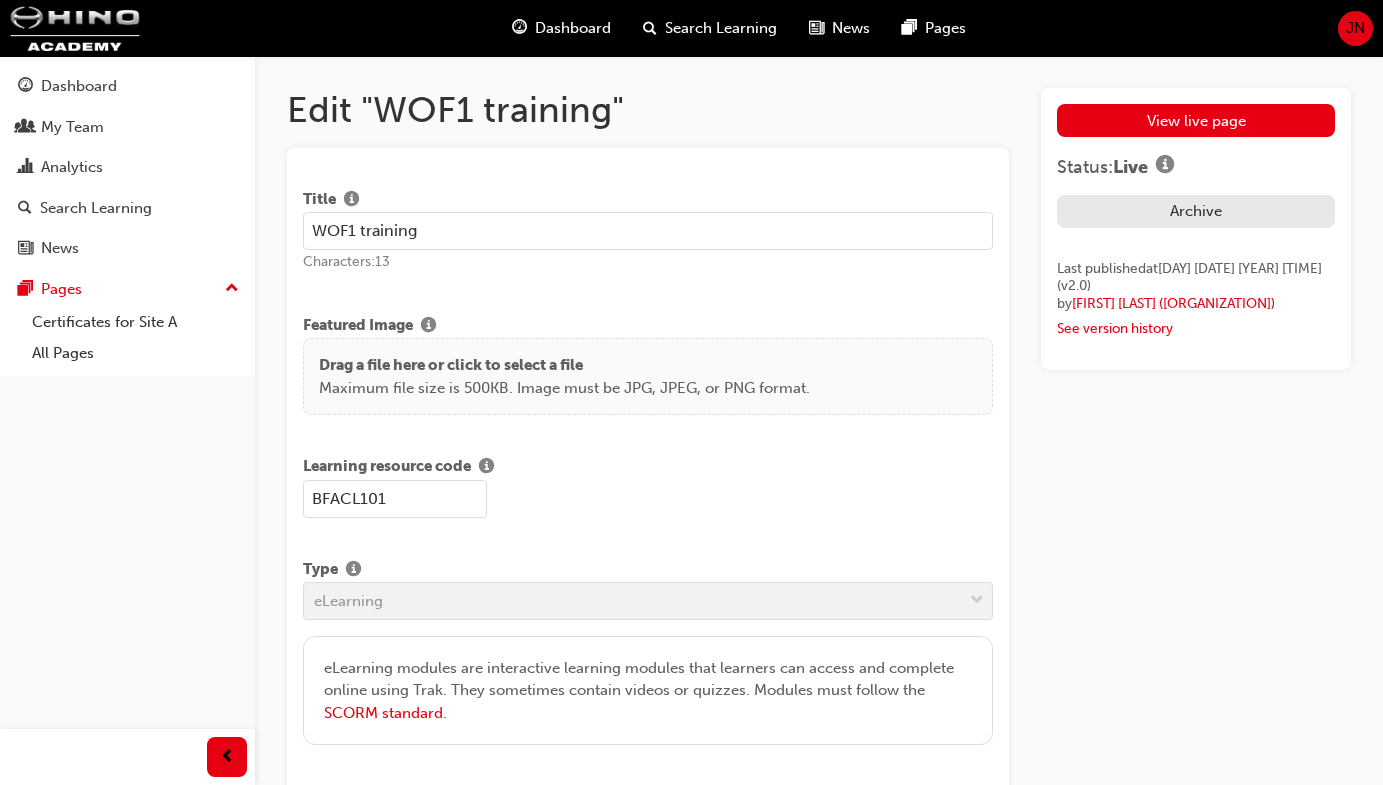 drag, startPoint x: 437, startPoint y: 231, endPoint x: 380, endPoint y: 215, distance: 59.20304 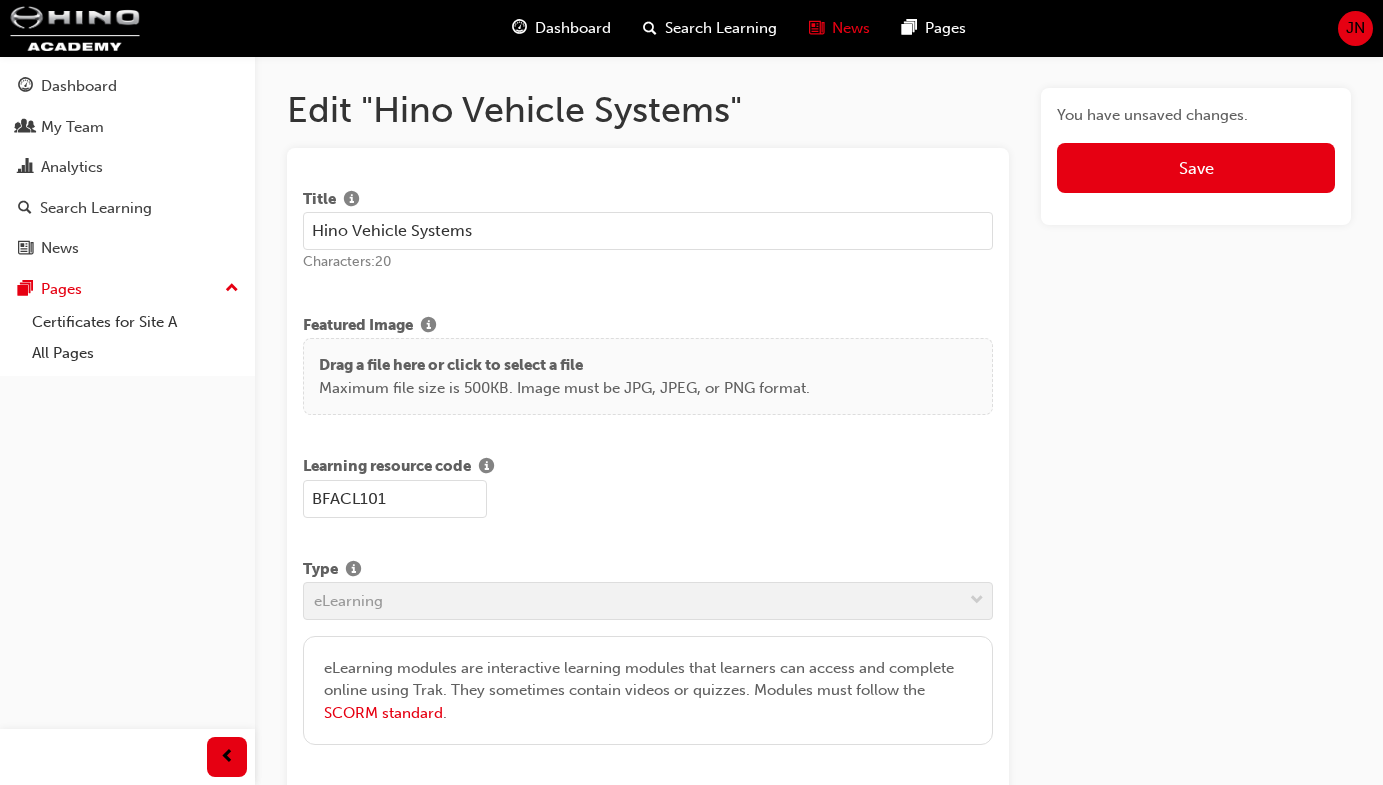 type on "Hino Vehicle Systems" 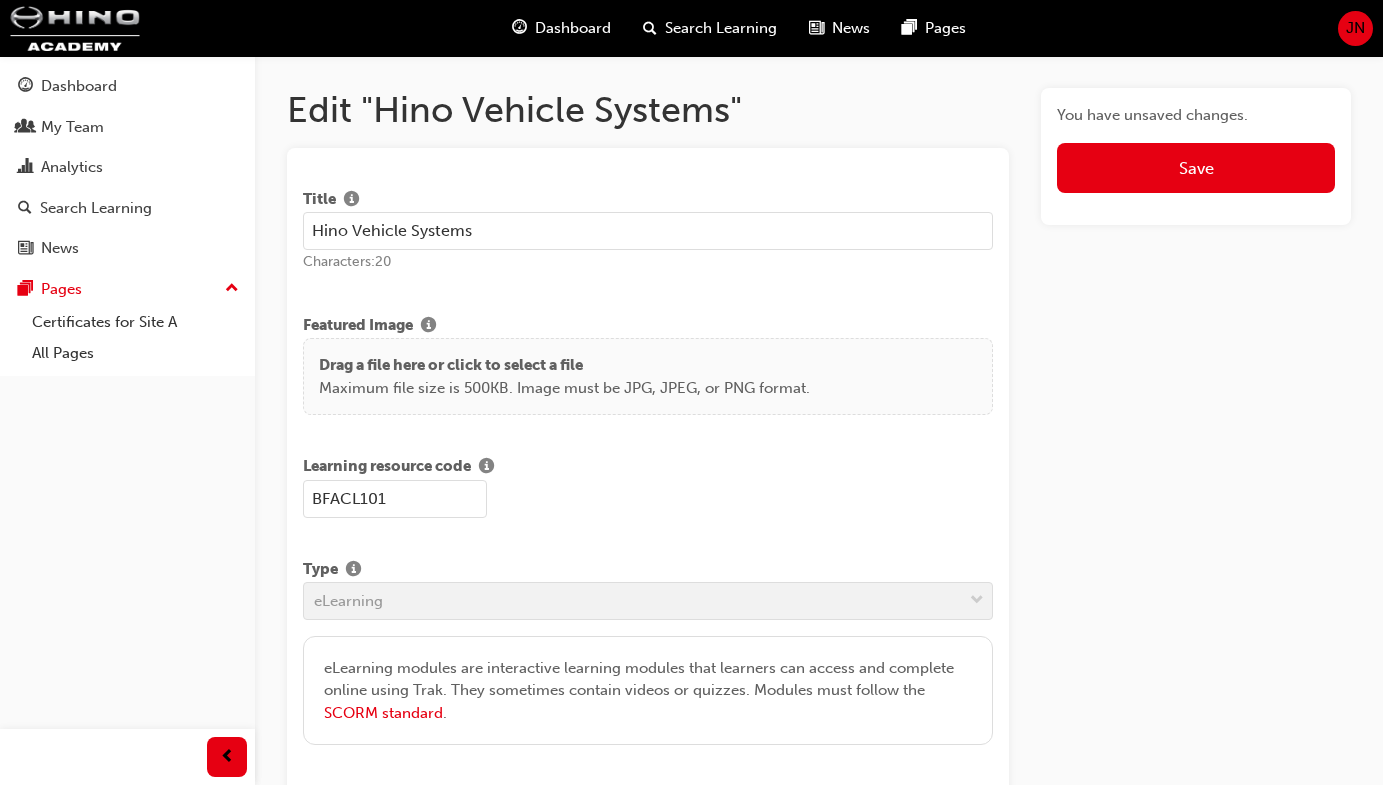 drag, startPoint x: 413, startPoint y: 494, endPoint x: 252, endPoint y: 502, distance: 161.19864 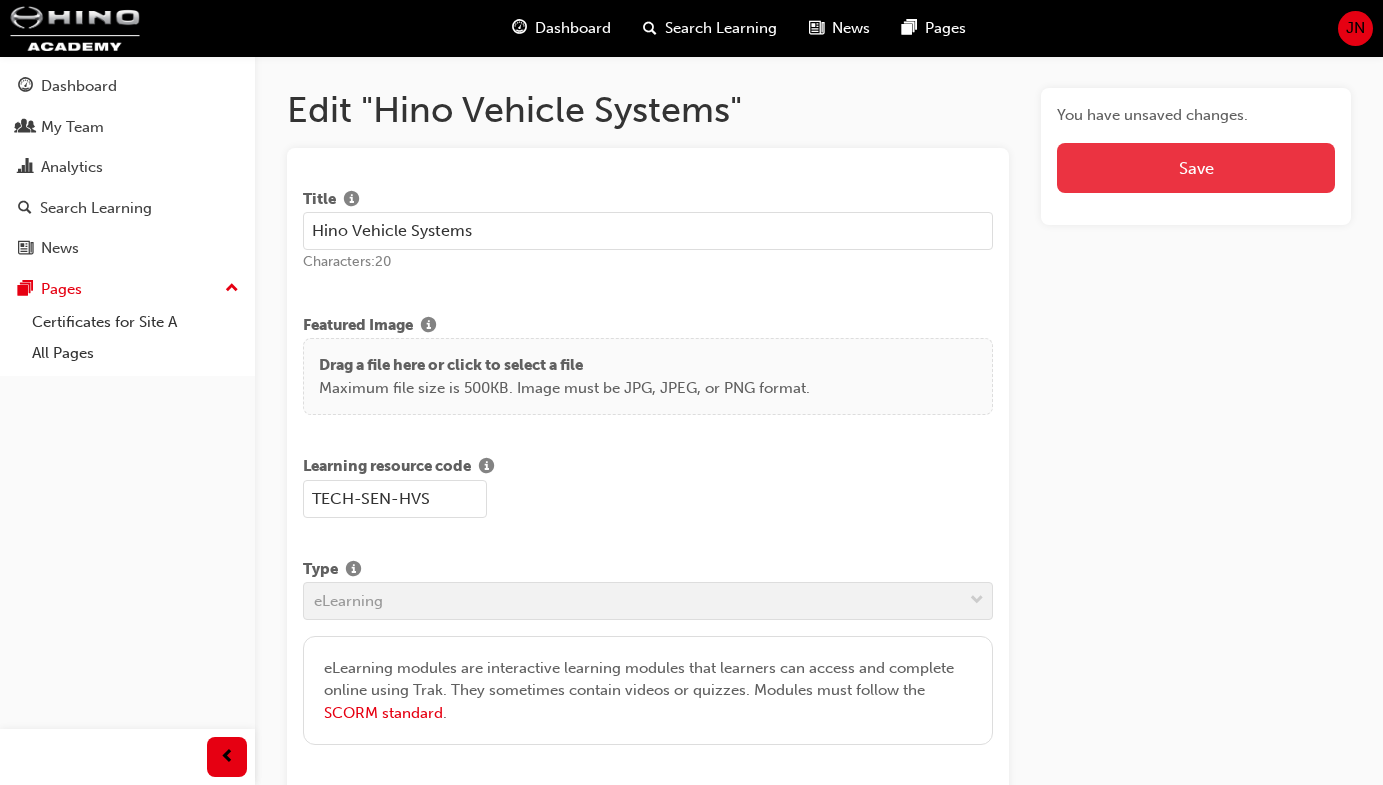 type on "TECH-SEN-HVS" 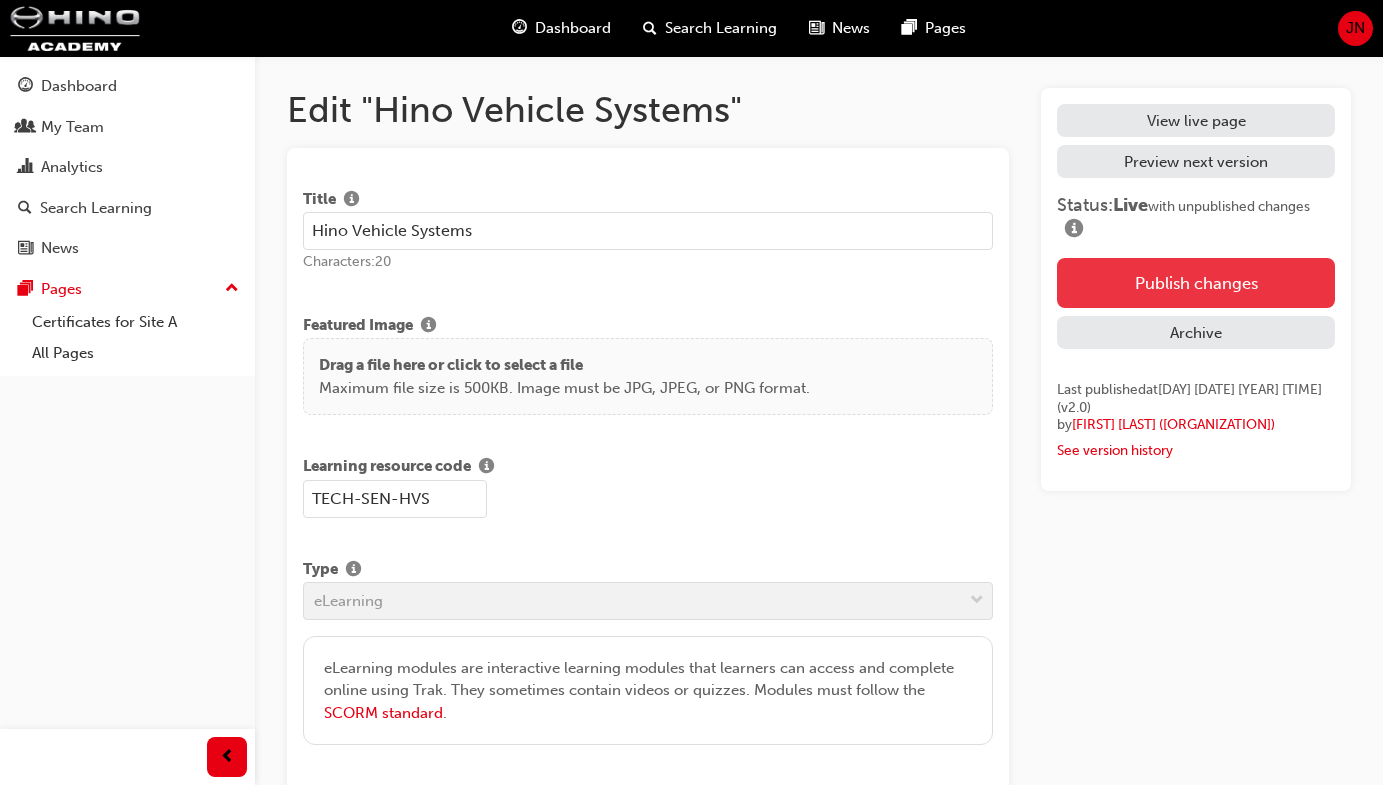 click on "Publish changes" at bounding box center (1196, 283) 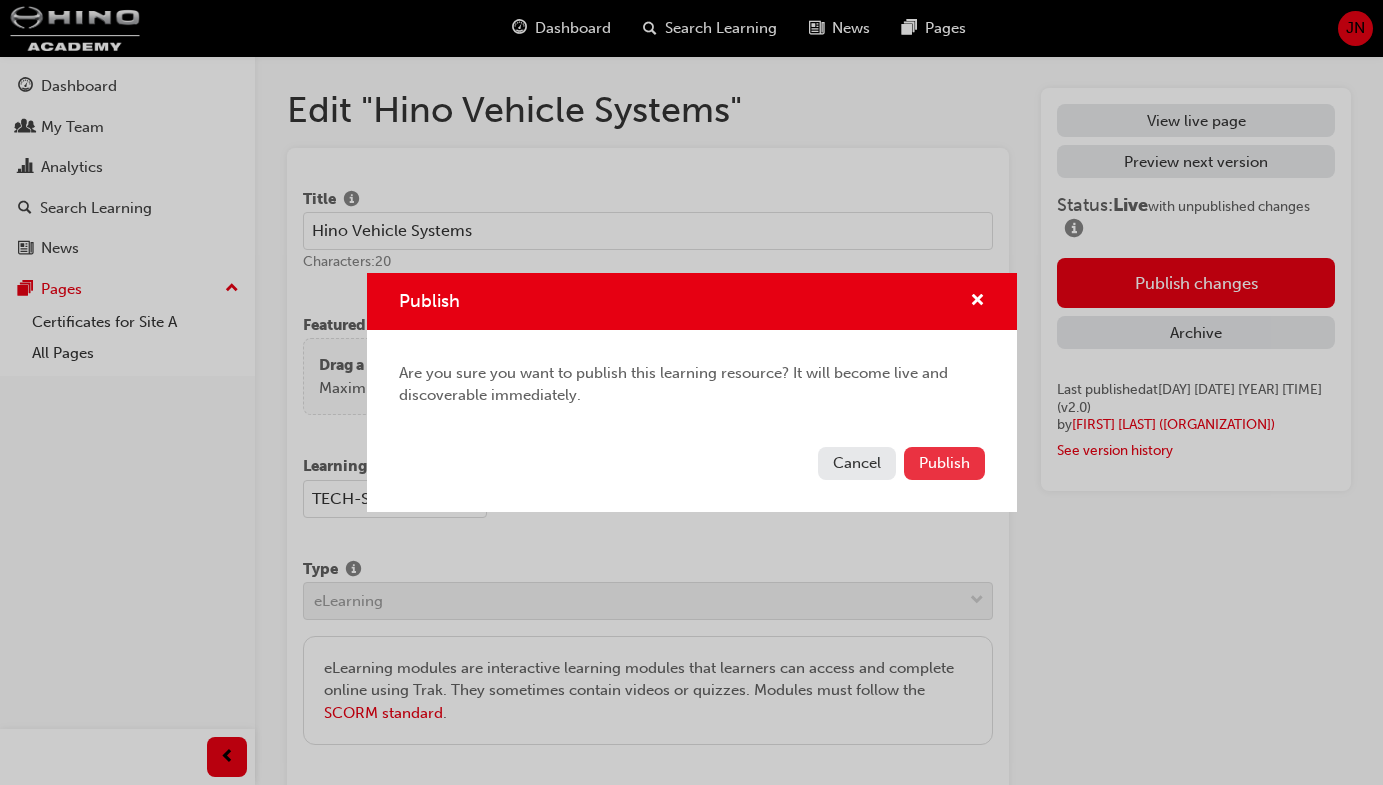 click on "Publish" at bounding box center (944, 463) 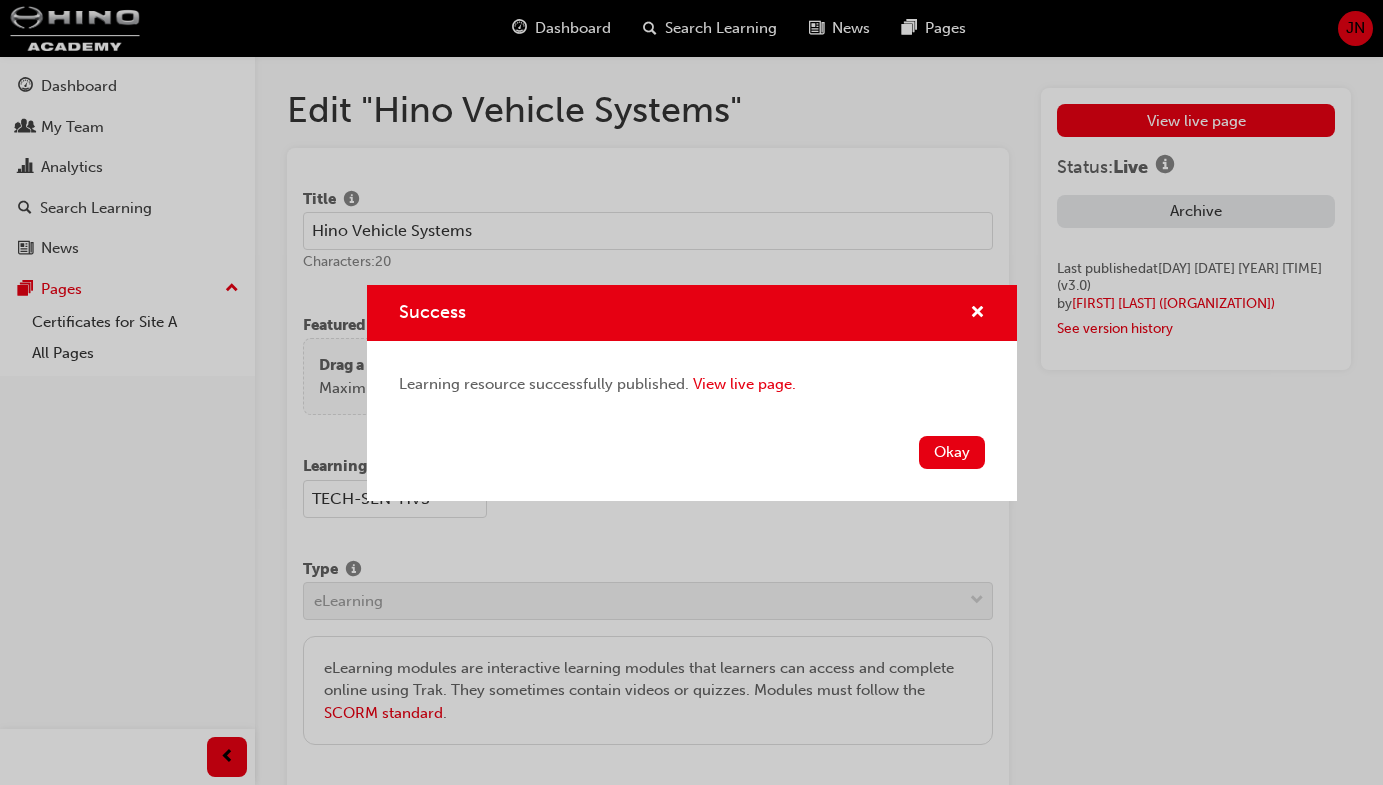 click on "Success Learning resource successfully published.   View live page. Okay" at bounding box center (691, 392) 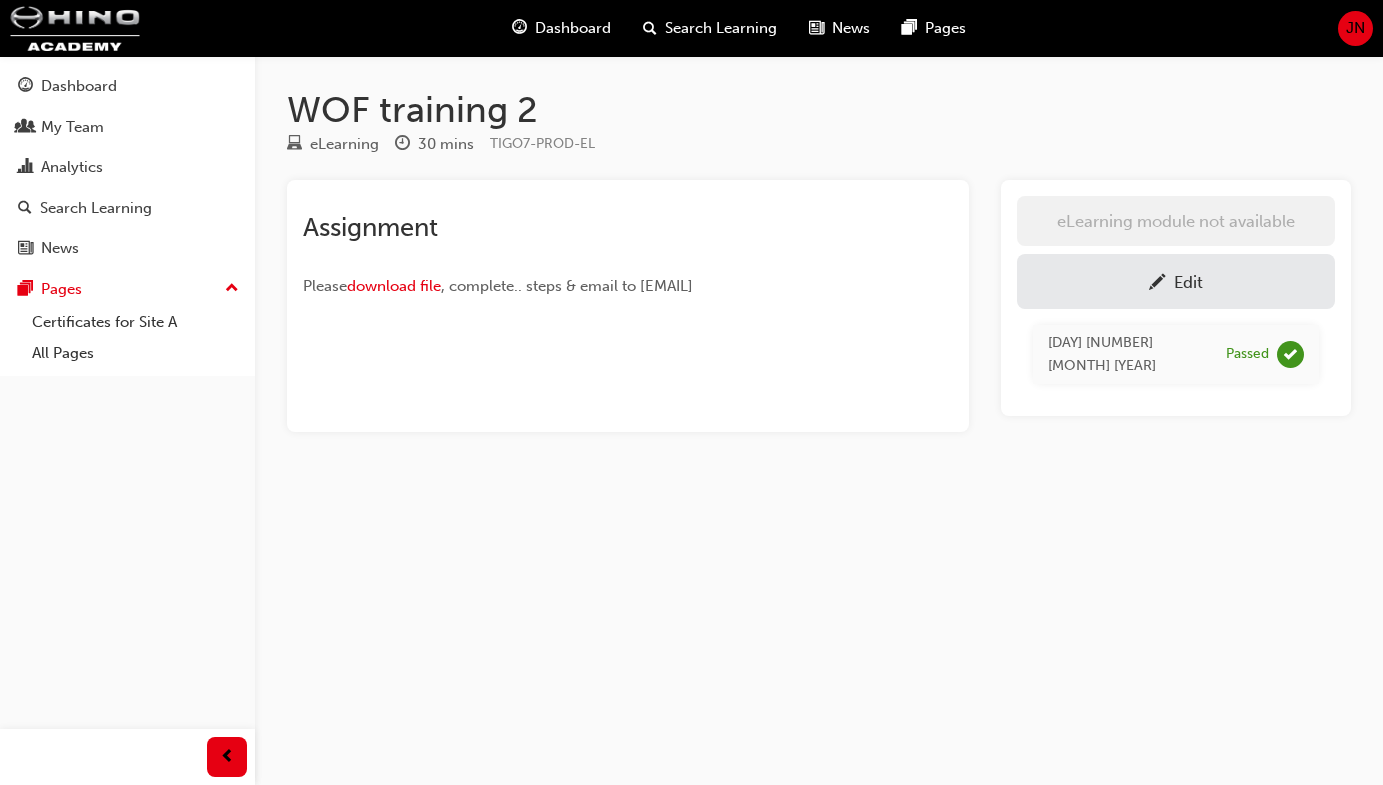 scroll, scrollTop: 0, scrollLeft: 0, axis: both 